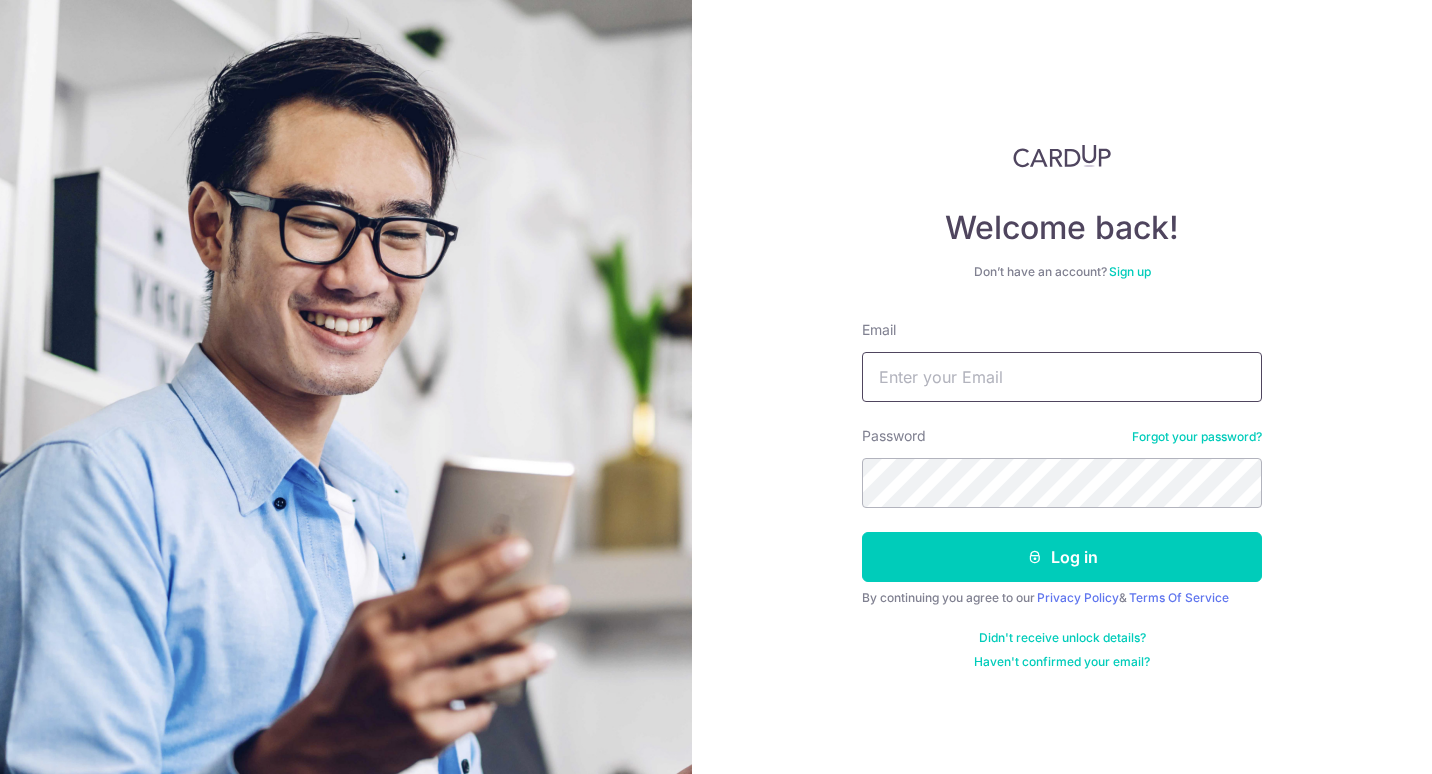scroll, scrollTop: 0, scrollLeft: 0, axis: both 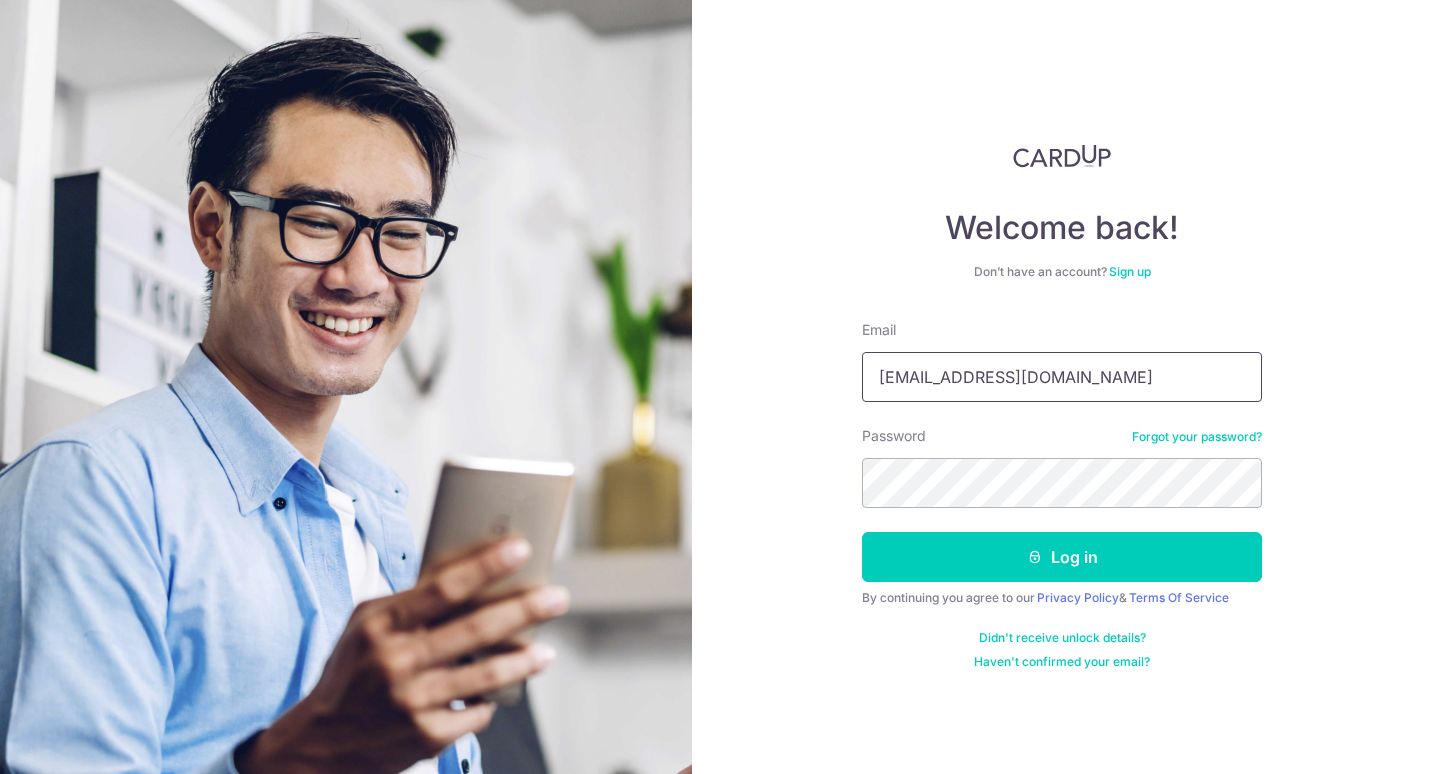 type on "[EMAIL_ADDRESS][DOMAIN_NAME]" 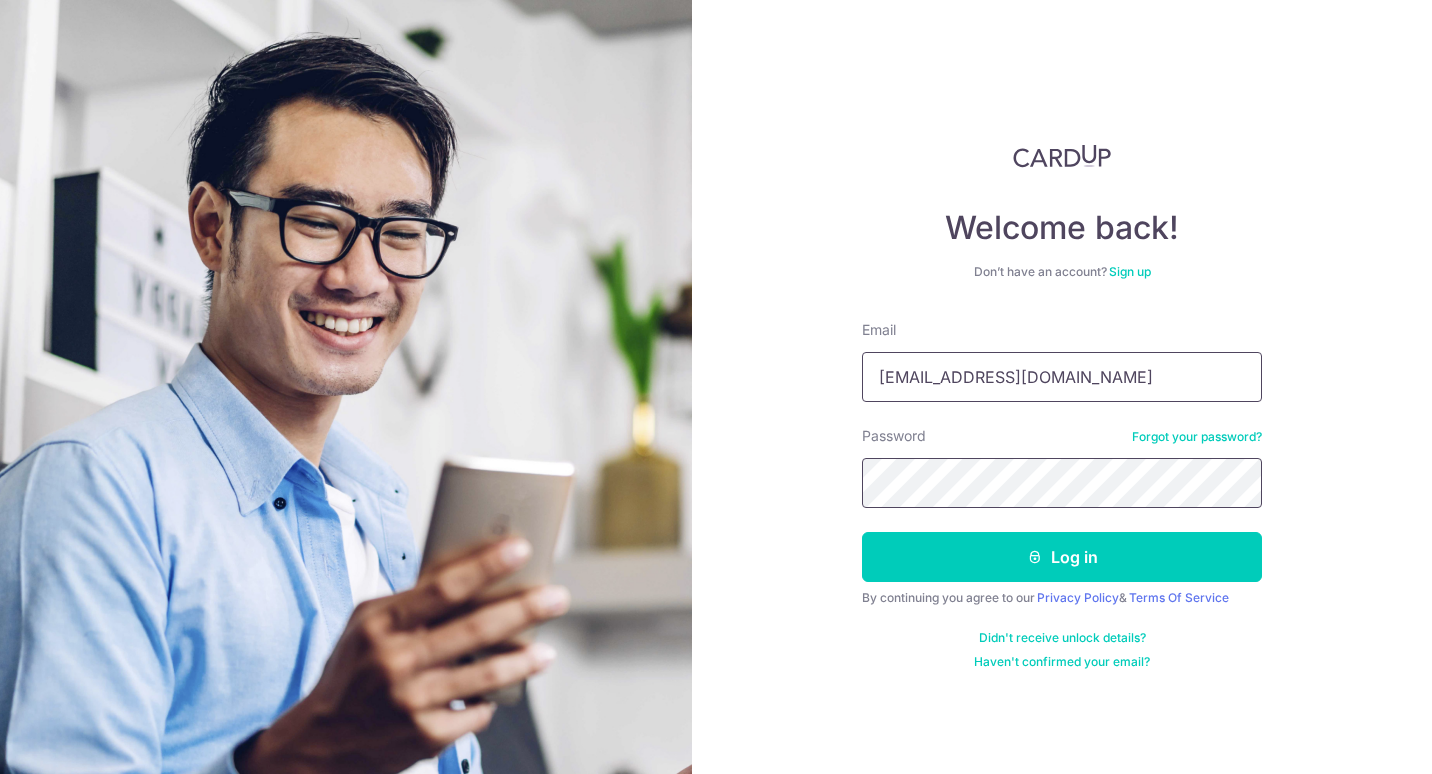 click on "Log in" at bounding box center [1062, 557] 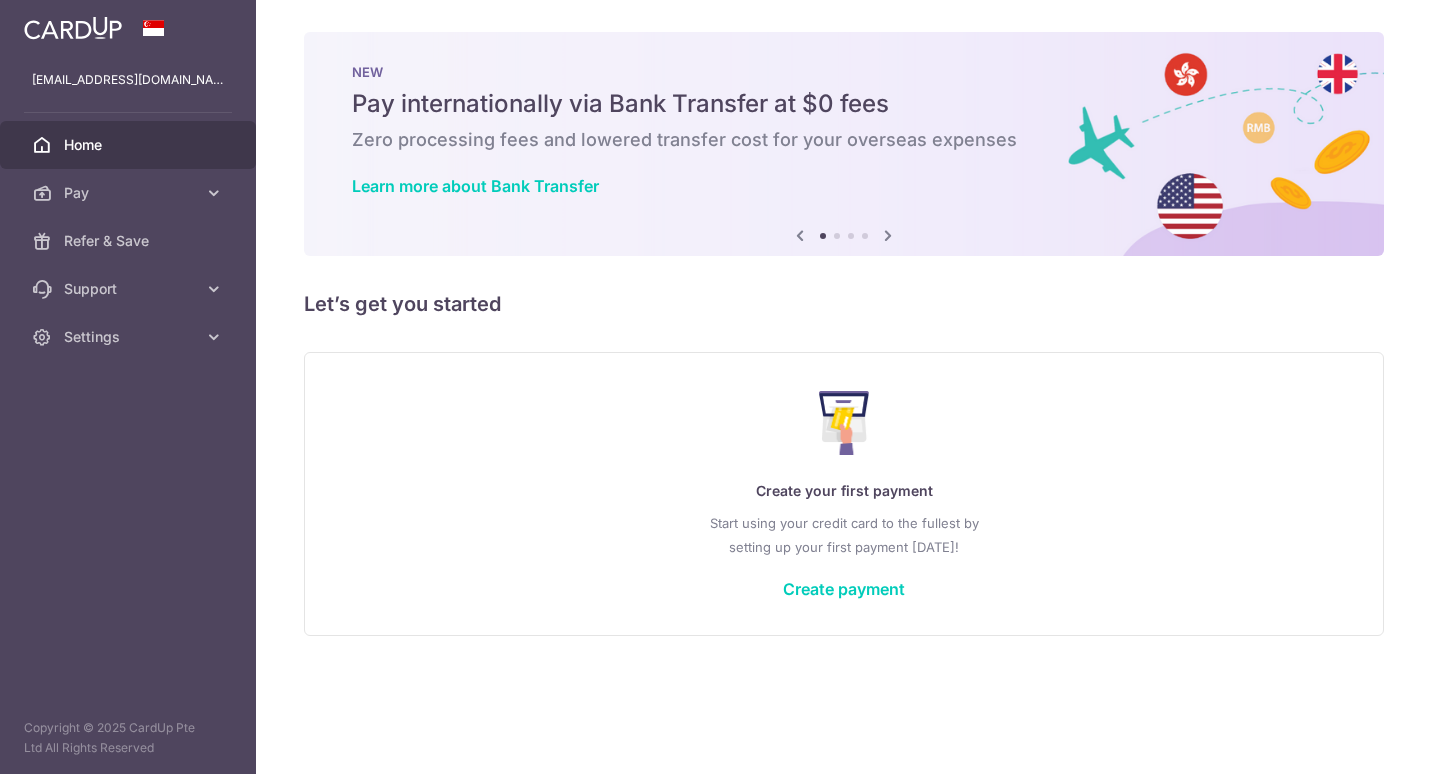 scroll, scrollTop: 0, scrollLeft: 0, axis: both 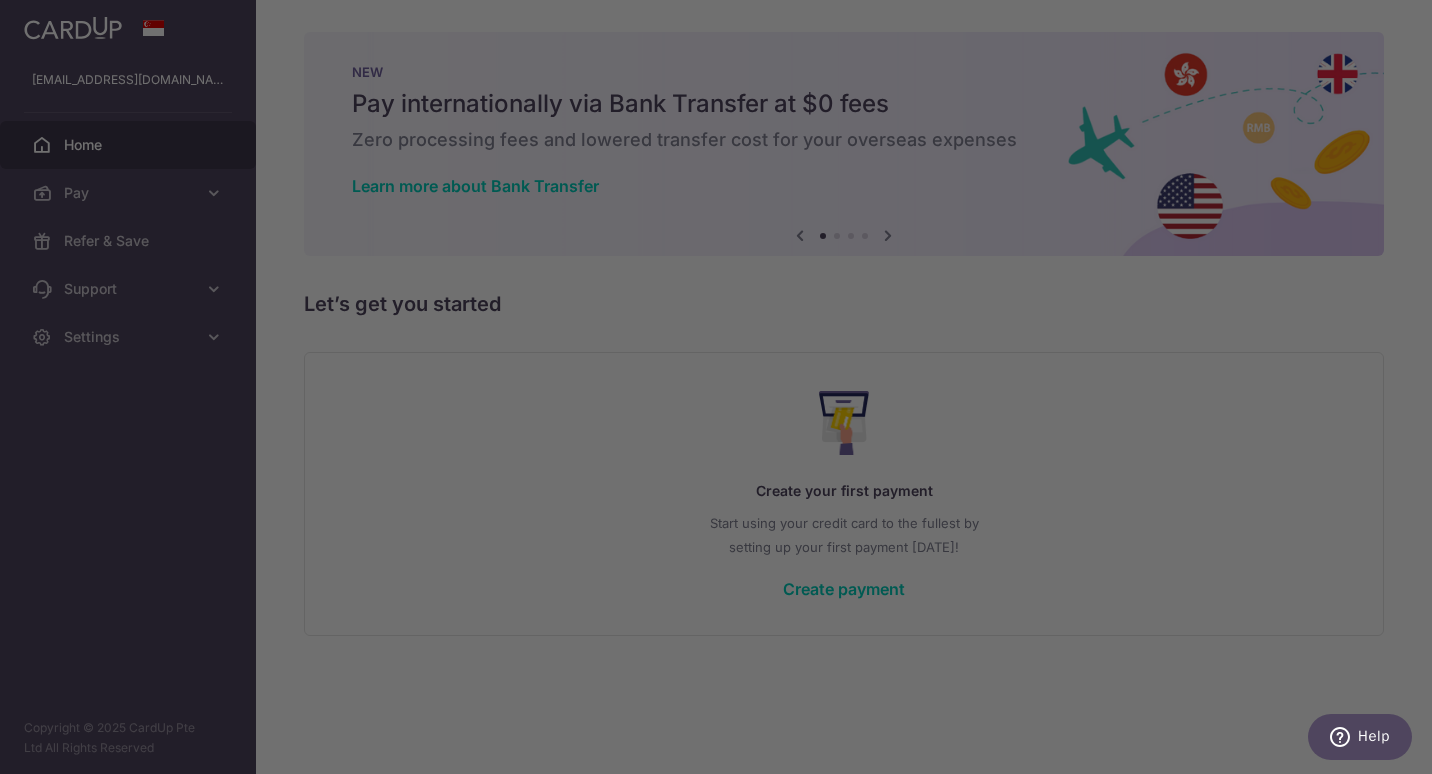click at bounding box center (723, 391) 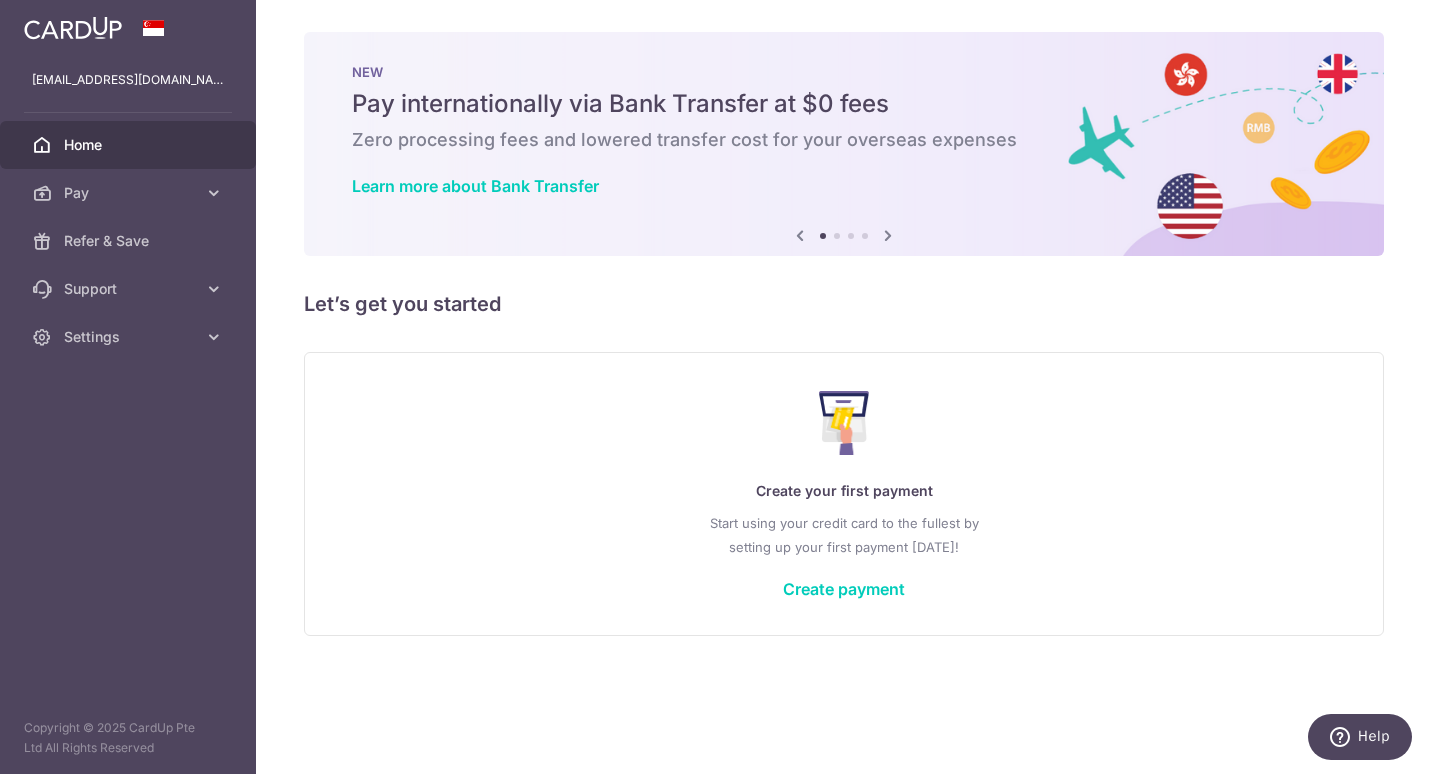 click on "Create your first payment
Start using your credit card to the fullest by   setting up your first payment today!
Create payment" at bounding box center [844, 493] 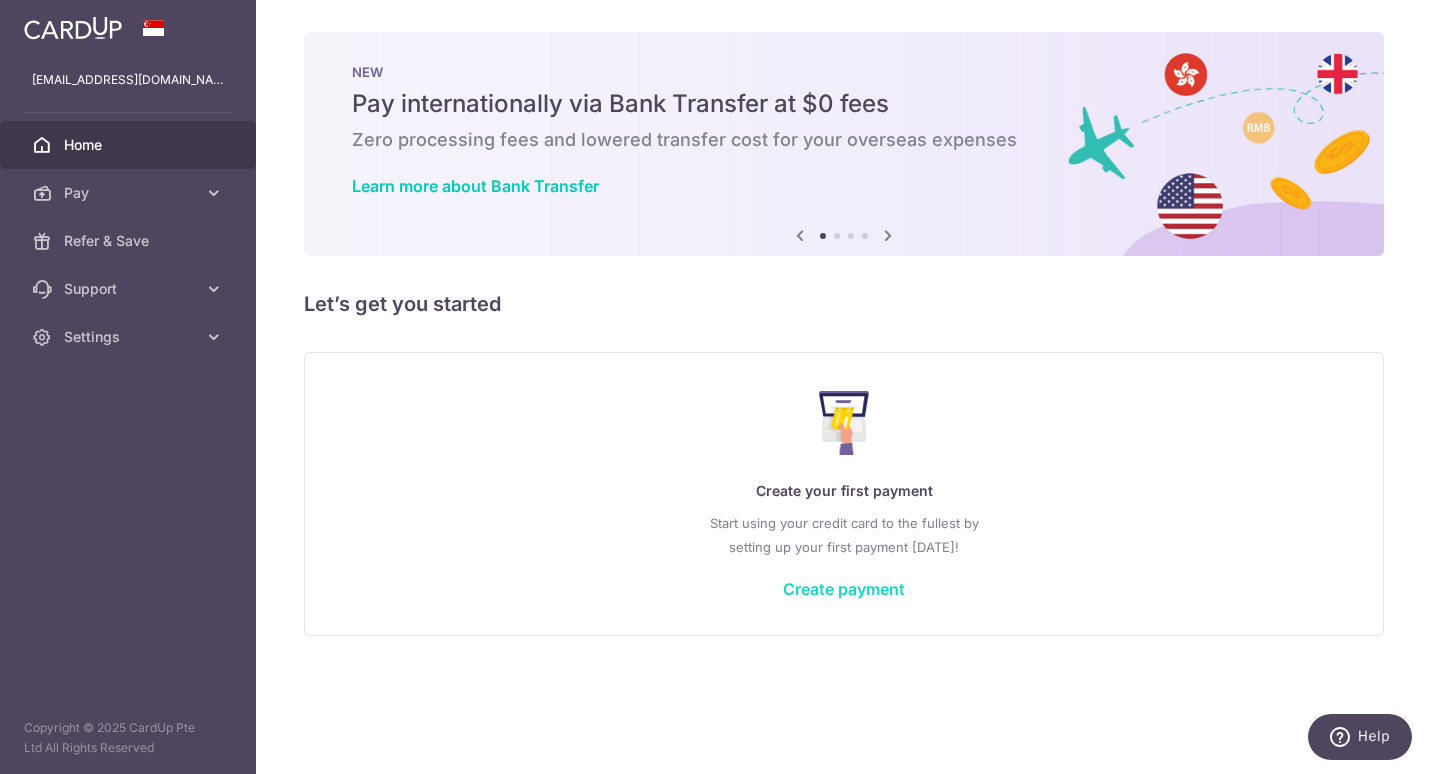 click on "Create payment" at bounding box center (844, 589) 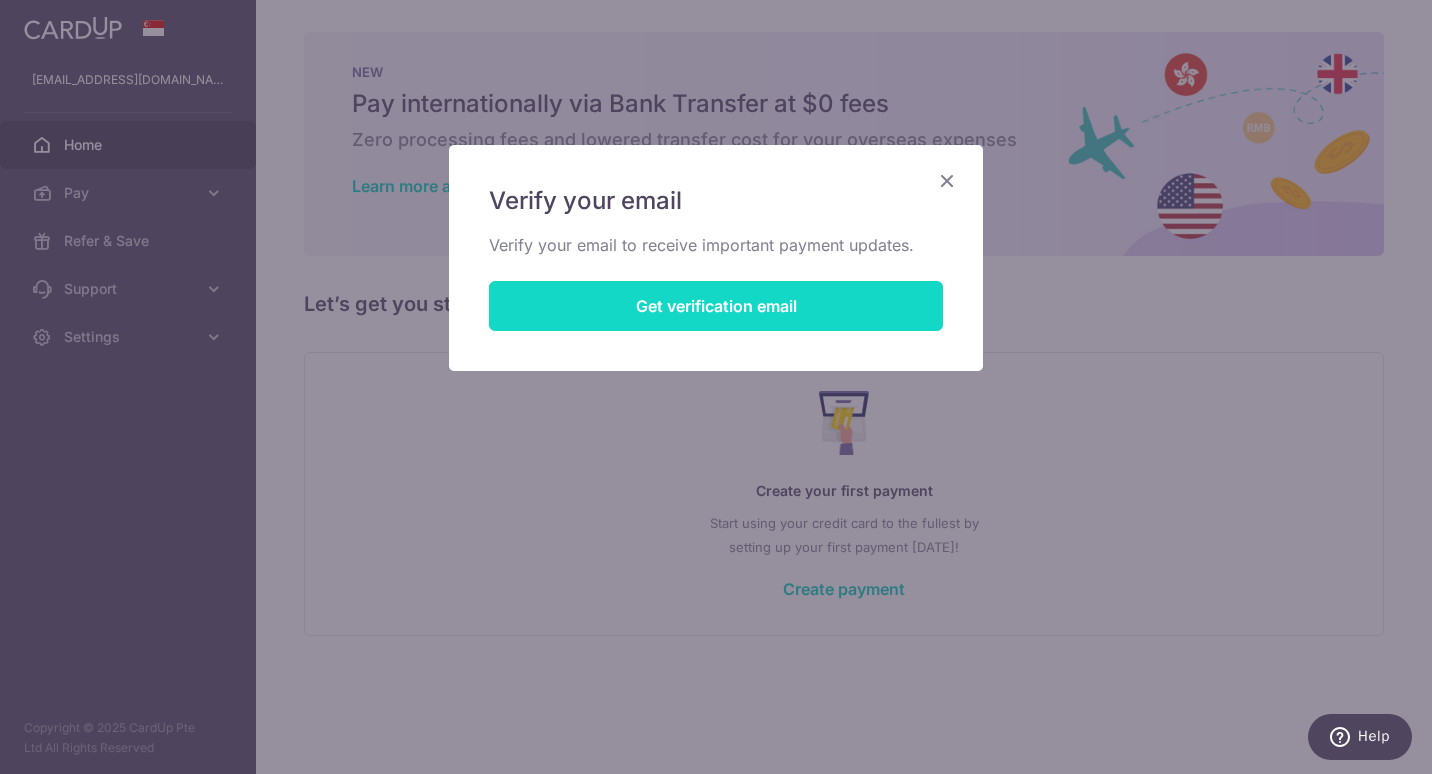 click on "Get verification email" at bounding box center (716, 306) 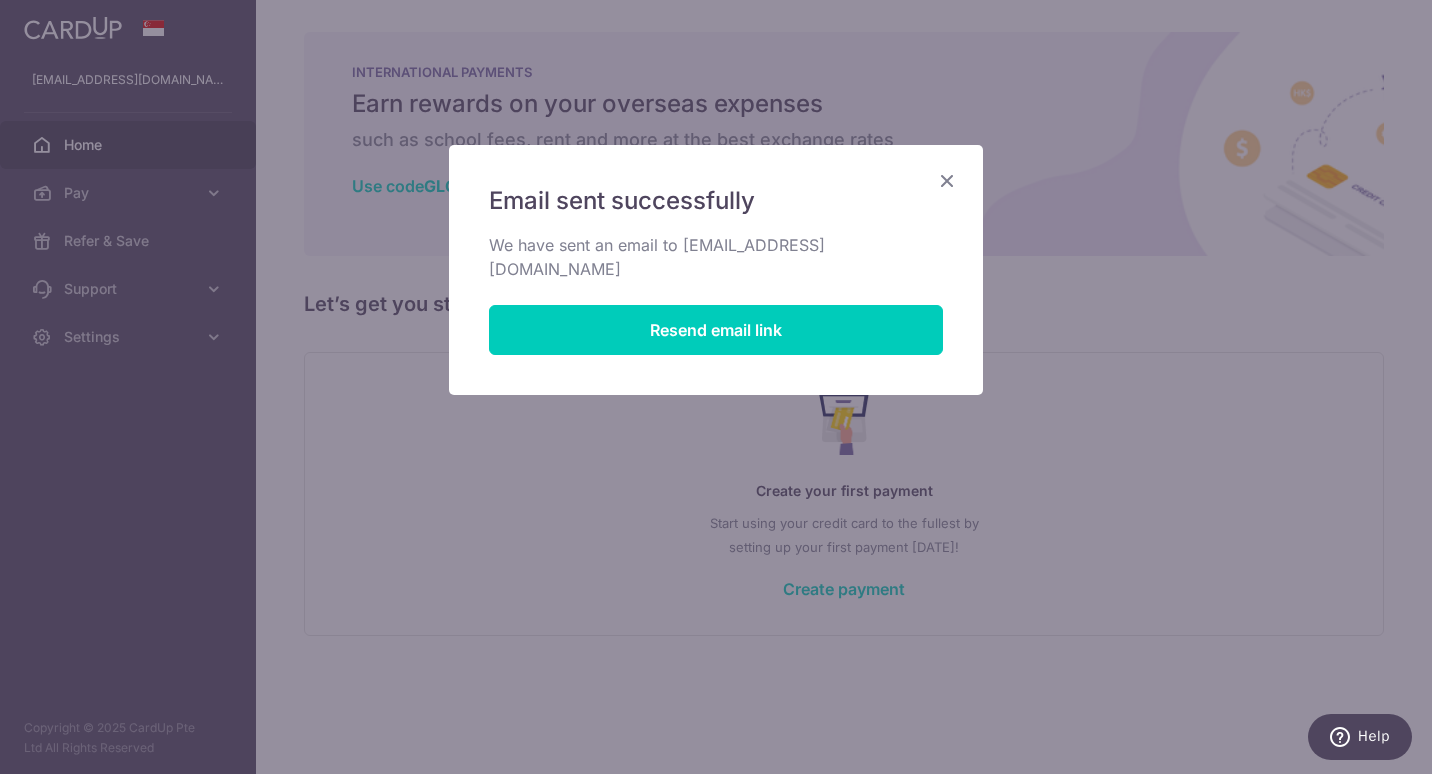 click at bounding box center (947, 180) 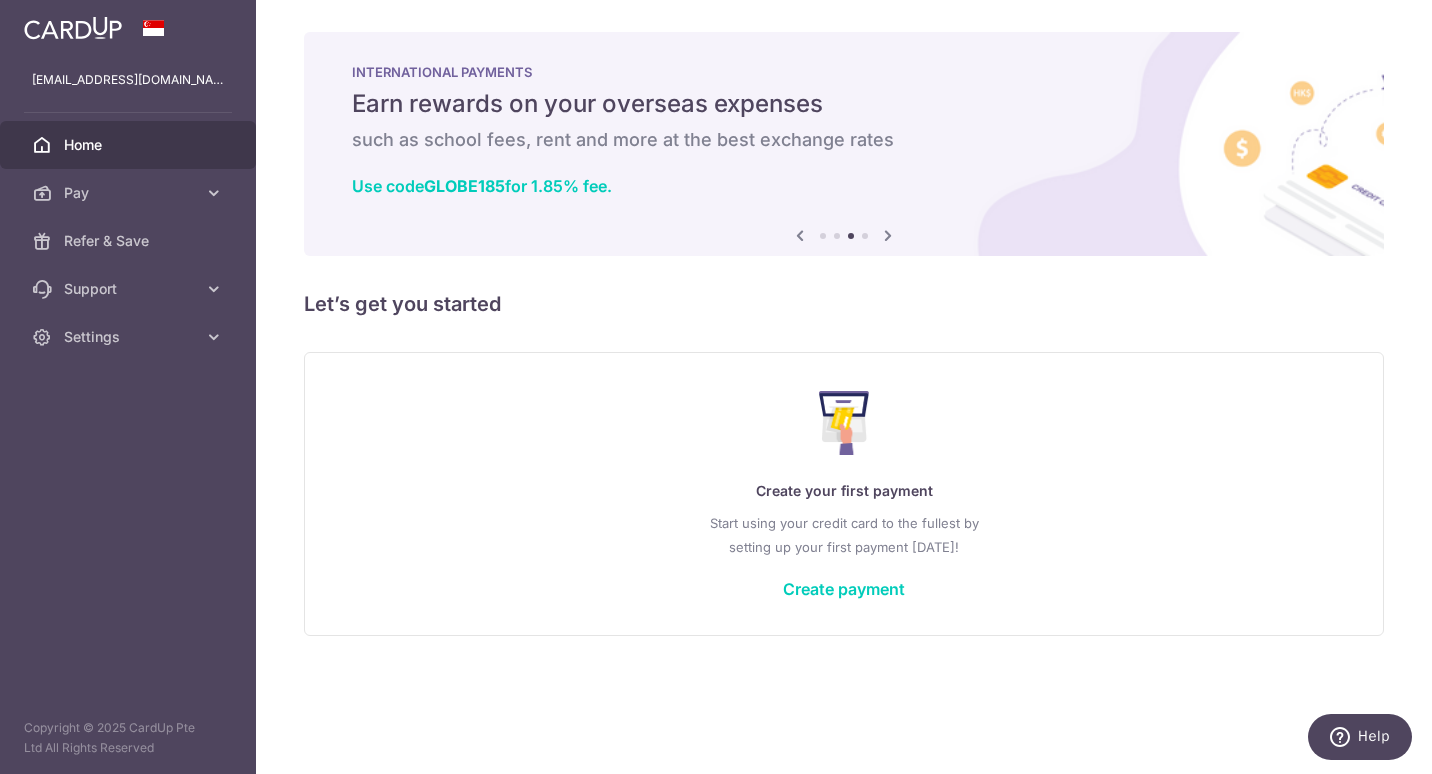 click on "Create your first payment" at bounding box center [844, 491] 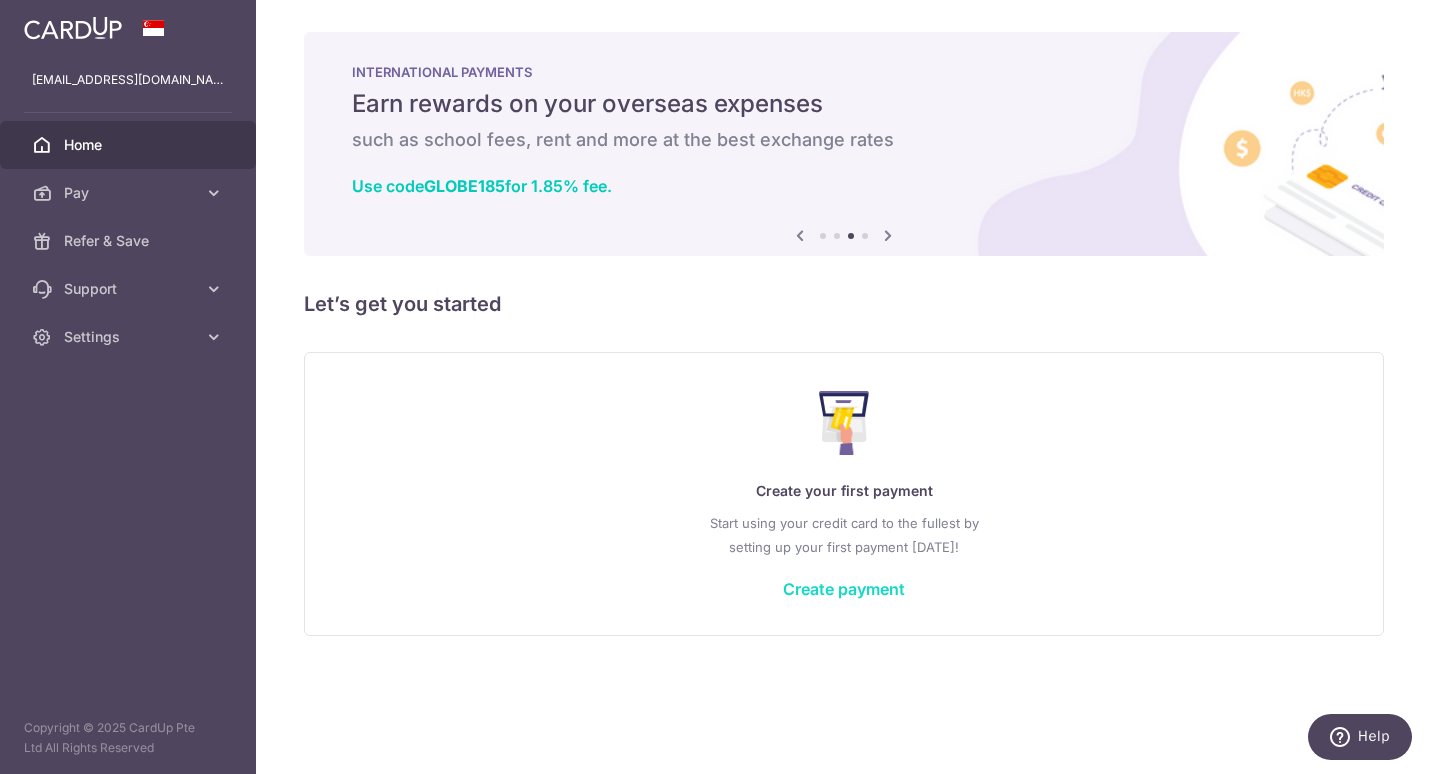 click on "Create payment" at bounding box center [844, 589] 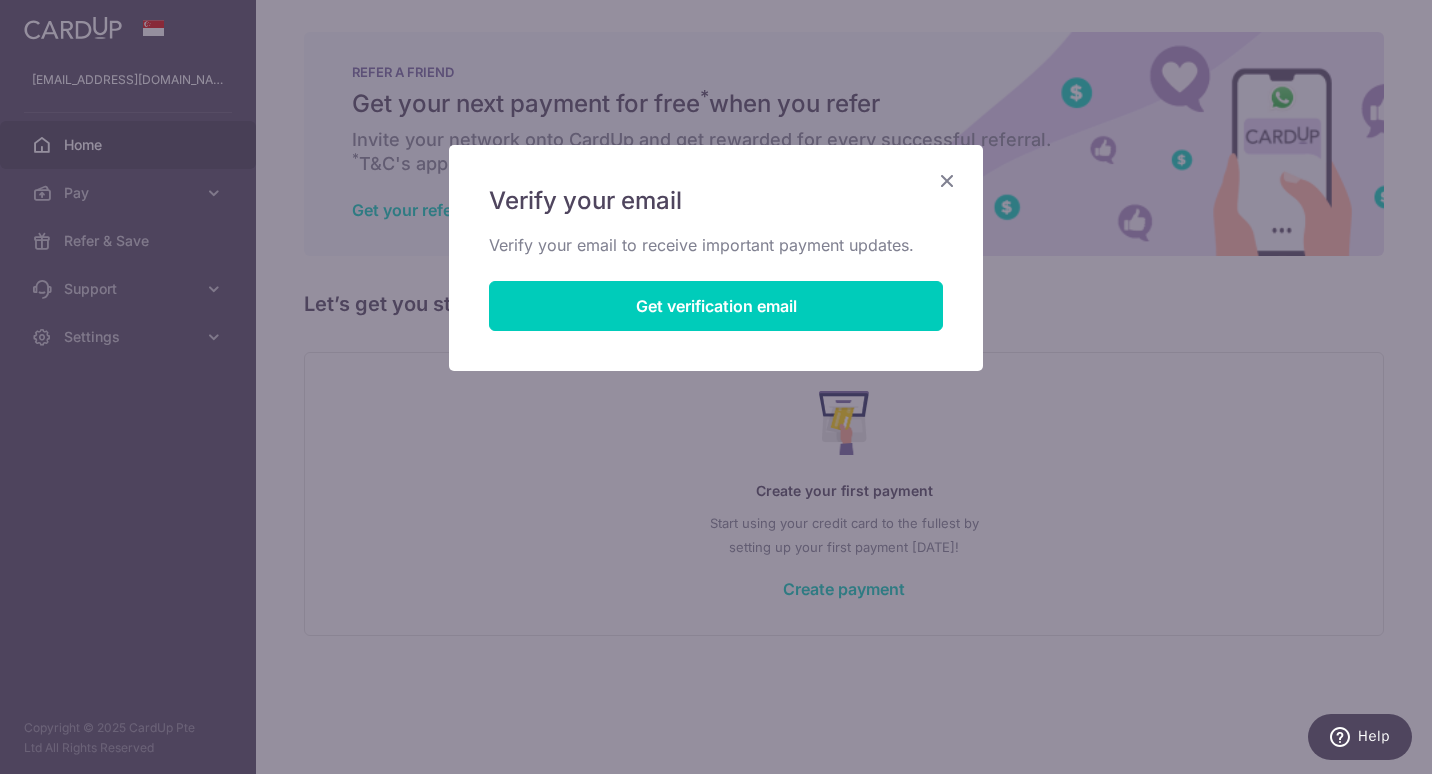 click at bounding box center [947, 180] 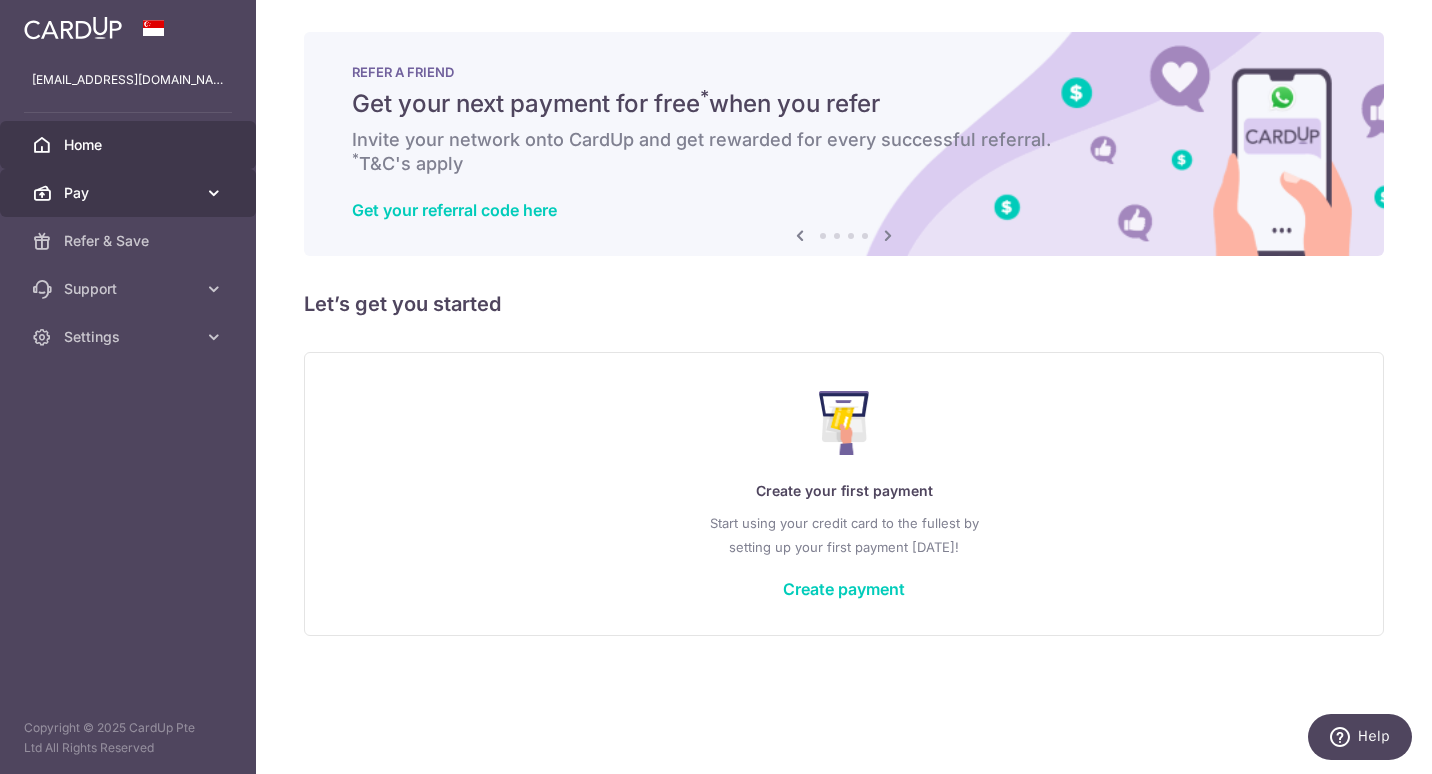 click on "Pay" at bounding box center (130, 193) 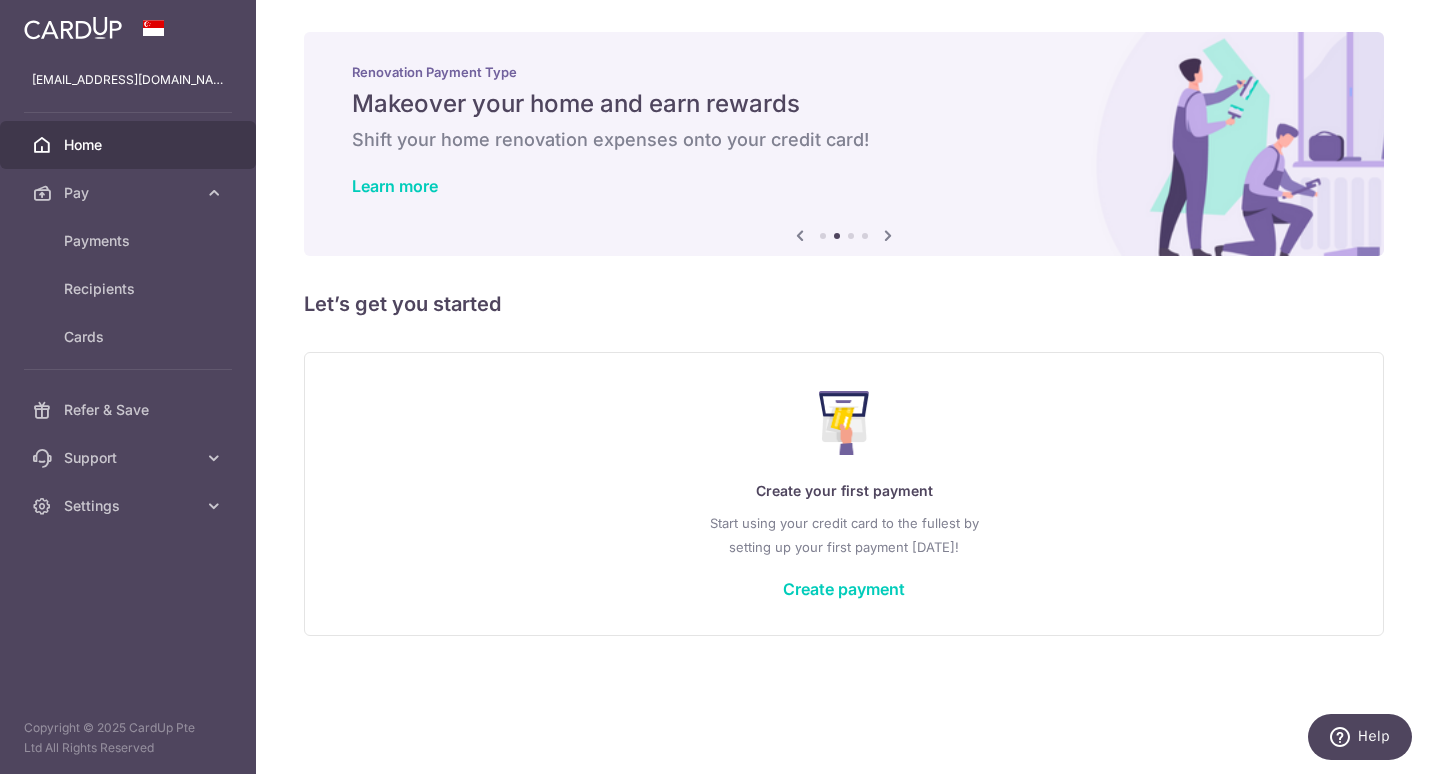 click at bounding box center (888, 235) 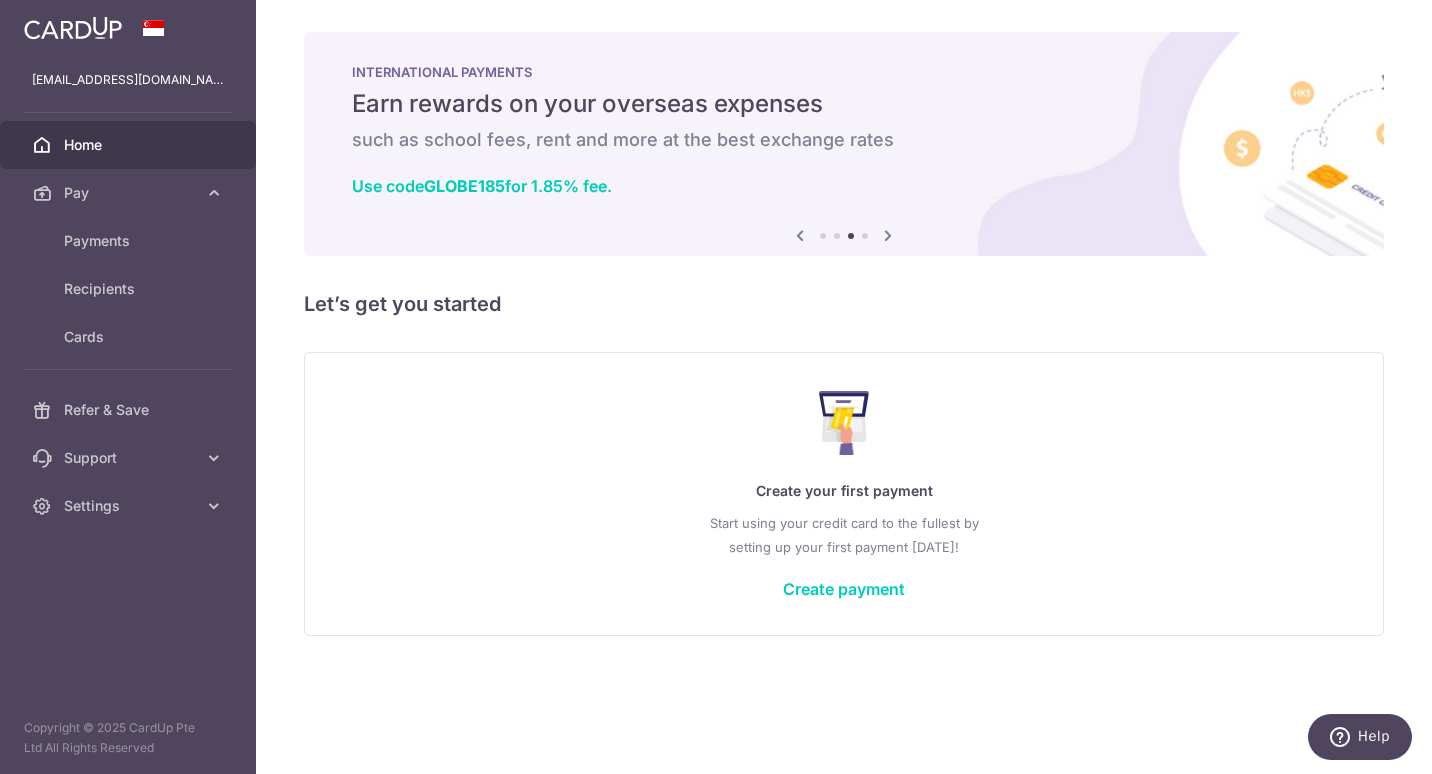 click at bounding box center [888, 235] 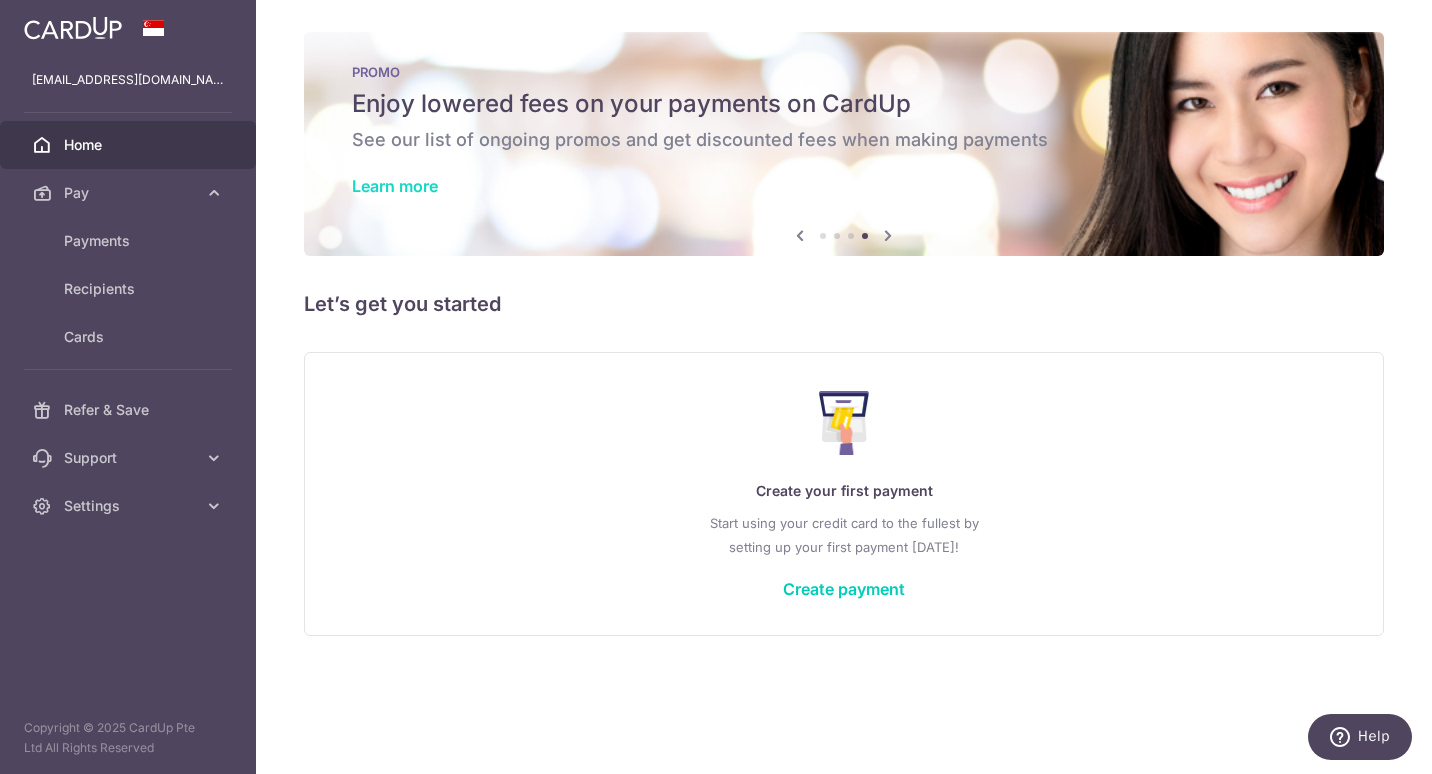 click on "Learn more" at bounding box center (395, 186) 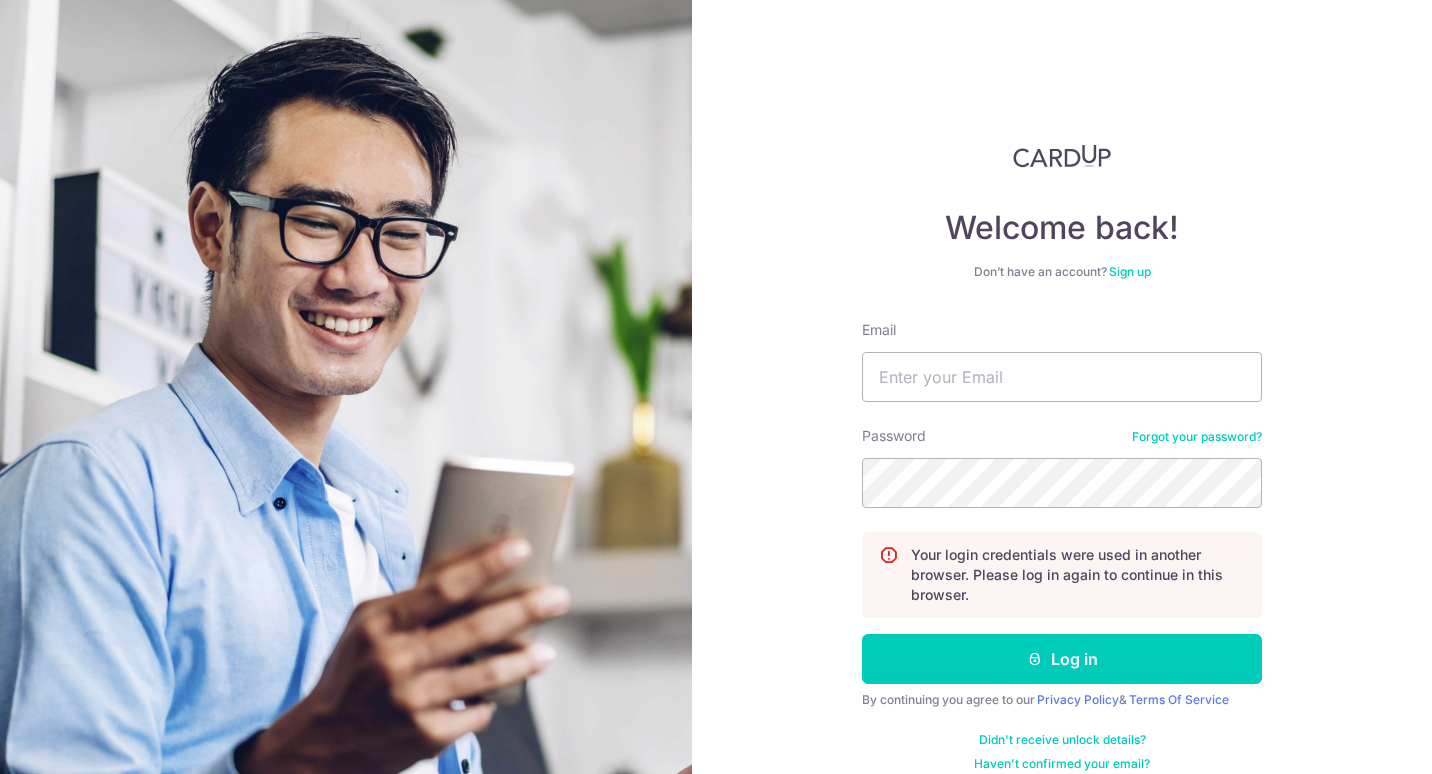 scroll, scrollTop: 0, scrollLeft: 0, axis: both 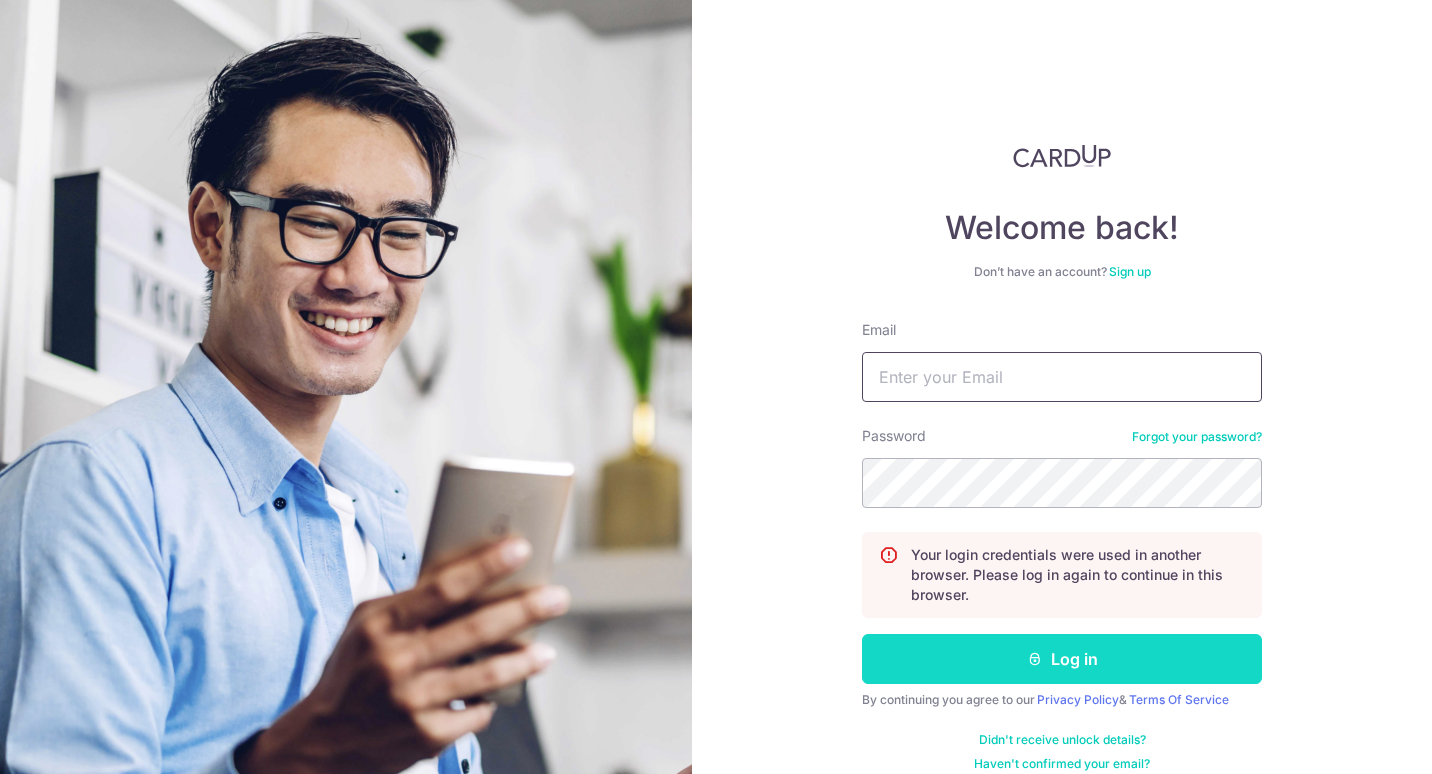type on "[EMAIL_ADDRESS][DOMAIN_NAME]" 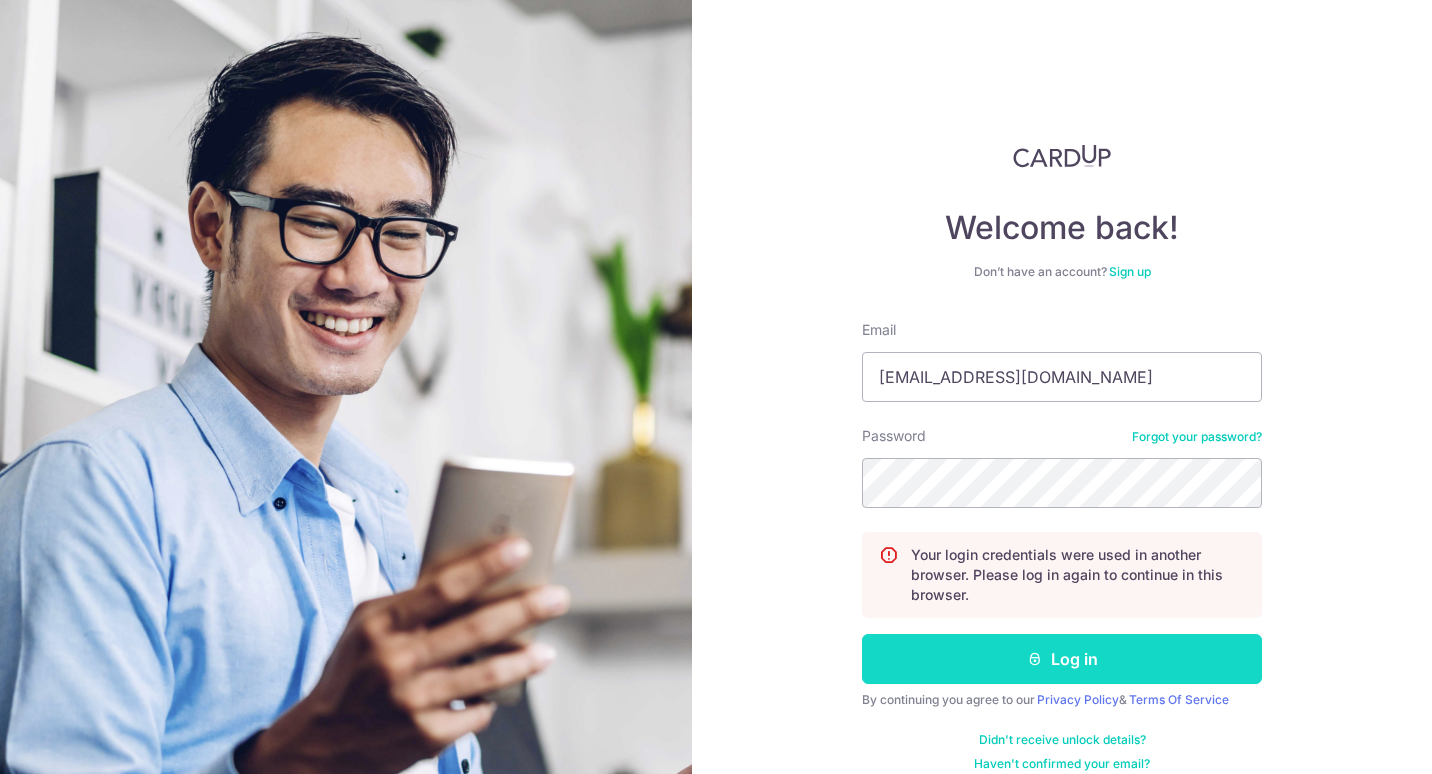 click on "Log in" at bounding box center (1062, 659) 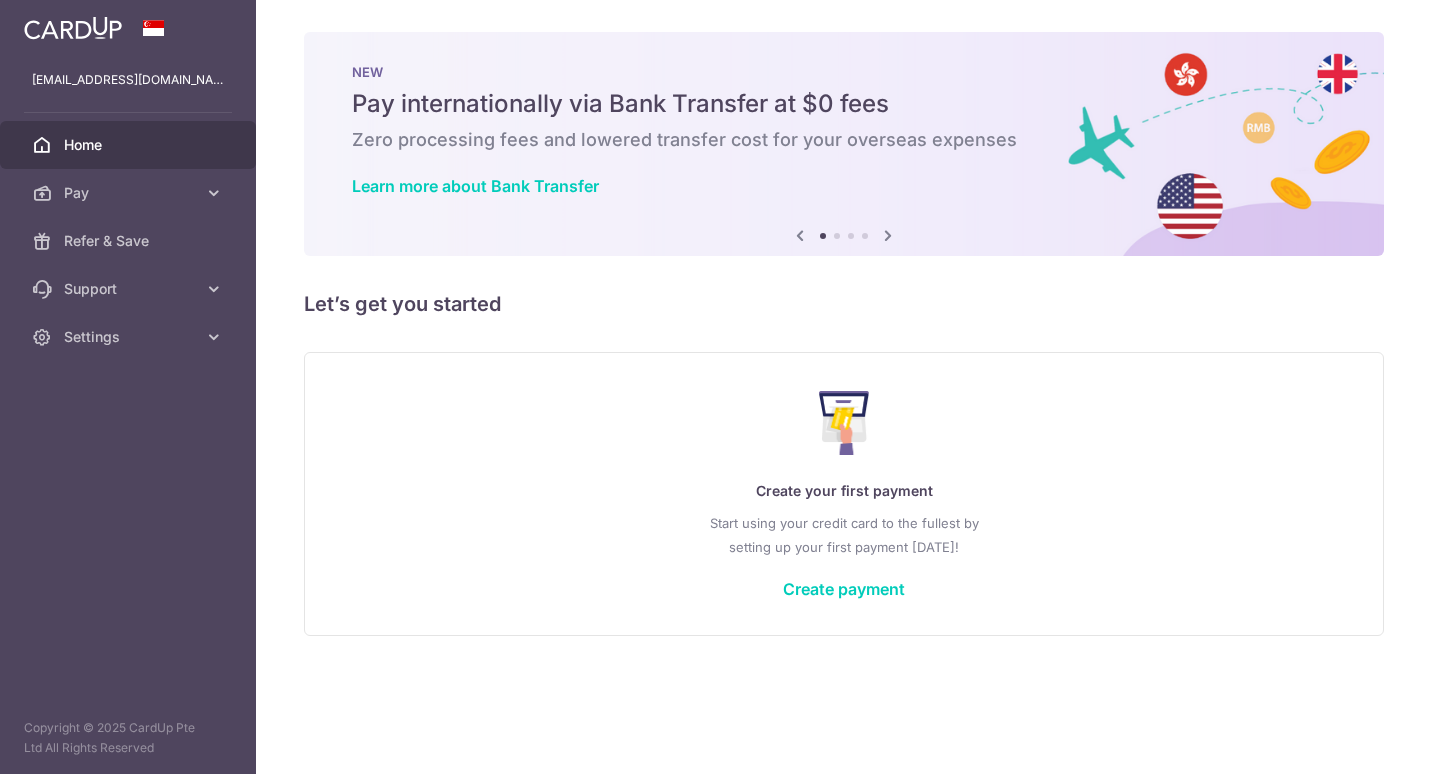 scroll, scrollTop: 0, scrollLeft: 0, axis: both 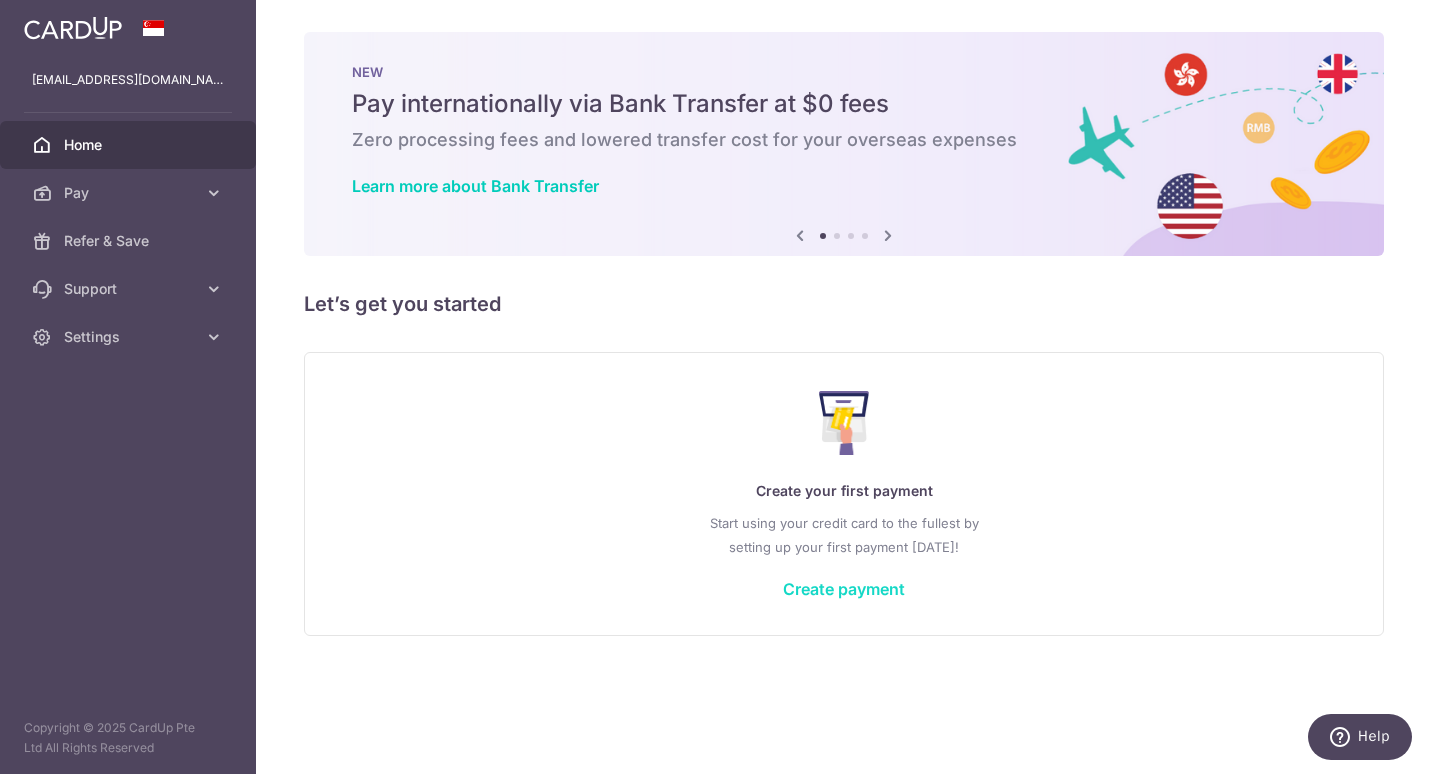 click on "Create payment" at bounding box center (844, 589) 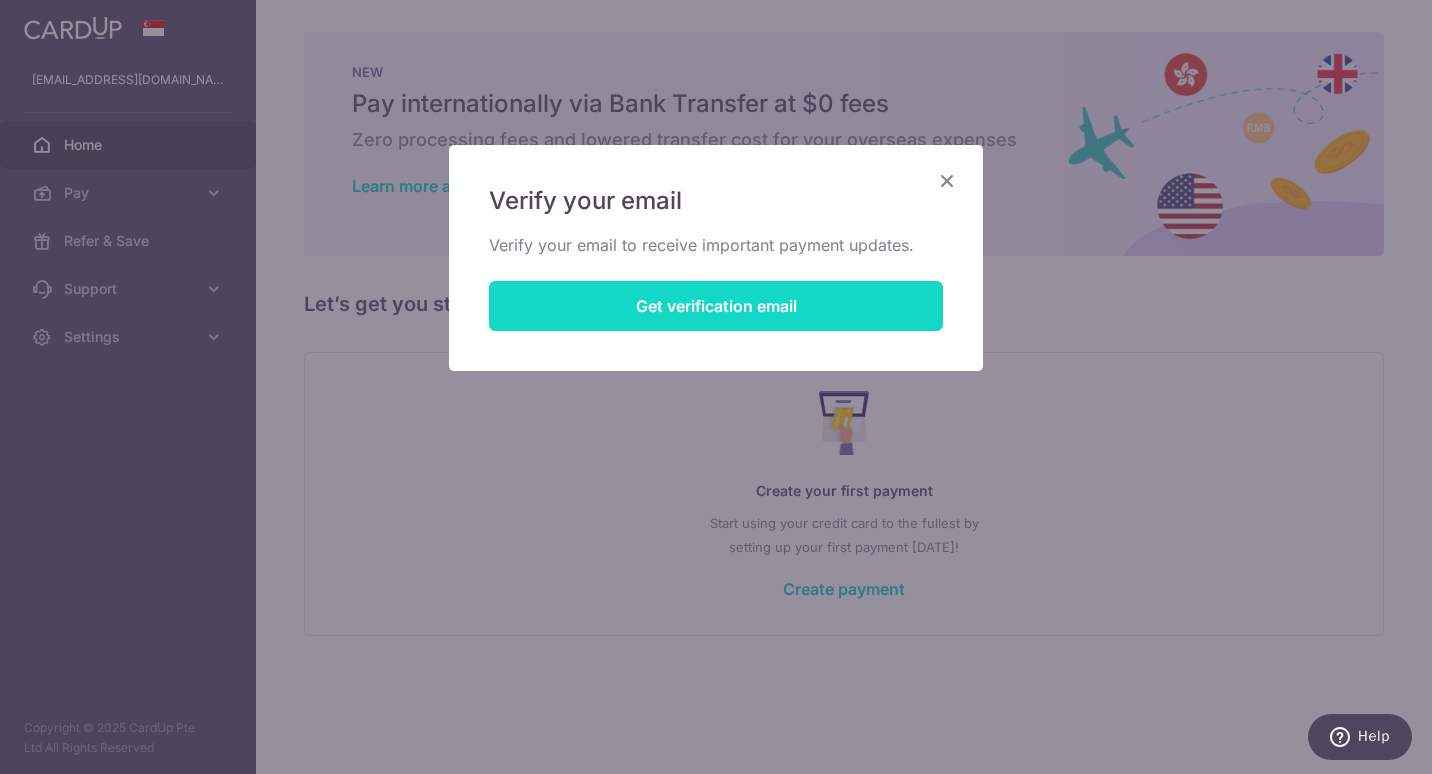 click on "Get verification email" at bounding box center (716, 306) 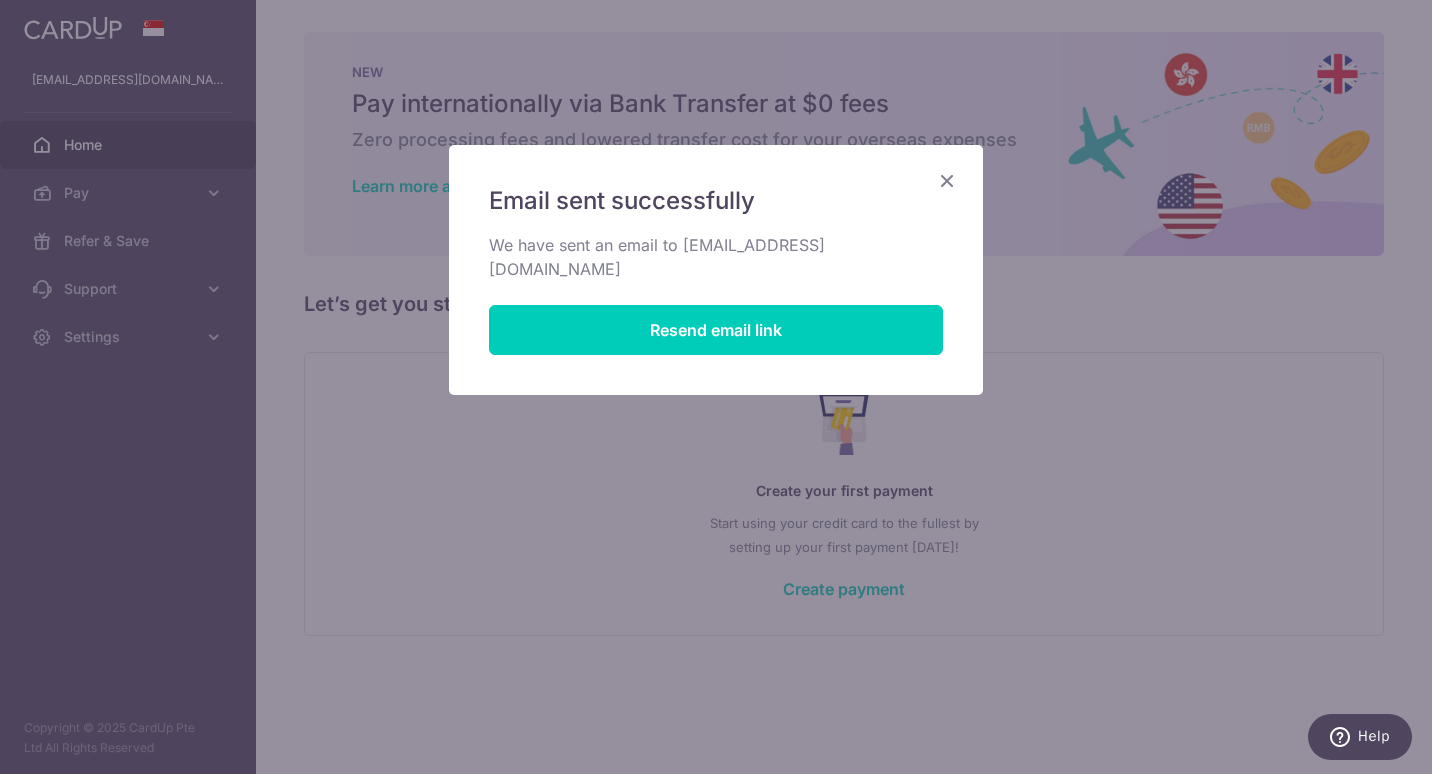 click at bounding box center (947, 180) 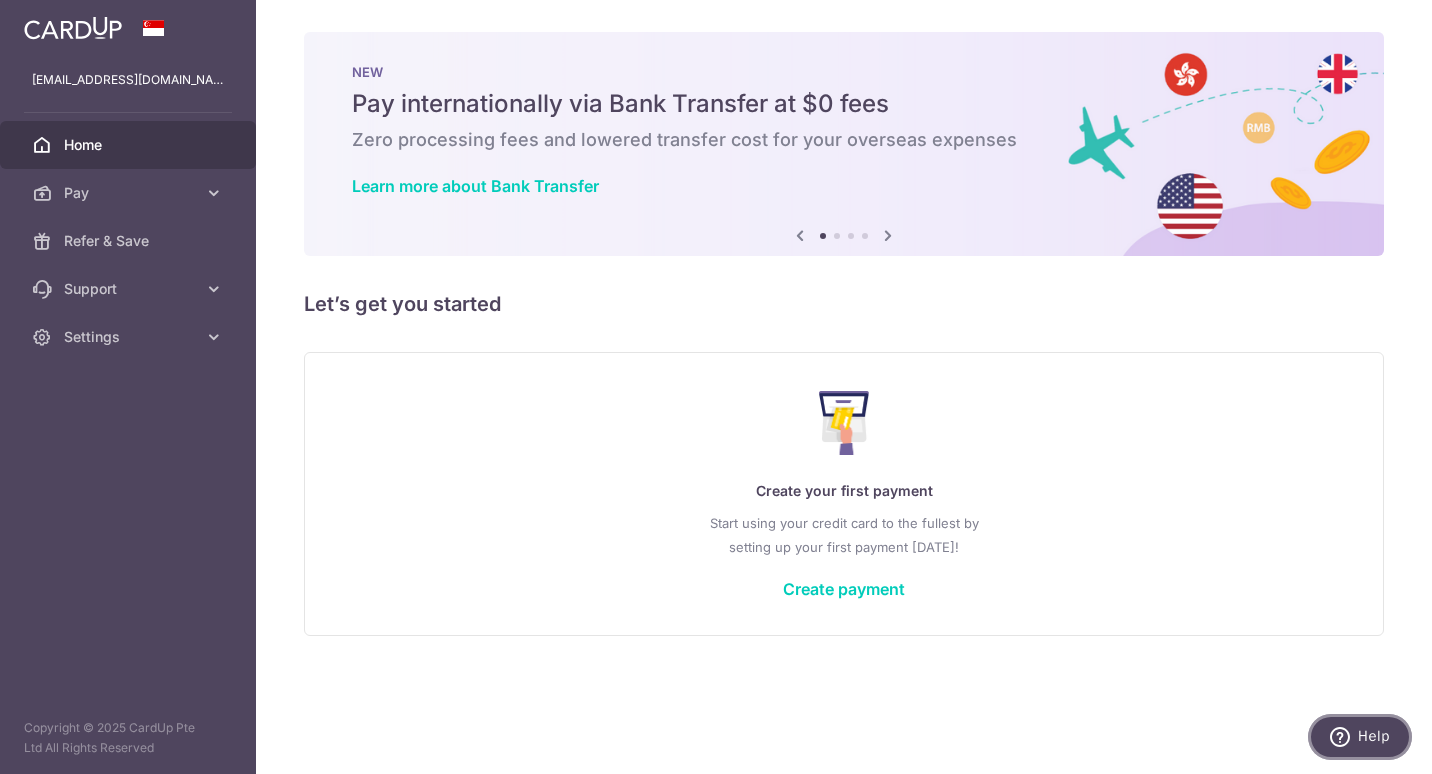 click on "Help" at bounding box center [1374, 736] 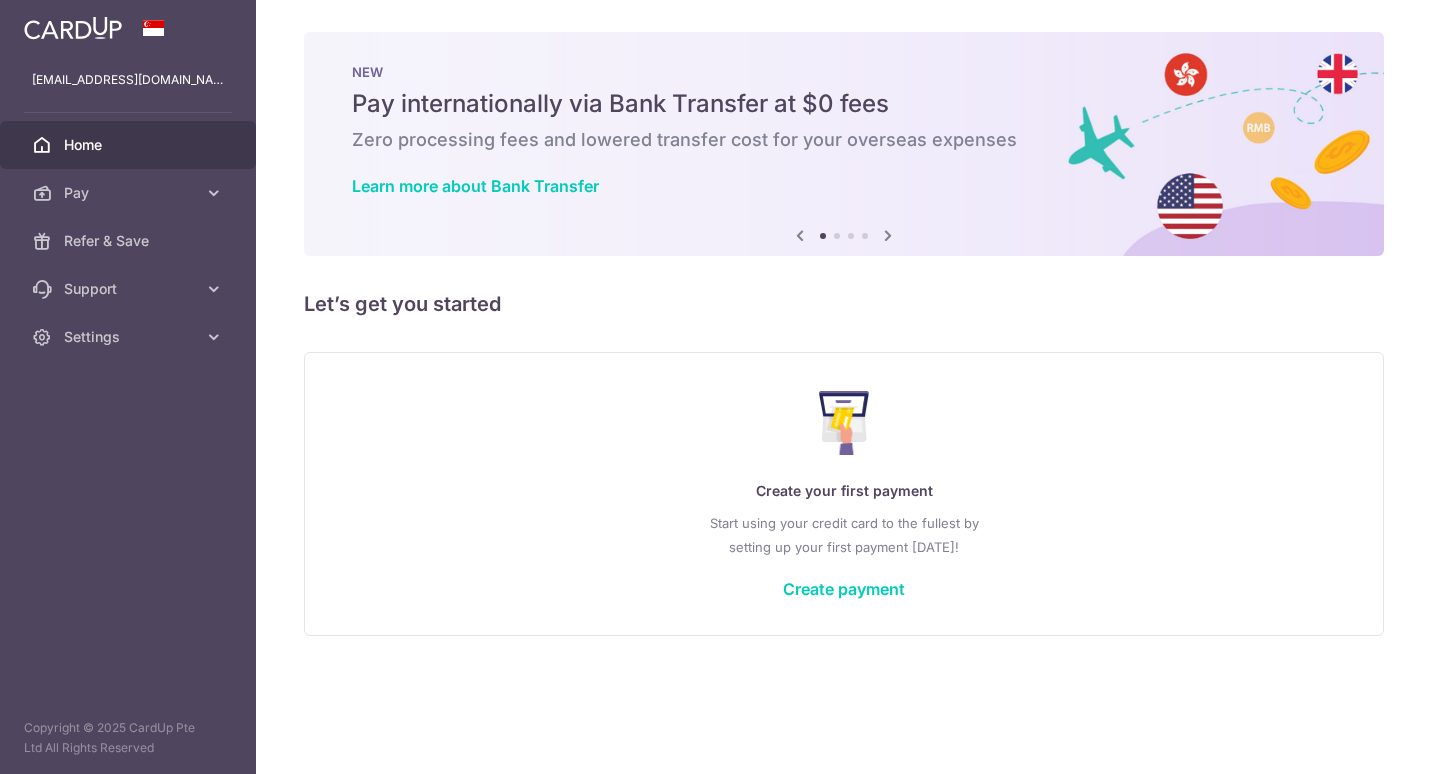 scroll, scrollTop: 0, scrollLeft: 0, axis: both 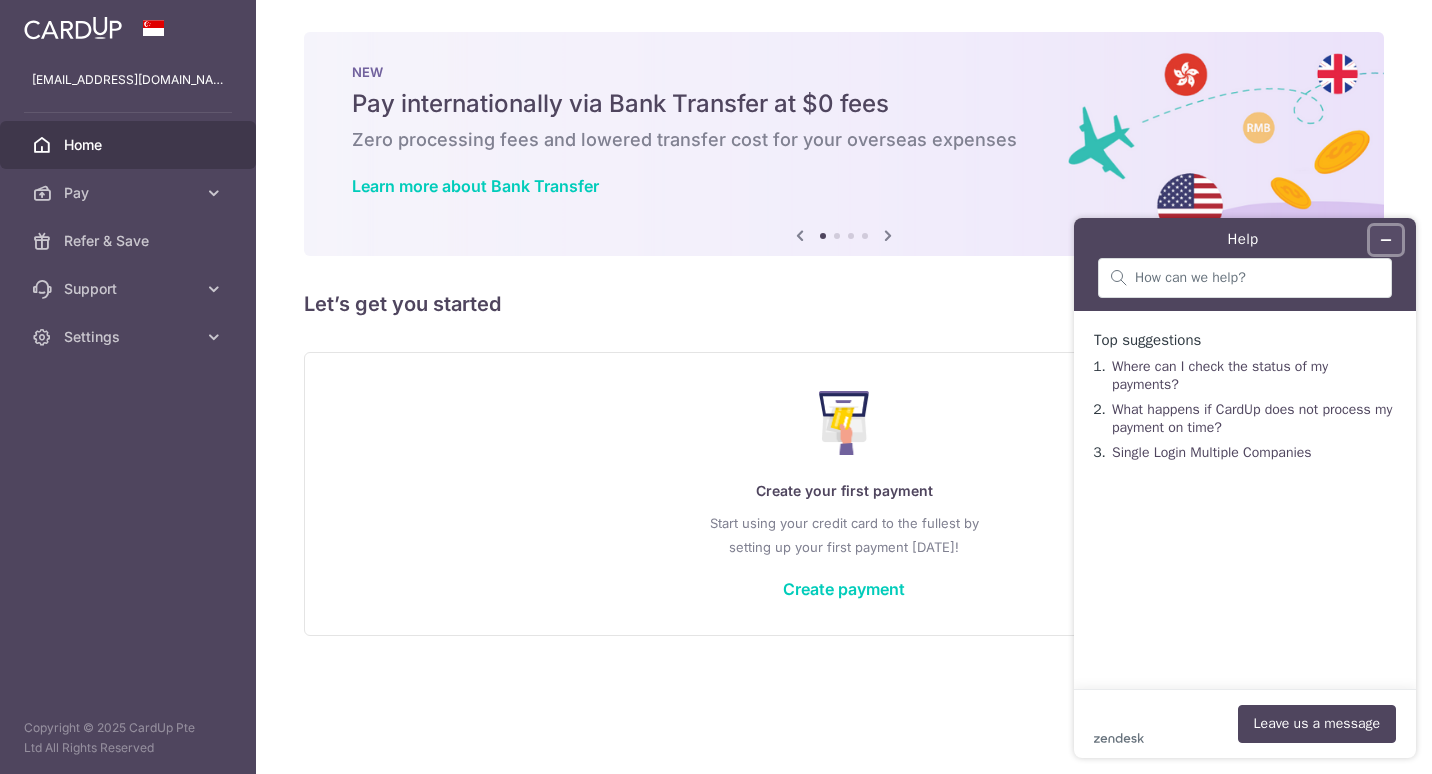 click 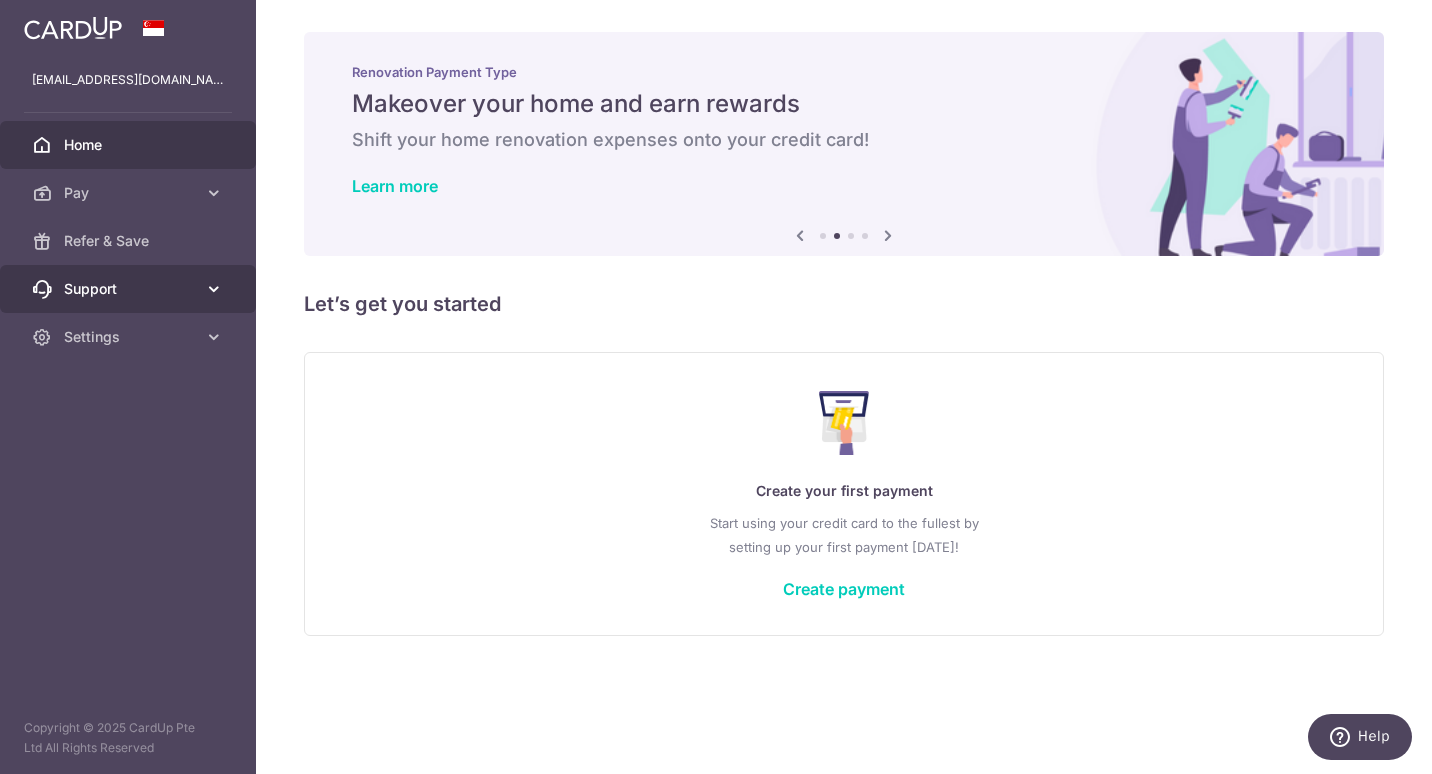 click on "Support" at bounding box center (130, 289) 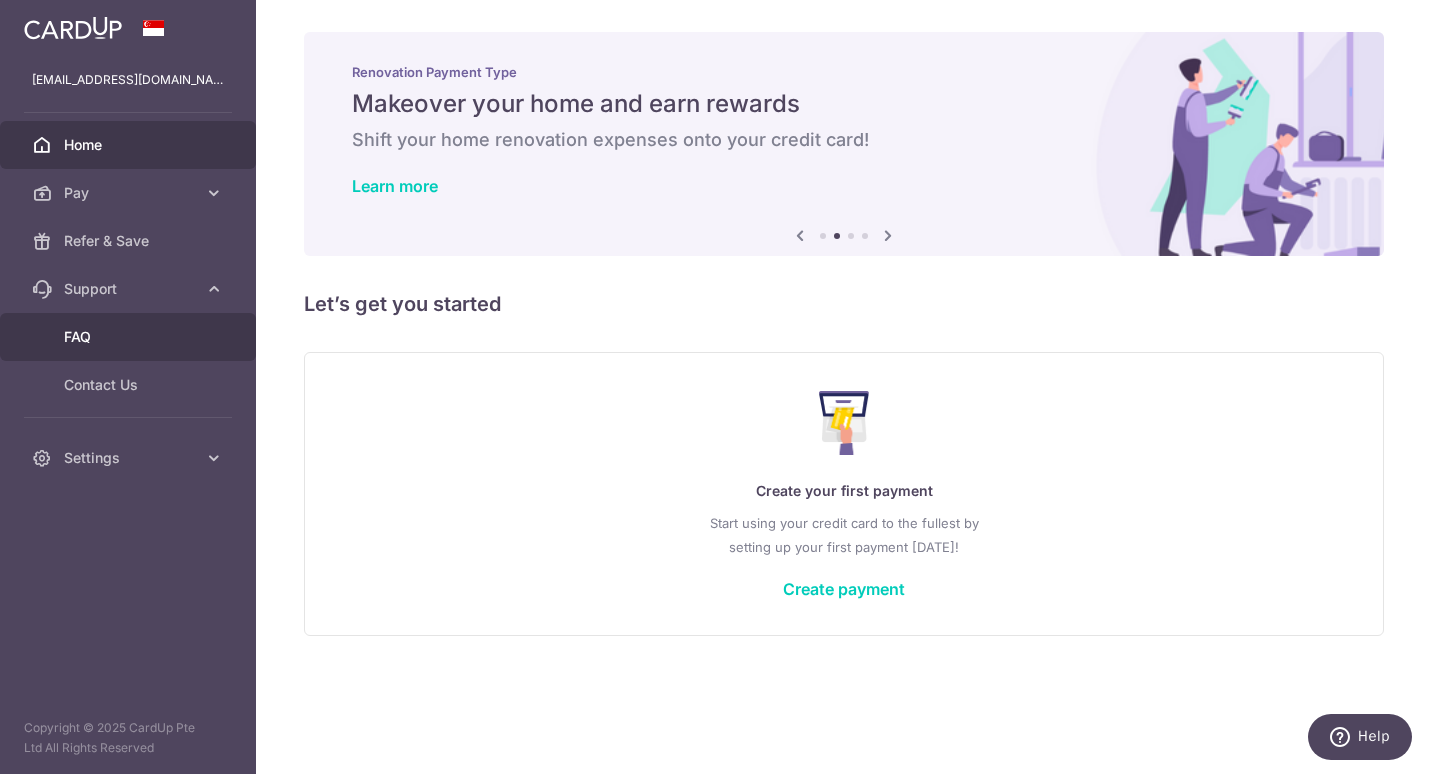 click on "FAQ" at bounding box center (130, 337) 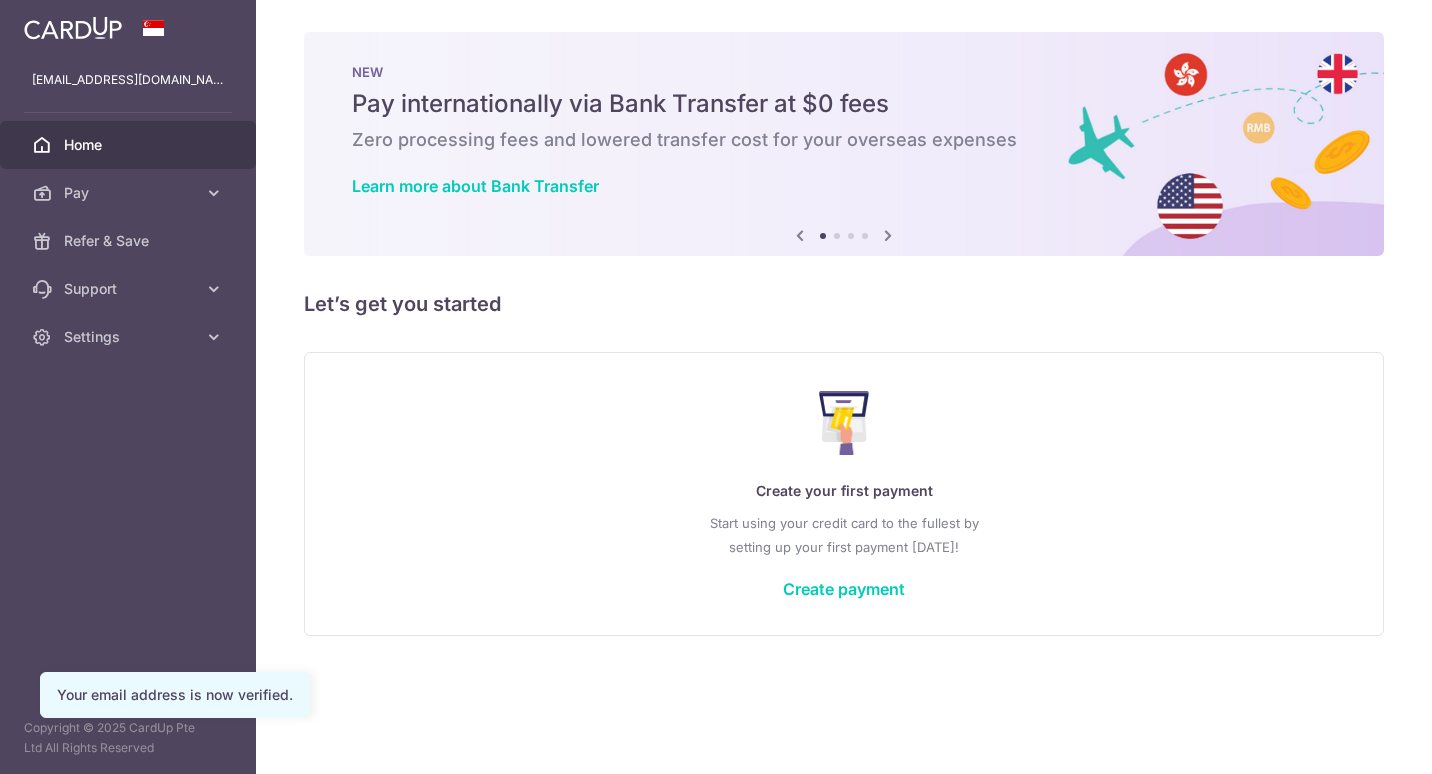 scroll, scrollTop: 0, scrollLeft: 0, axis: both 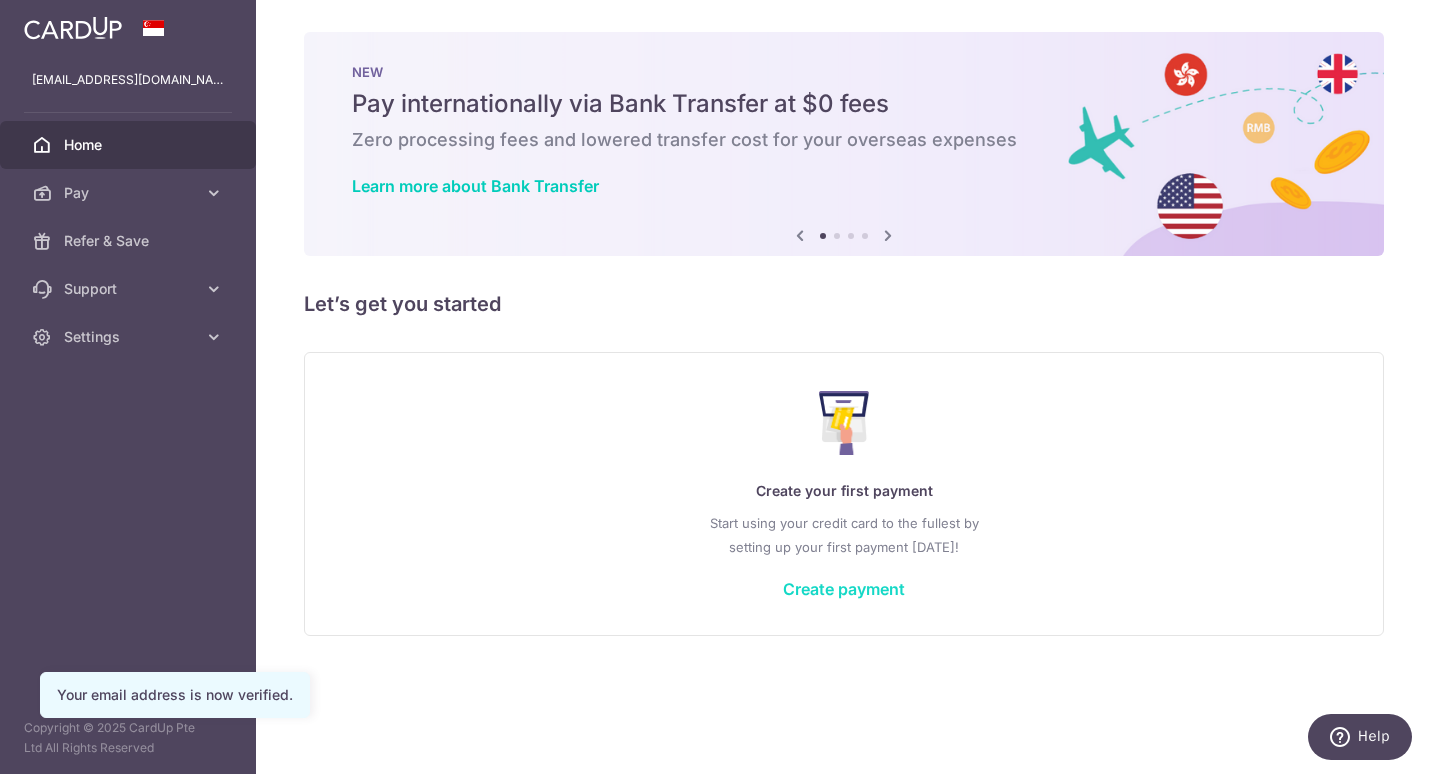 click on "Create payment" at bounding box center [844, 589] 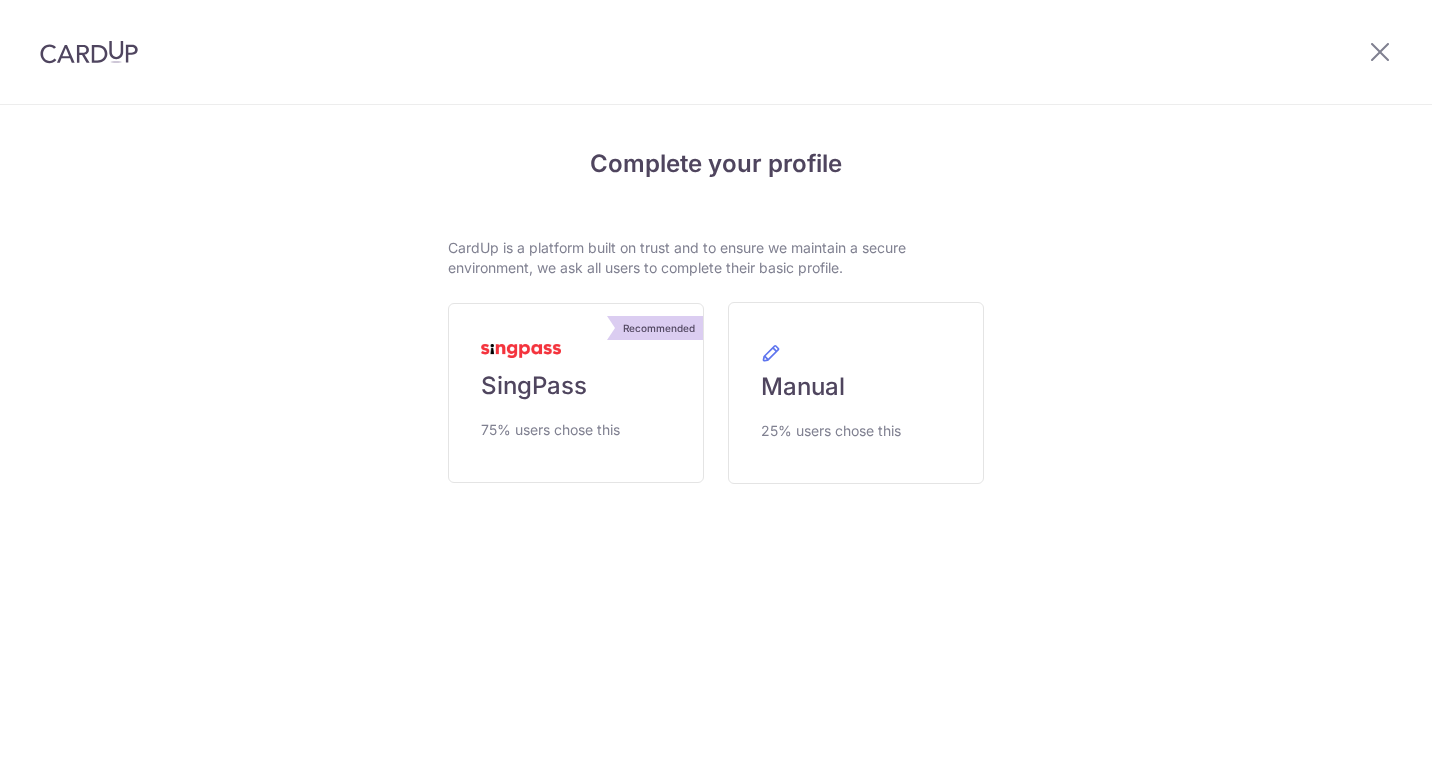 scroll, scrollTop: 0, scrollLeft: 0, axis: both 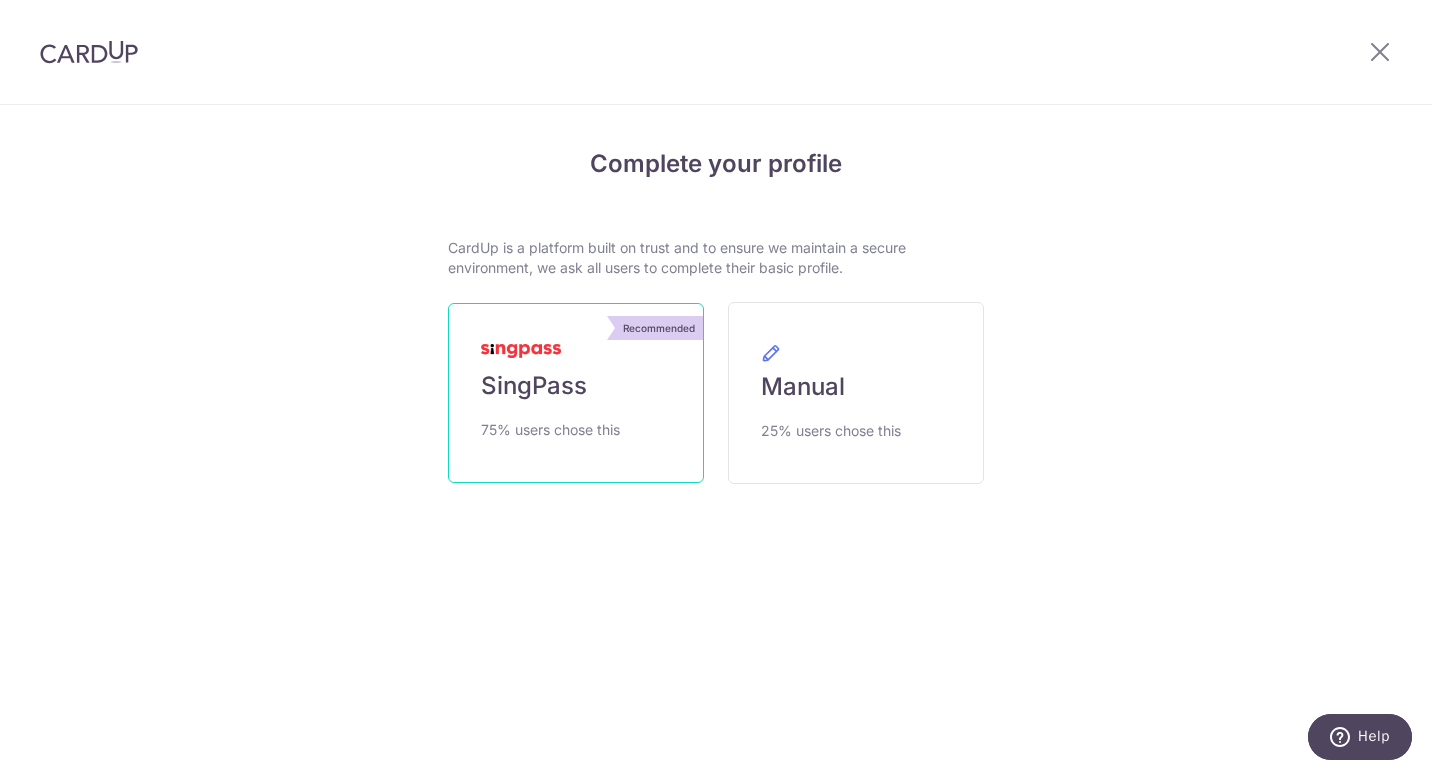 click on "SingPass" at bounding box center (534, 386) 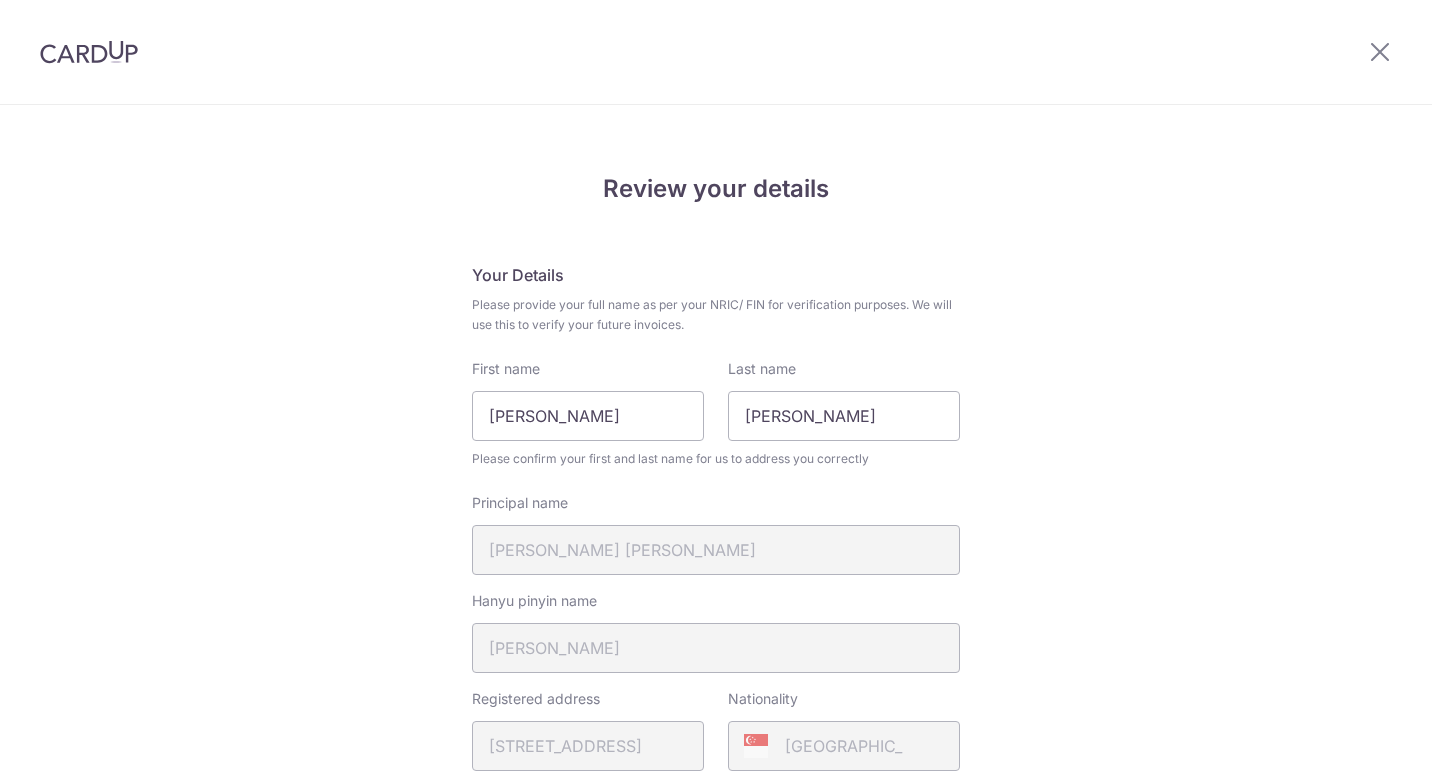 scroll, scrollTop: 0, scrollLeft: 0, axis: both 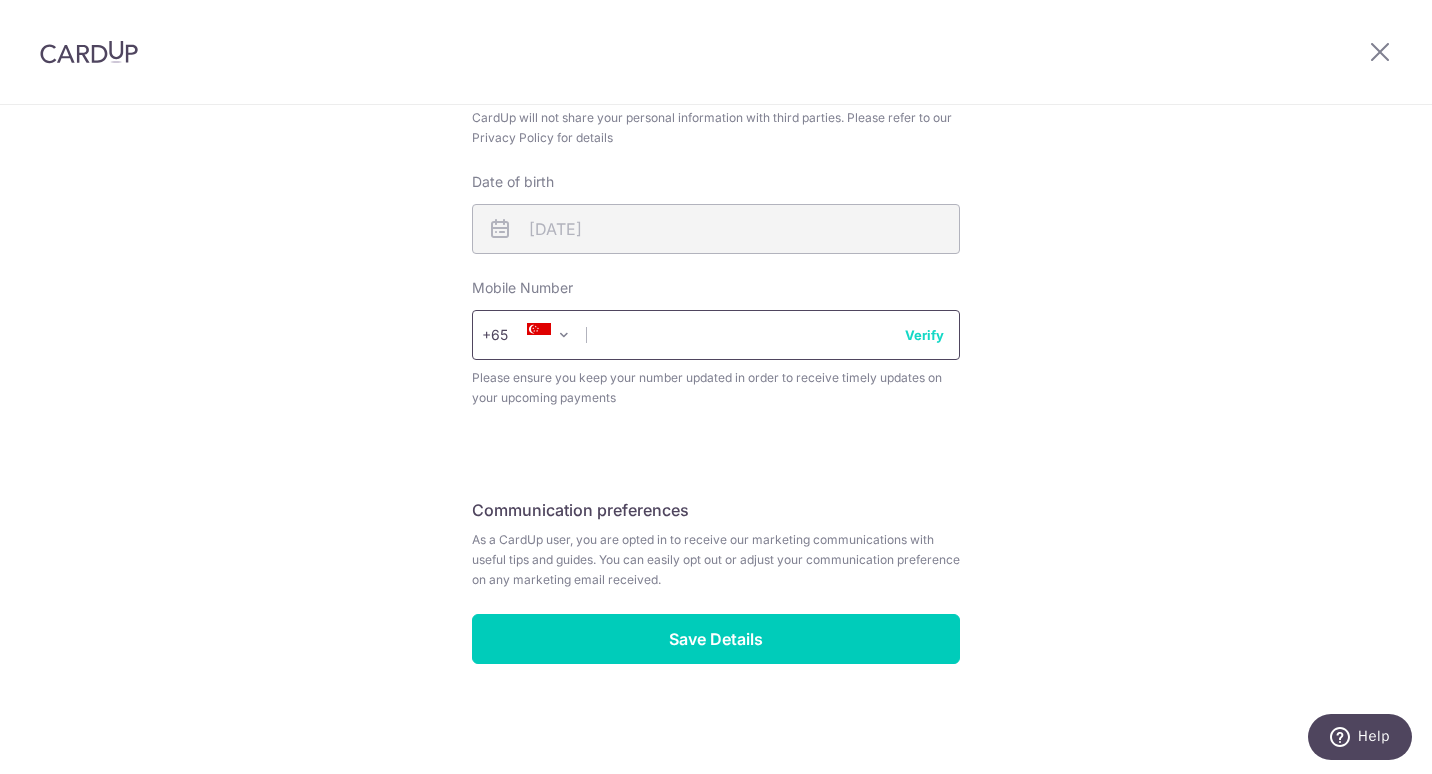 click at bounding box center (716, 335) 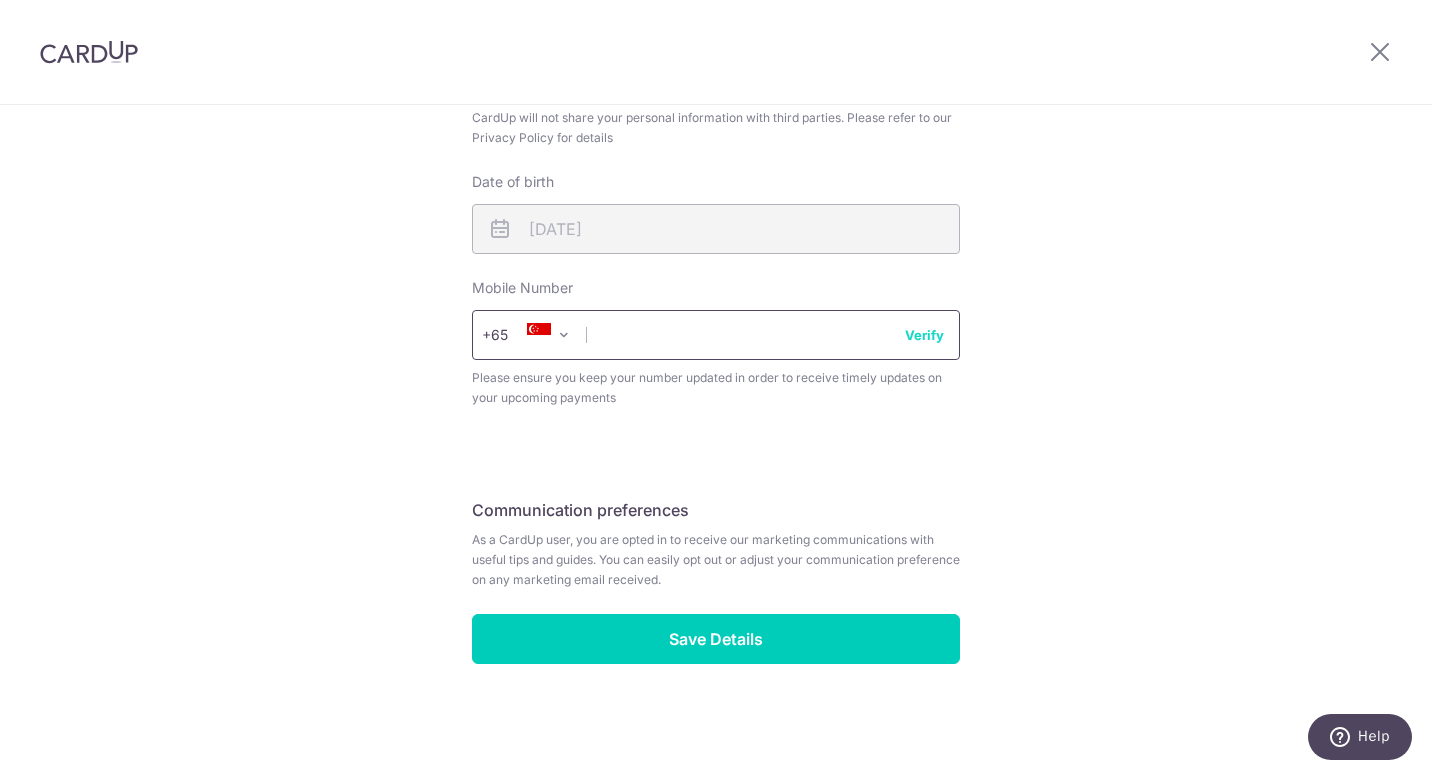 type on "82011906" 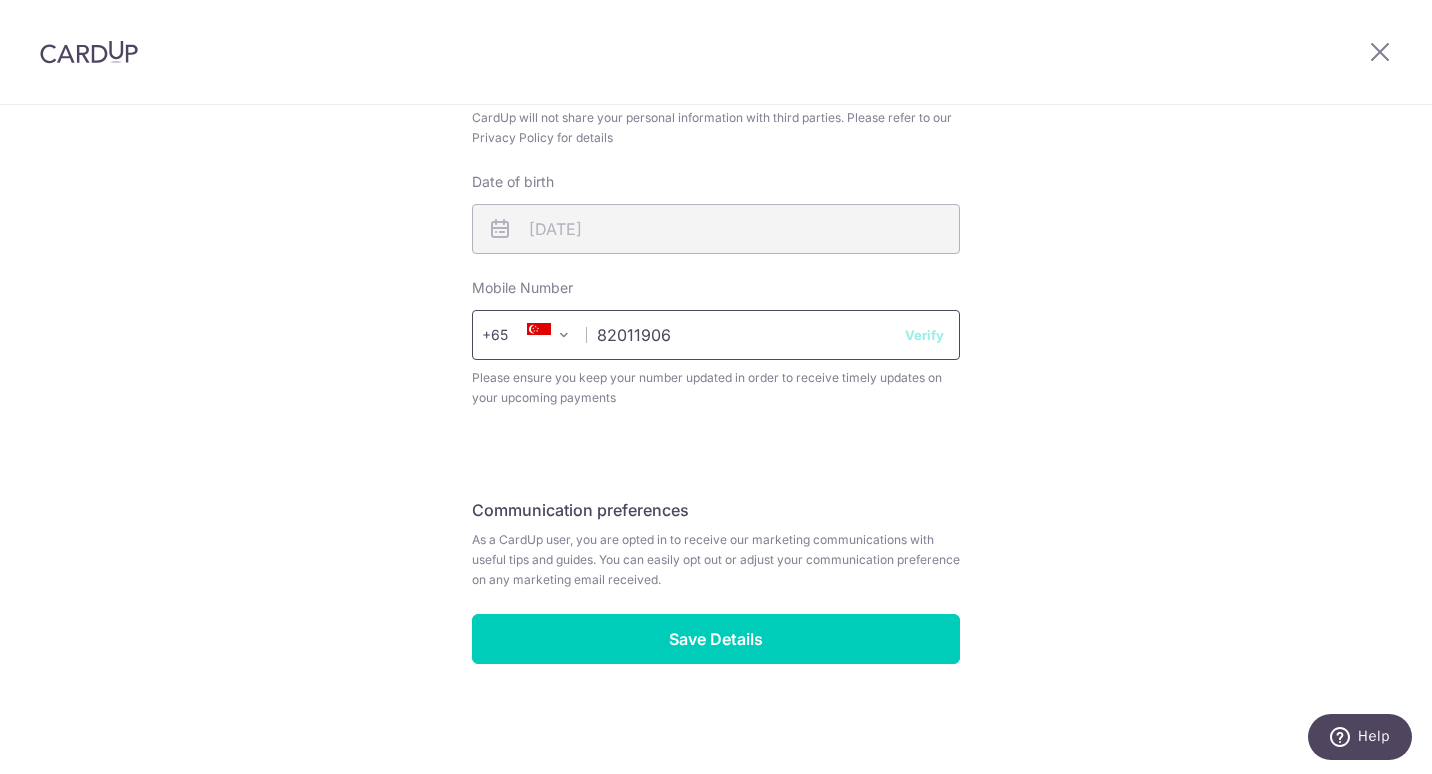 select on "65" 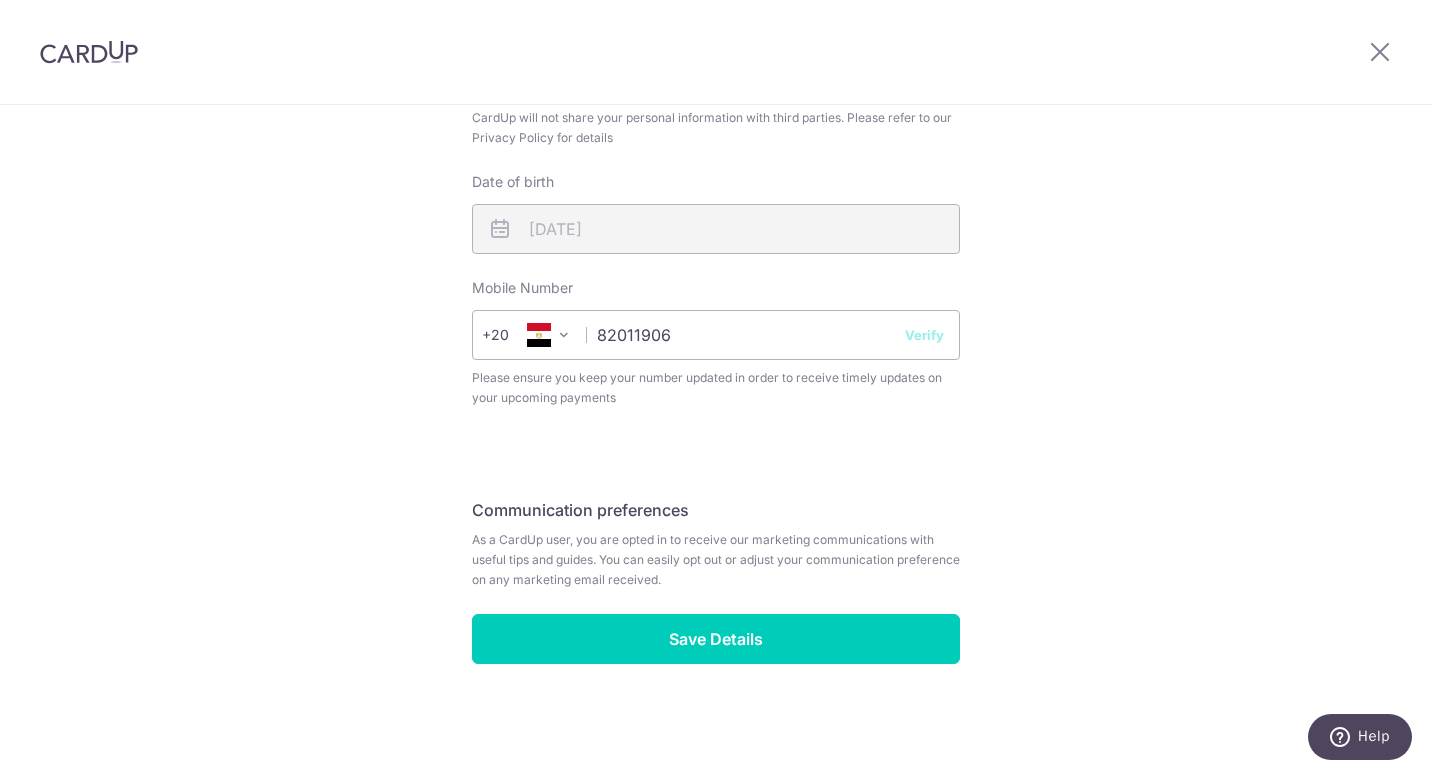 click on "+20" at bounding box center [529, 335] 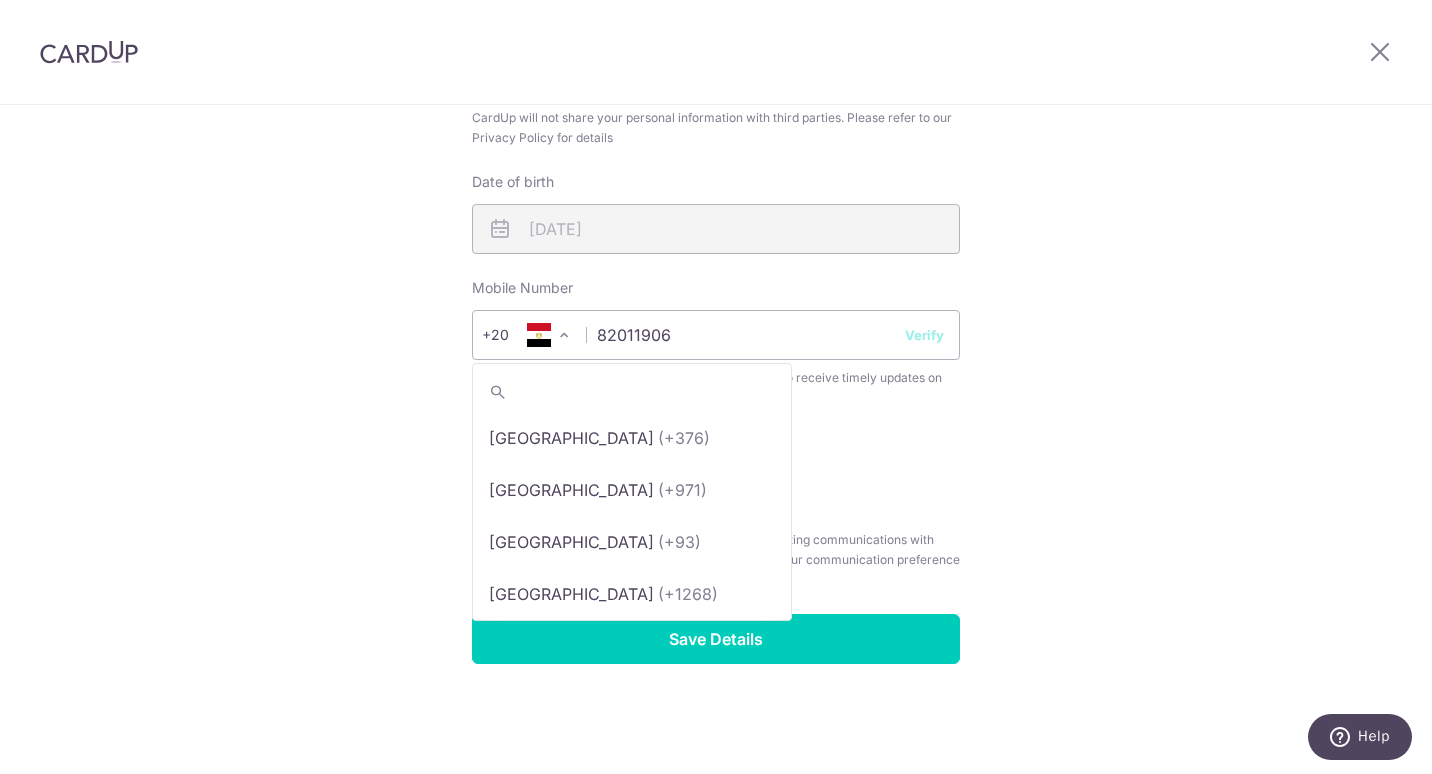 scroll, scrollTop: 3272, scrollLeft: 0, axis: vertical 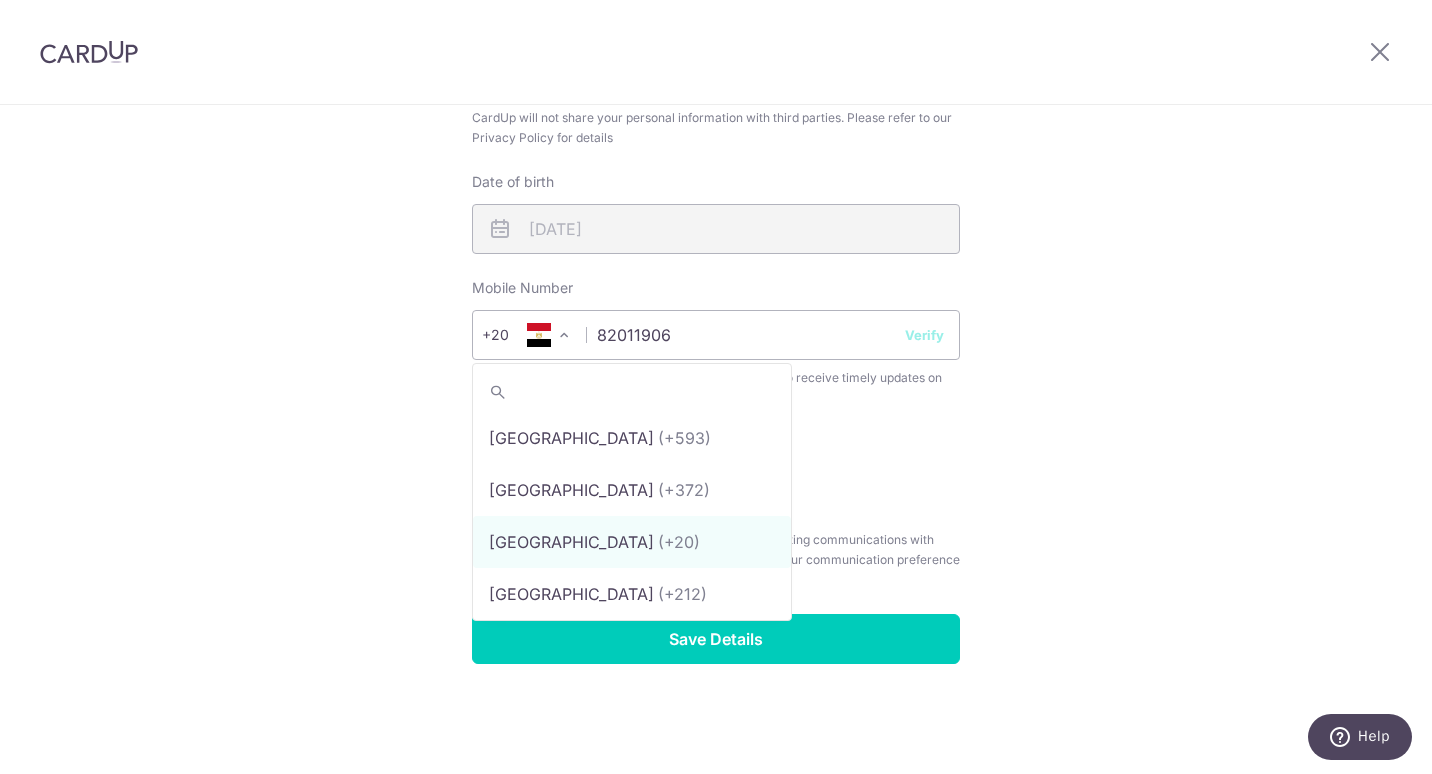 click at bounding box center (632, 392) 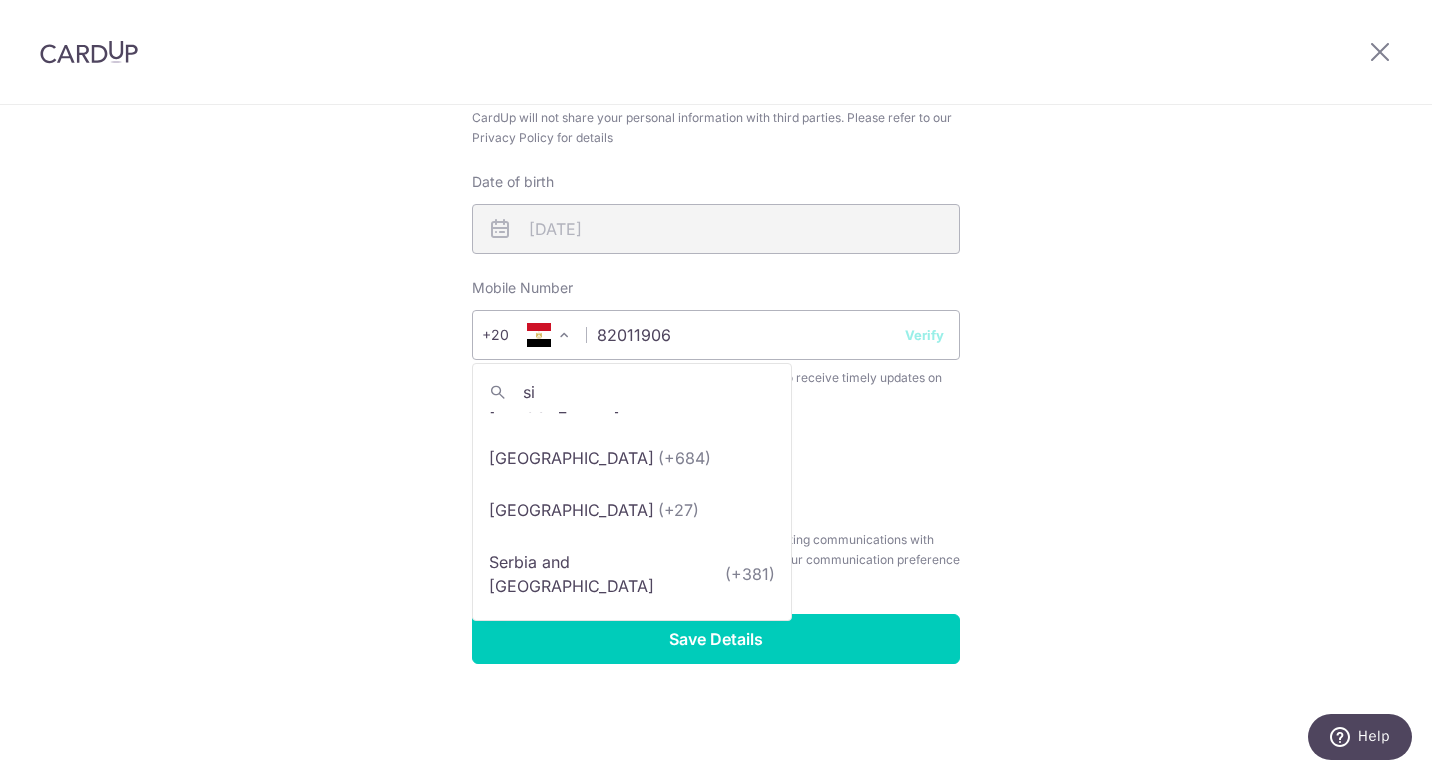 scroll, scrollTop: 0, scrollLeft: 0, axis: both 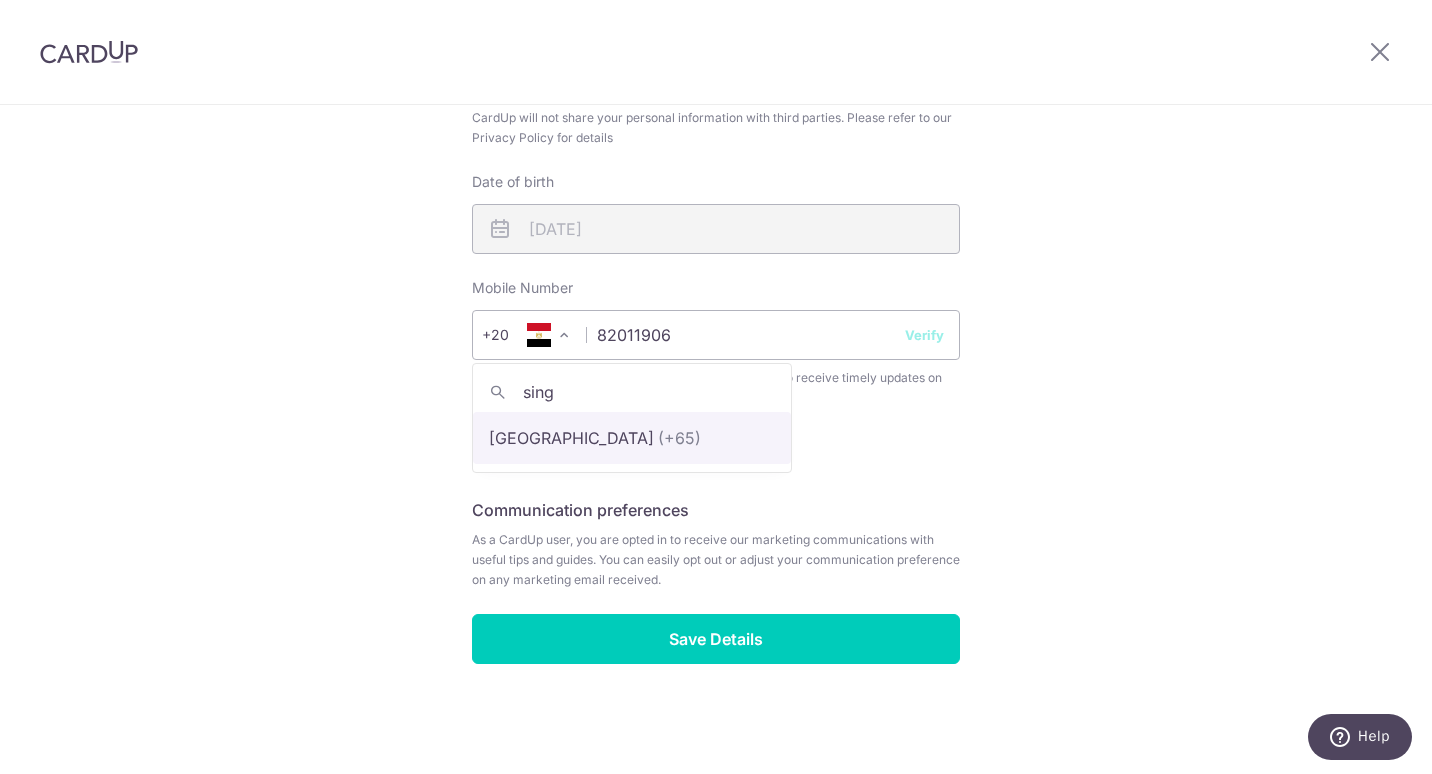 type on "sing" 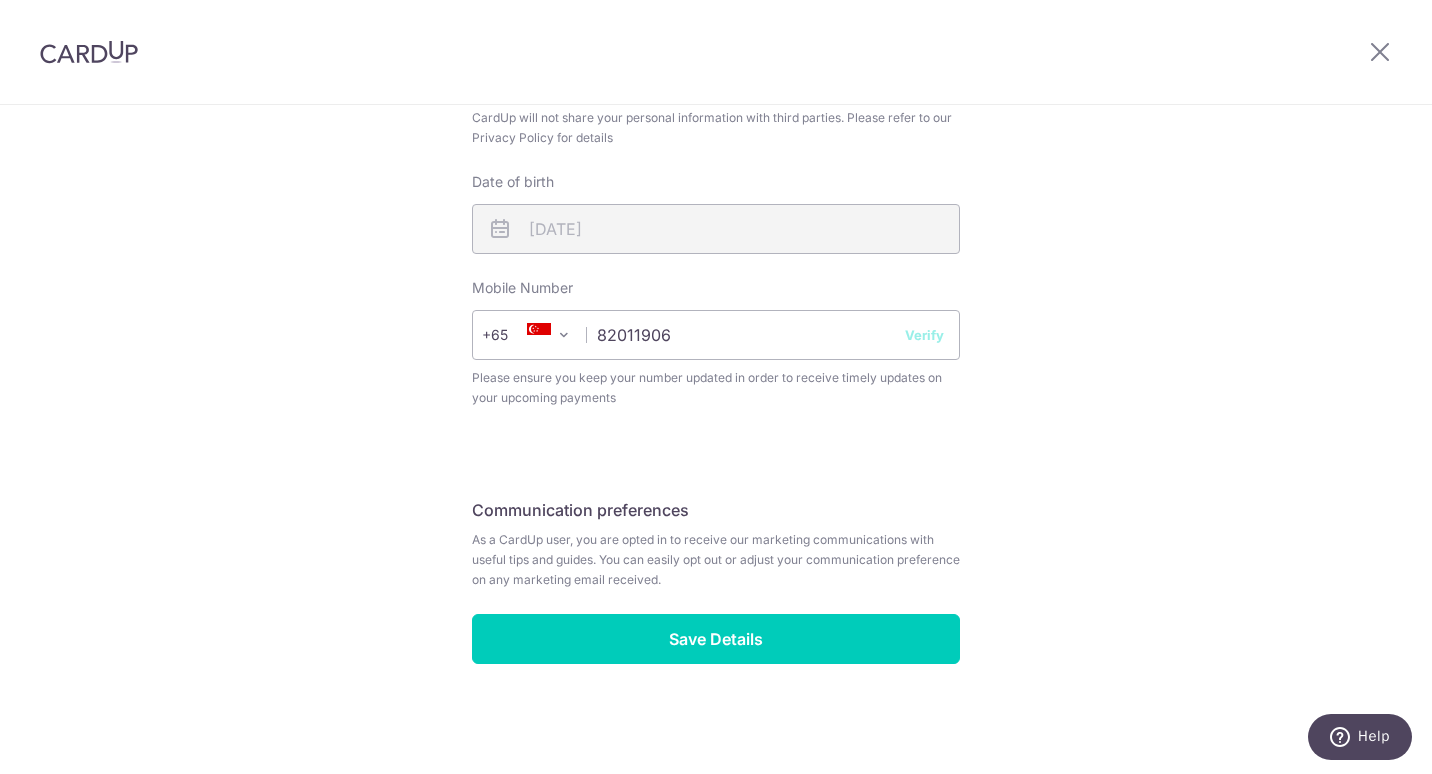 select on "199" 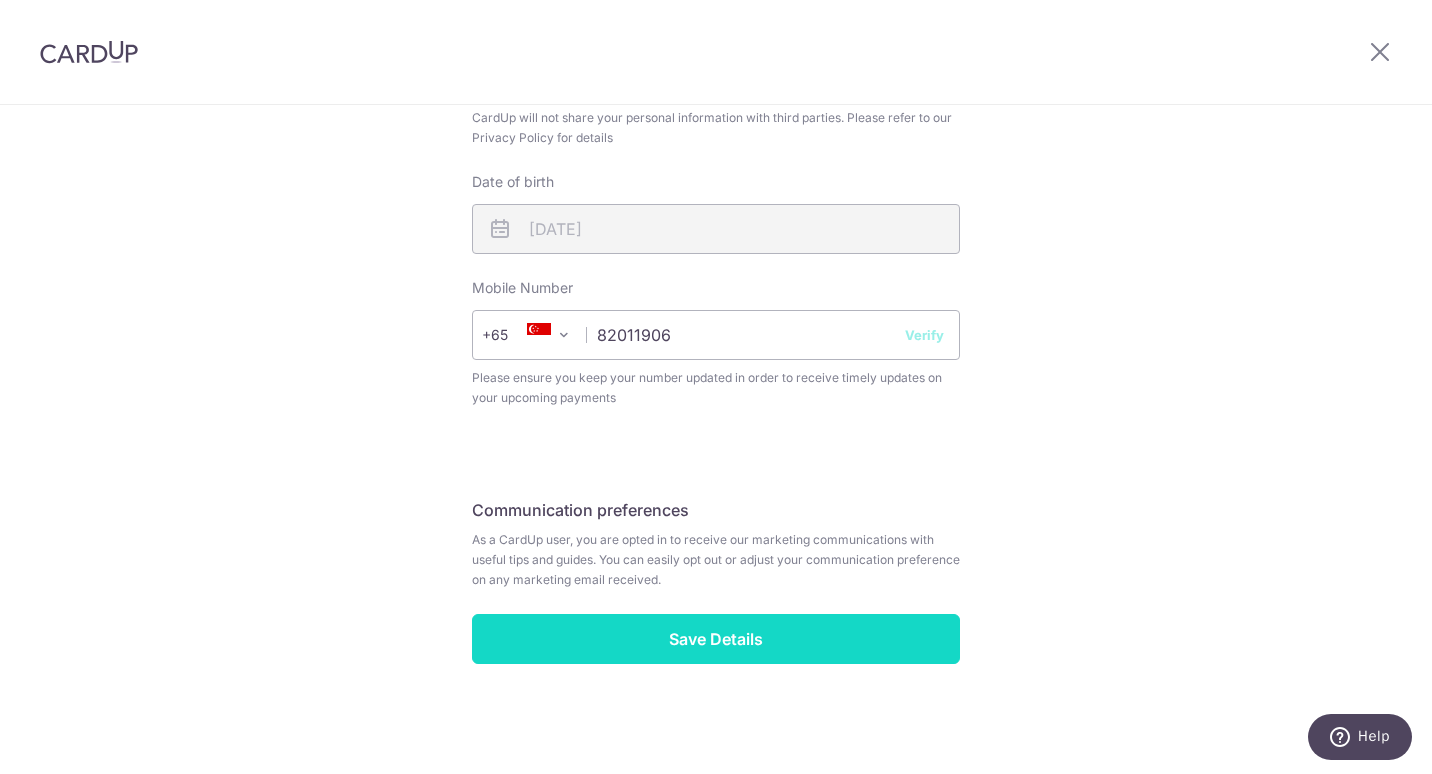 click on "Save Details" at bounding box center (716, 639) 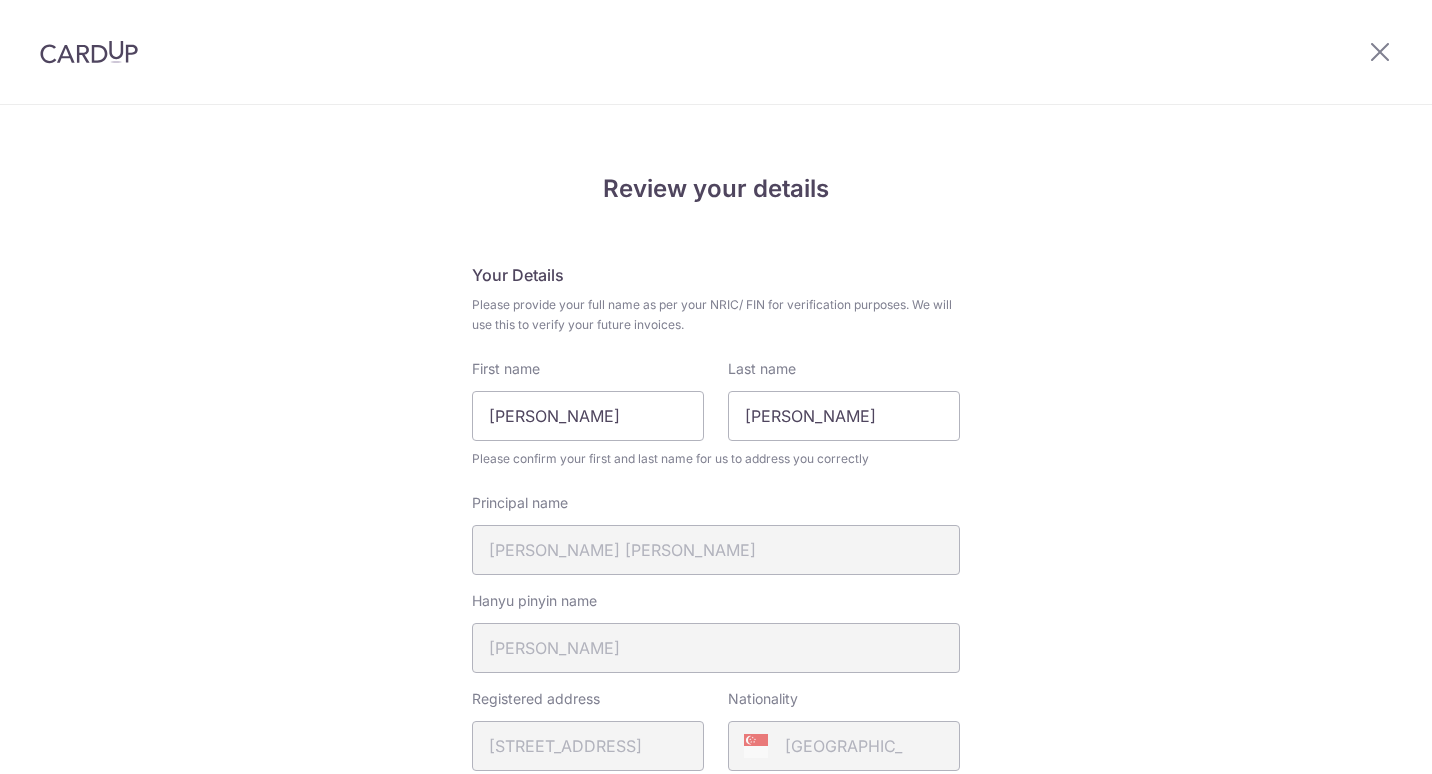 scroll, scrollTop: 0, scrollLeft: 0, axis: both 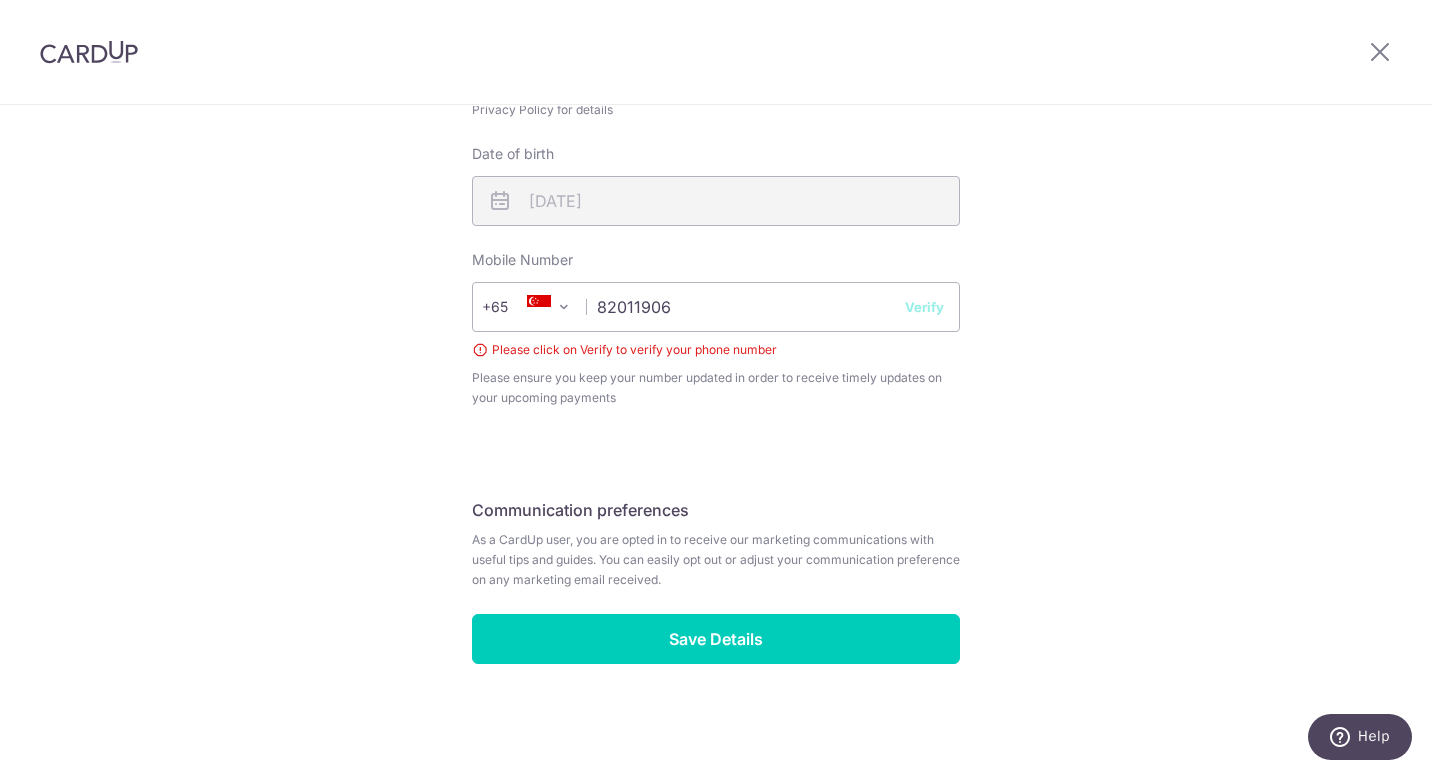 click on "Verify" at bounding box center (924, 307) 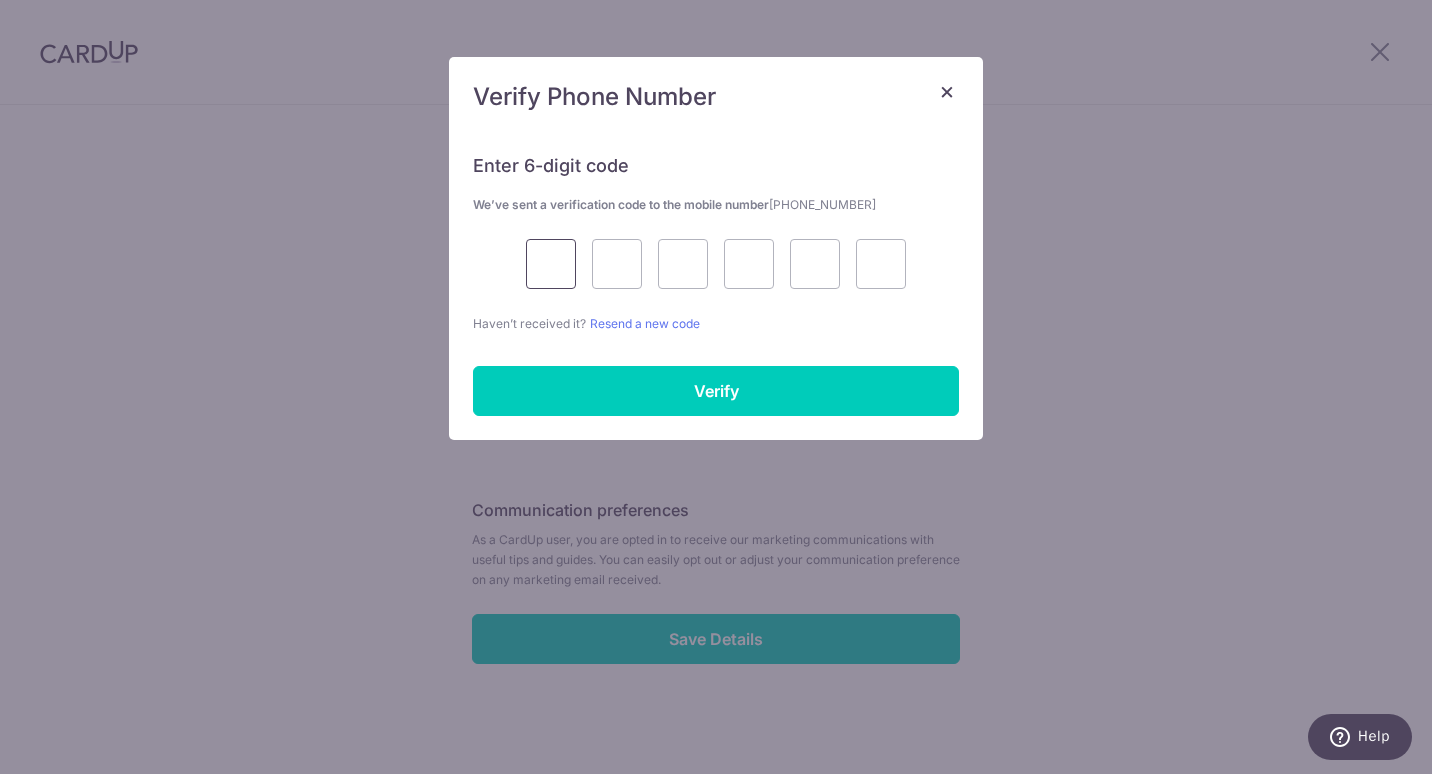 click at bounding box center [551, 264] 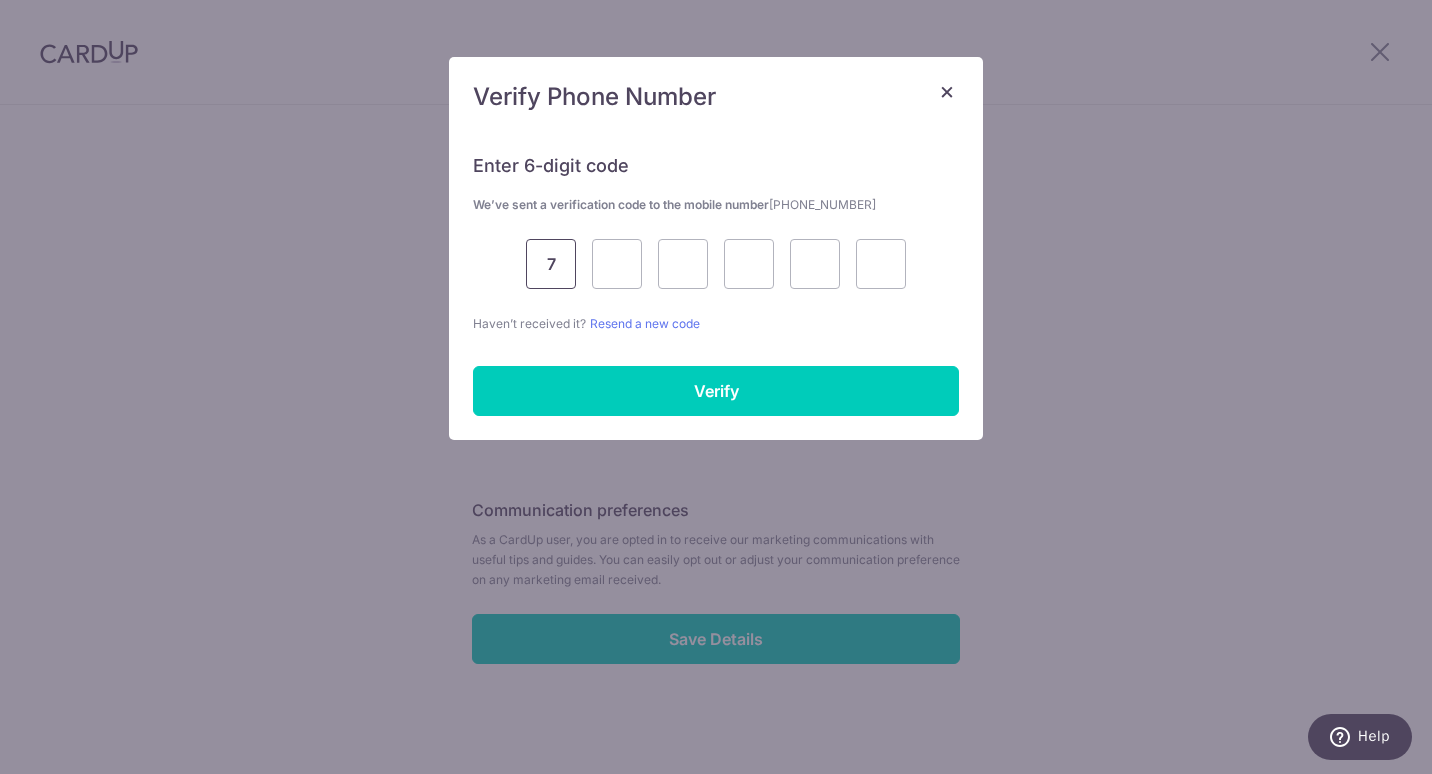 type on "7" 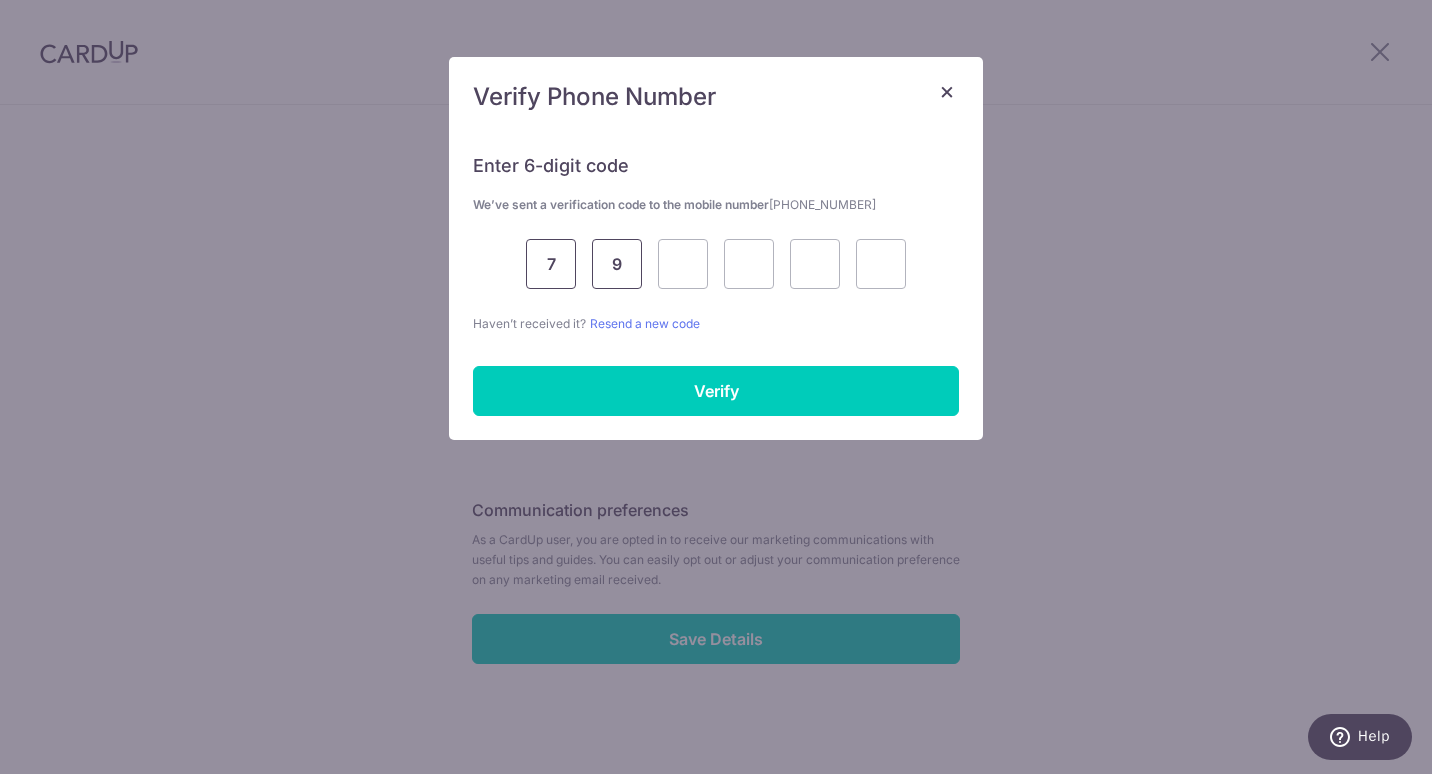 type on "9" 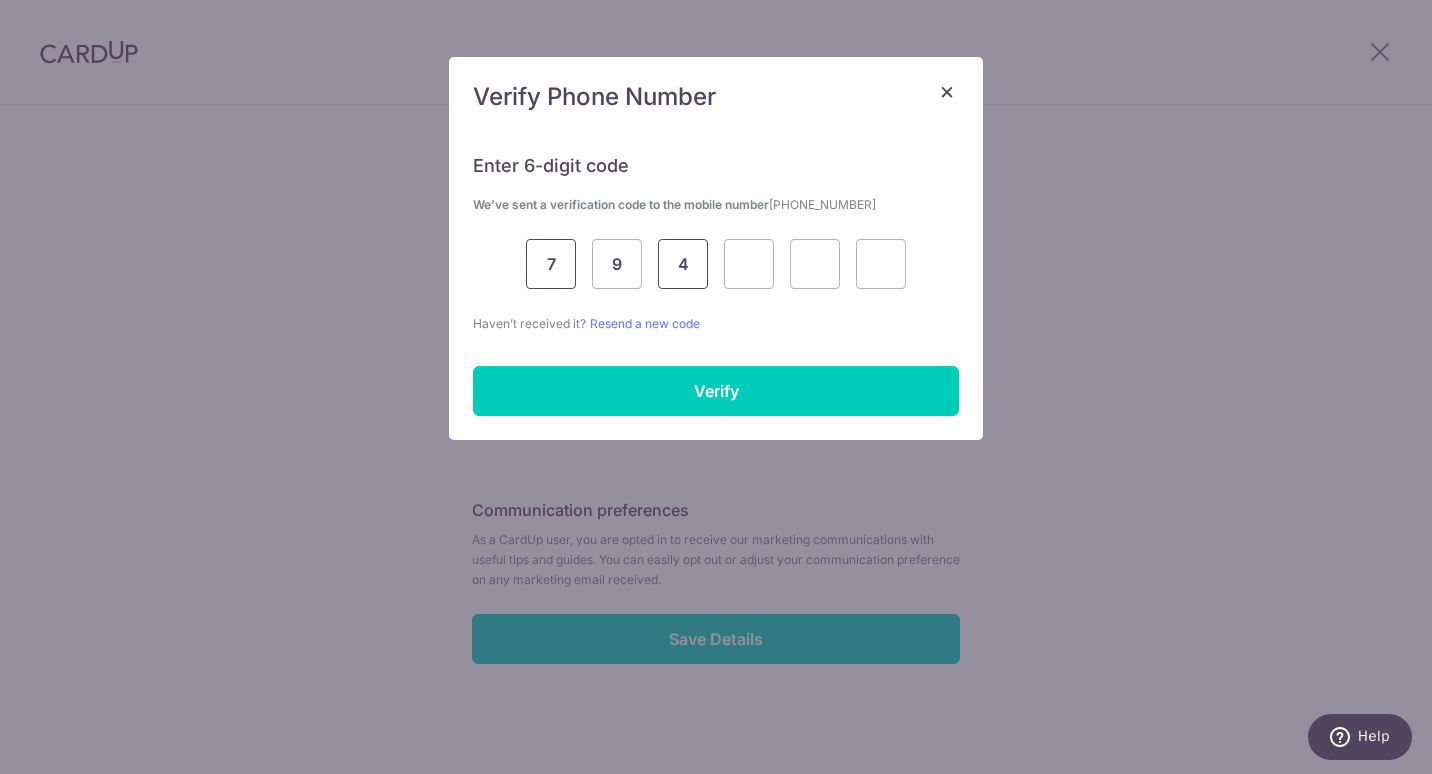 type on "4" 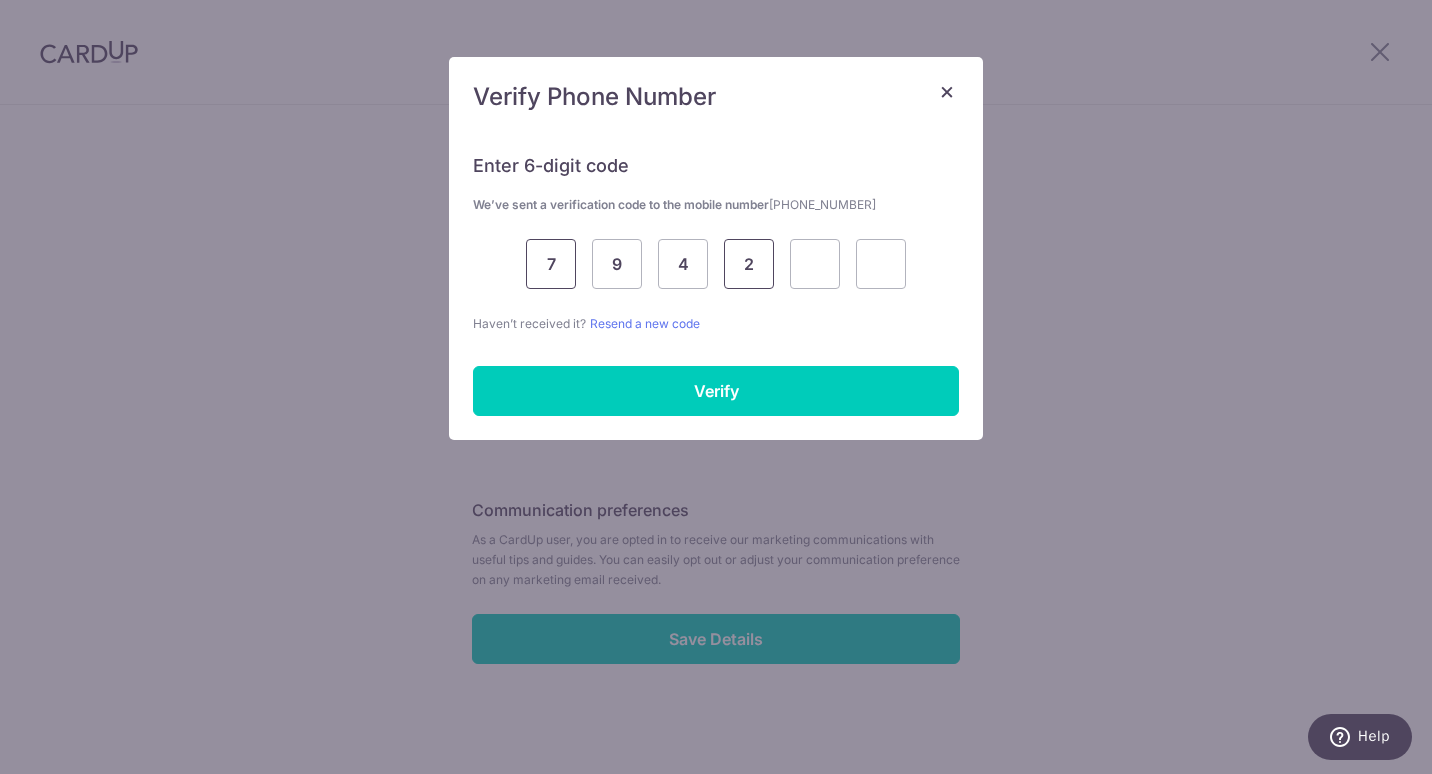 type on "2" 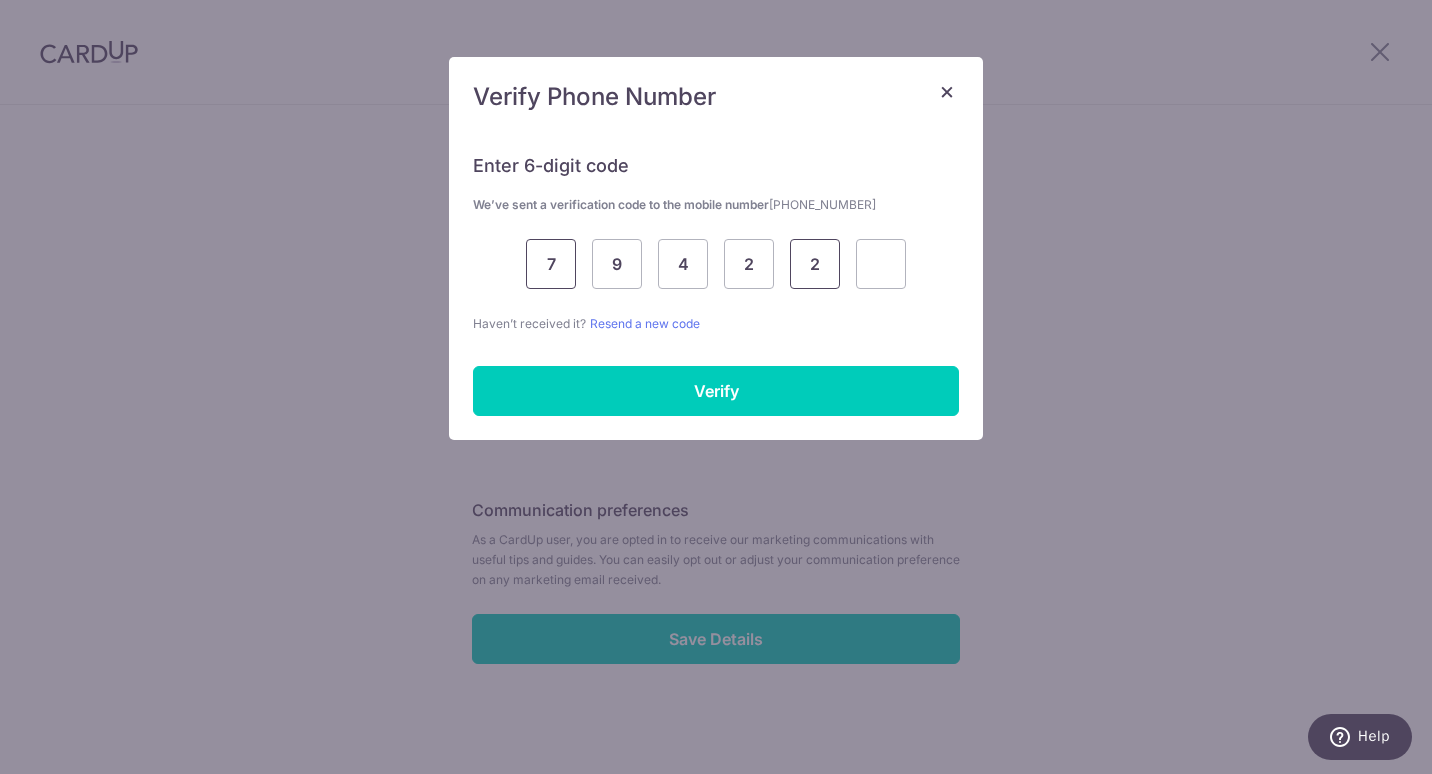 type on "2" 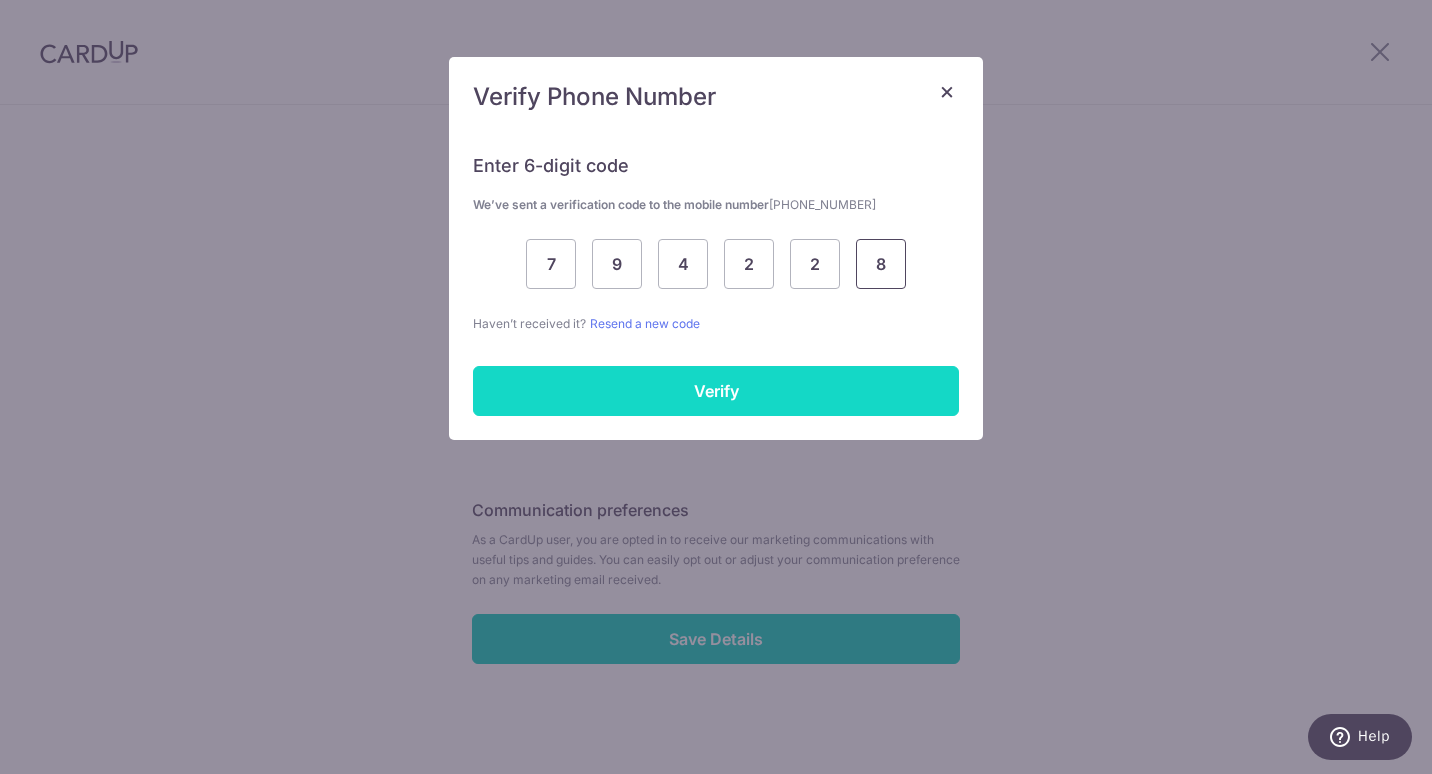 type on "8" 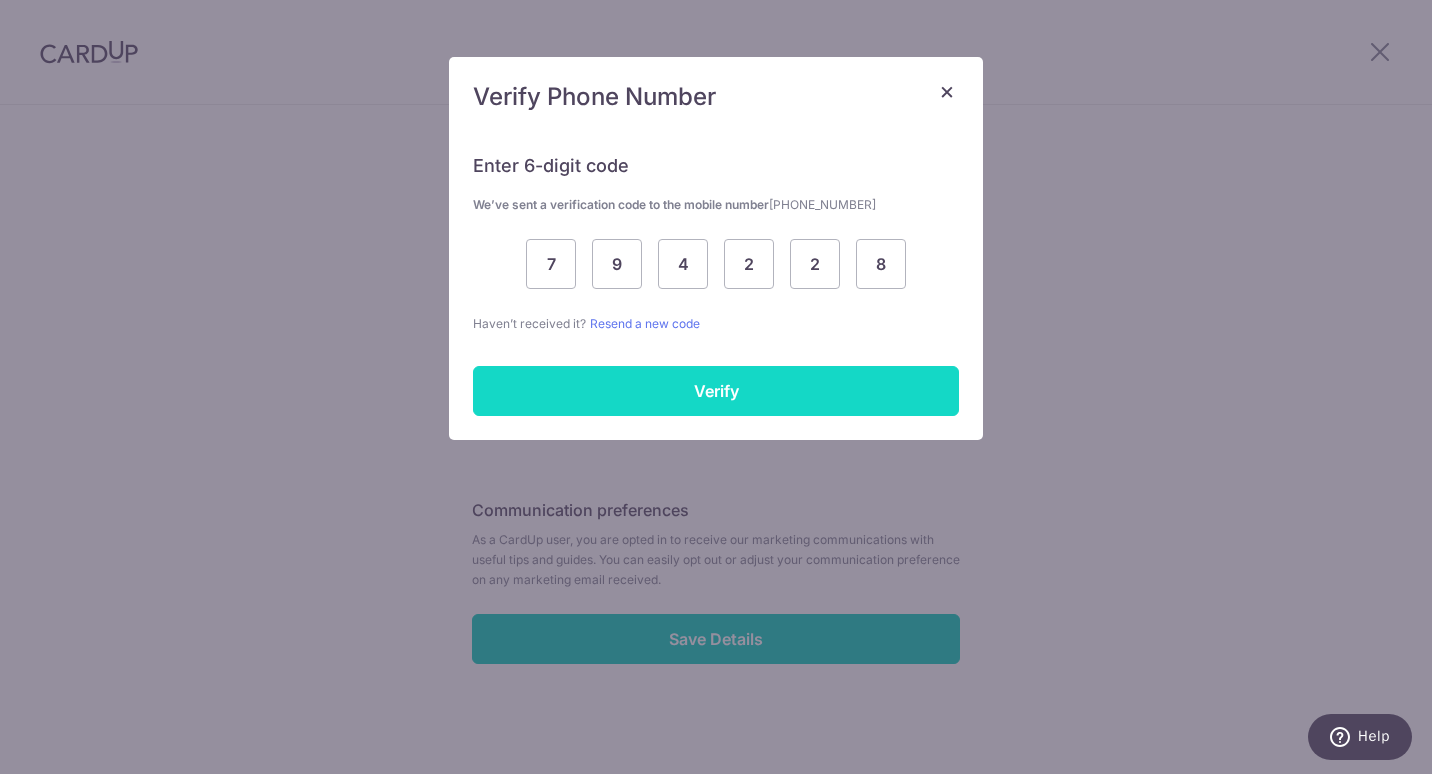click on "Verify" at bounding box center (716, 391) 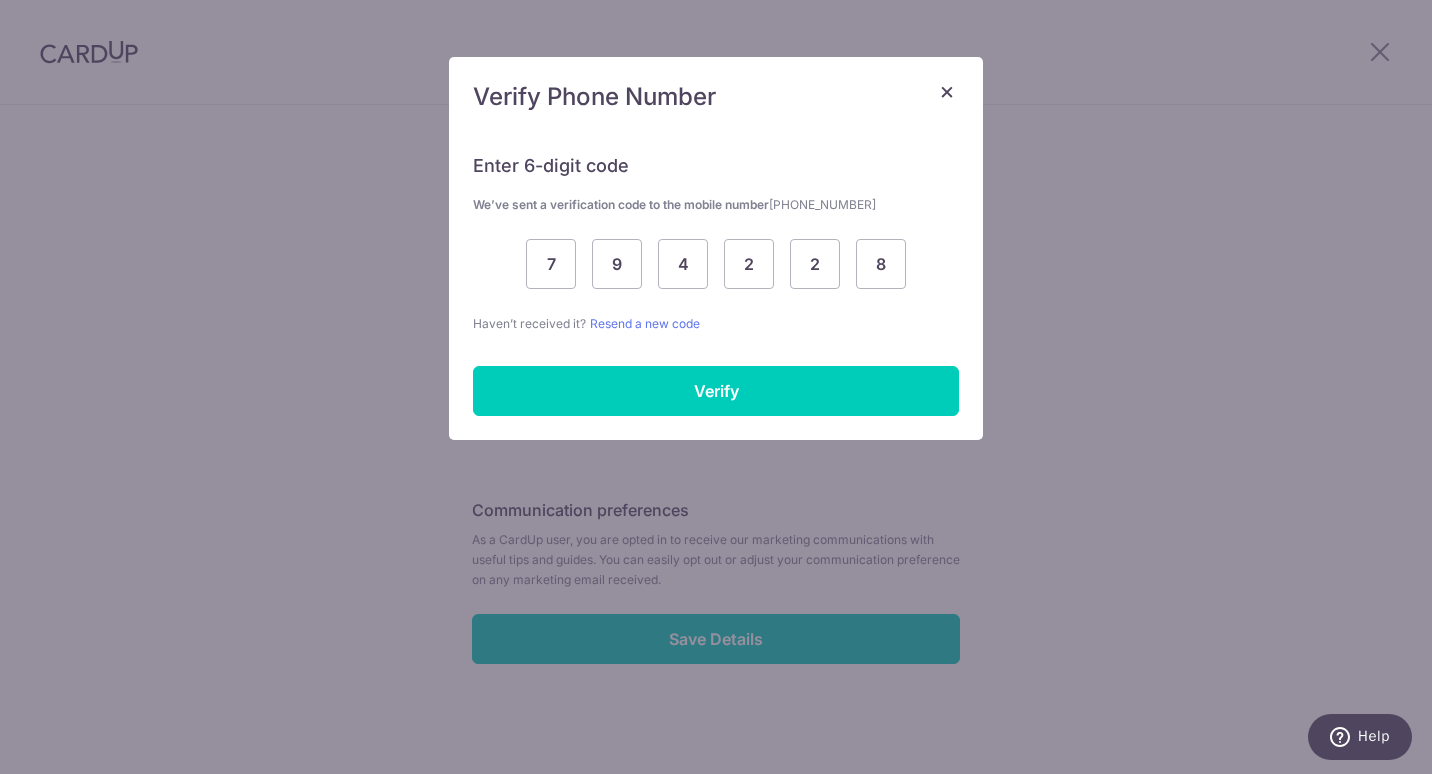 scroll, scrollTop: 789, scrollLeft: 0, axis: vertical 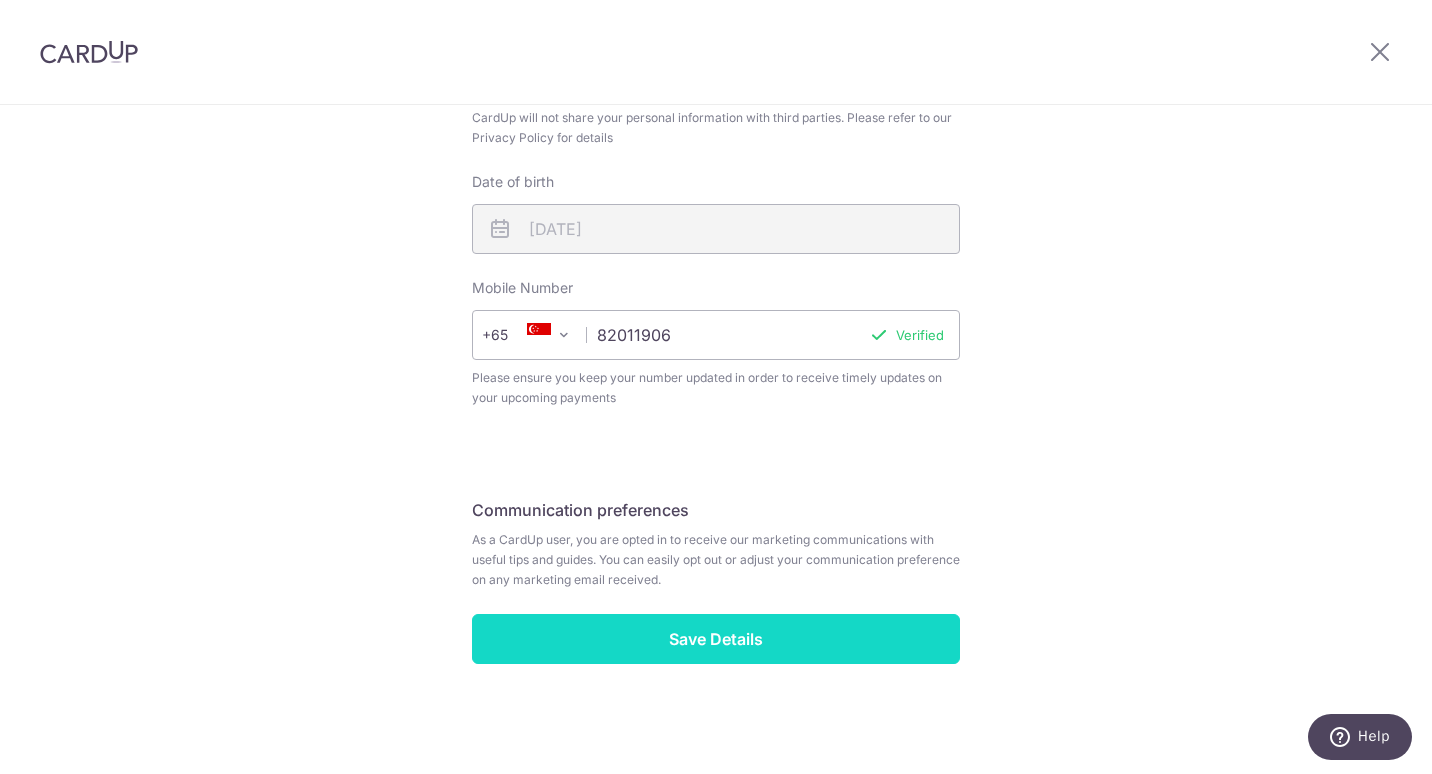 click on "Save Details" at bounding box center (716, 639) 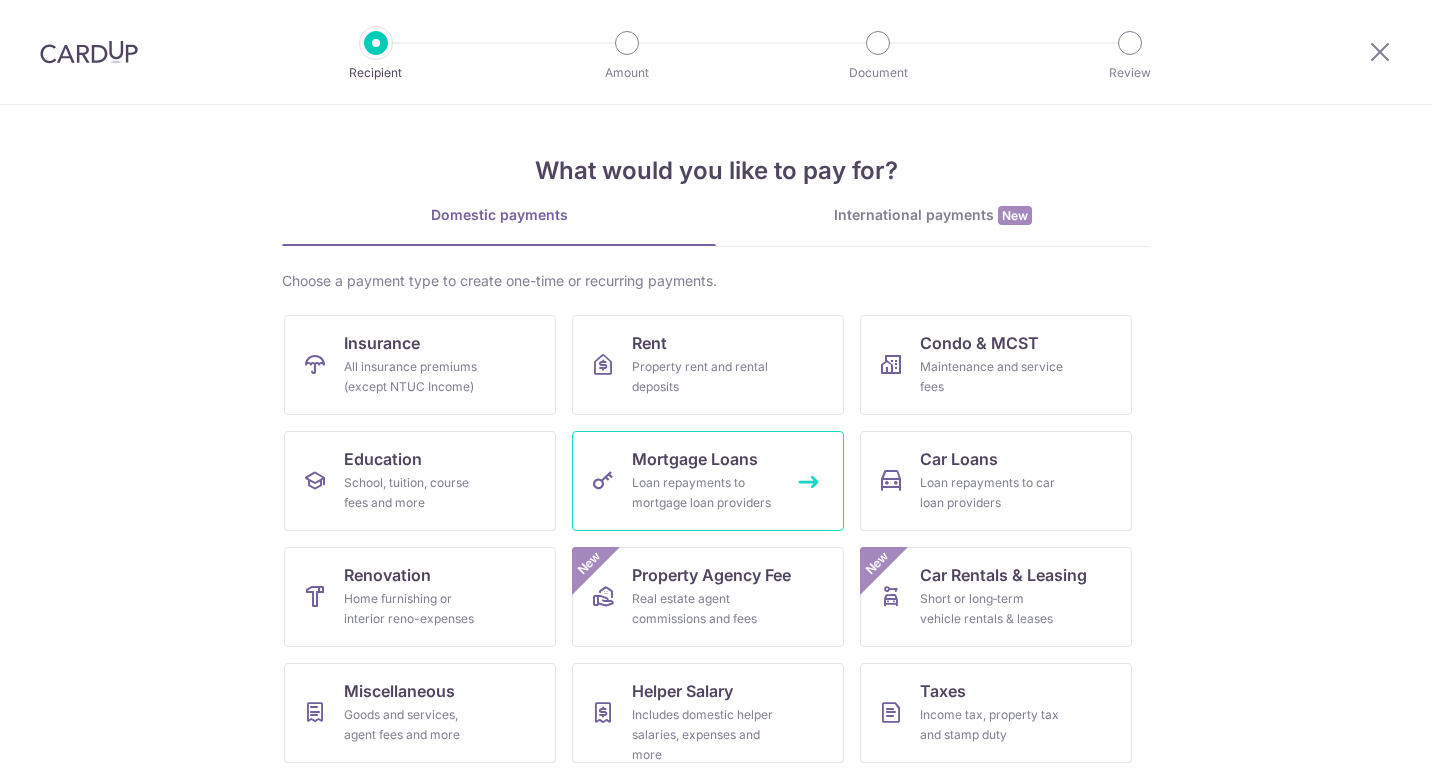 scroll, scrollTop: 0, scrollLeft: 0, axis: both 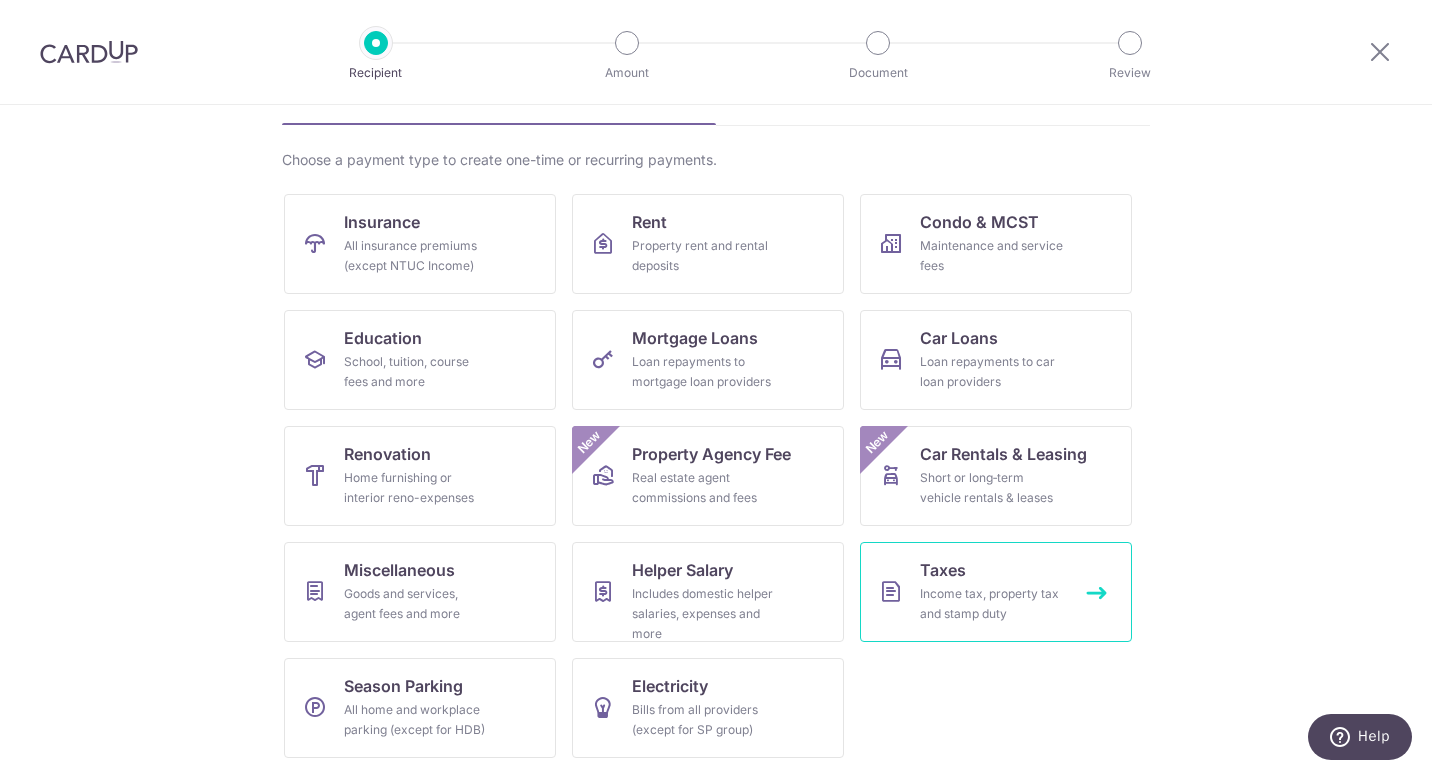 click on "Taxes" at bounding box center (943, 570) 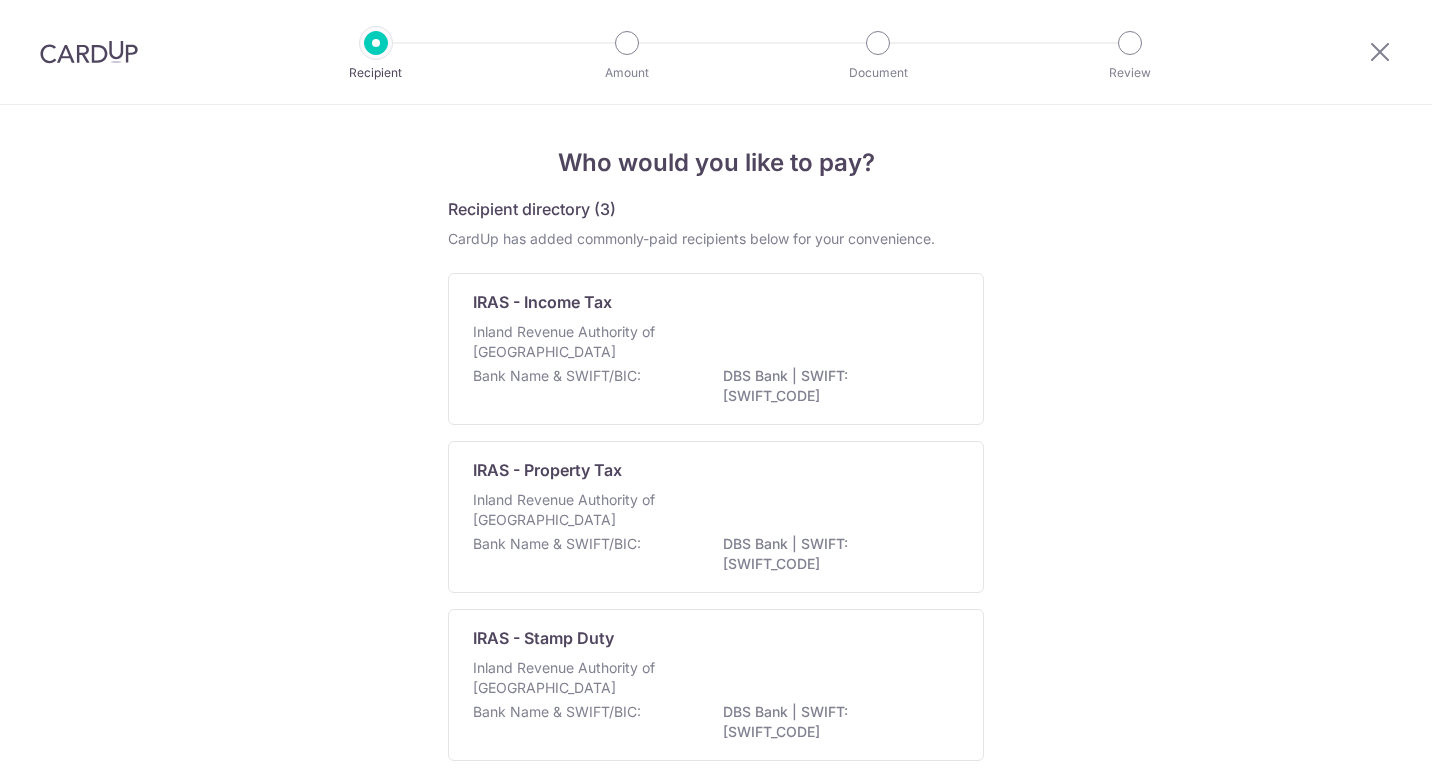 scroll, scrollTop: 0, scrollLeft: 0, axis: both 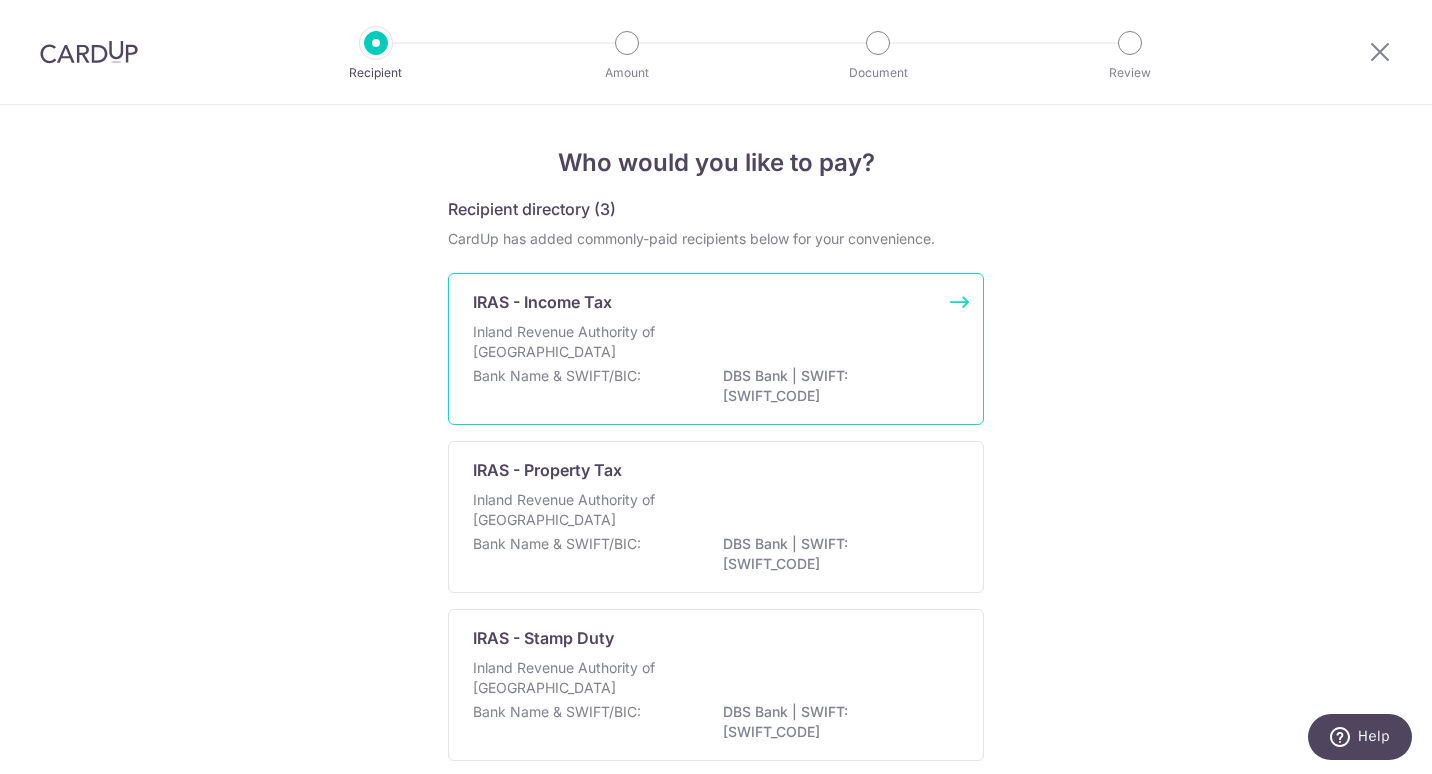 click on "Inland Revenue Authority of Singapore" at bounding box center (579, 342) 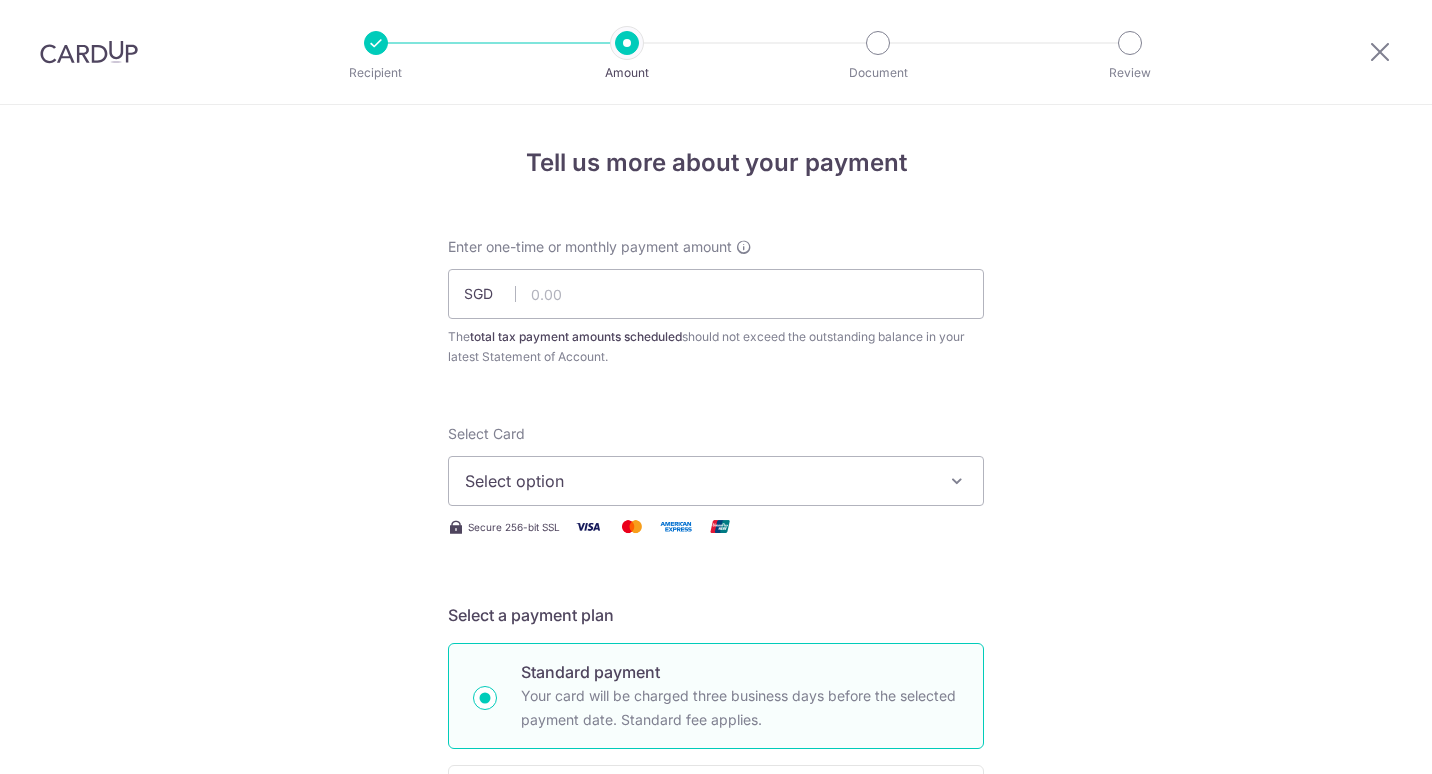 scroll, scrollTop: 0, scrollLeft: 0, axis: both 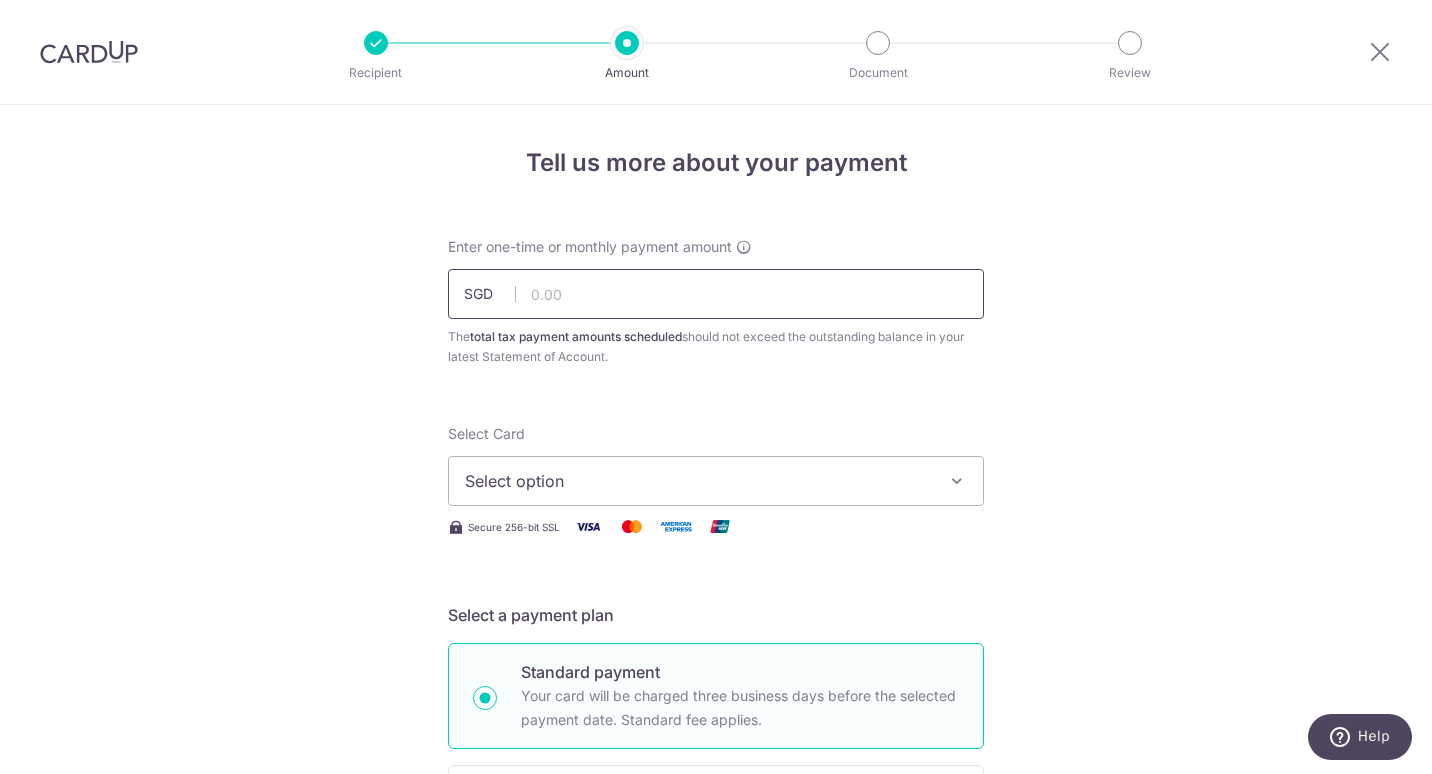 click at bounding box center [716, 294] 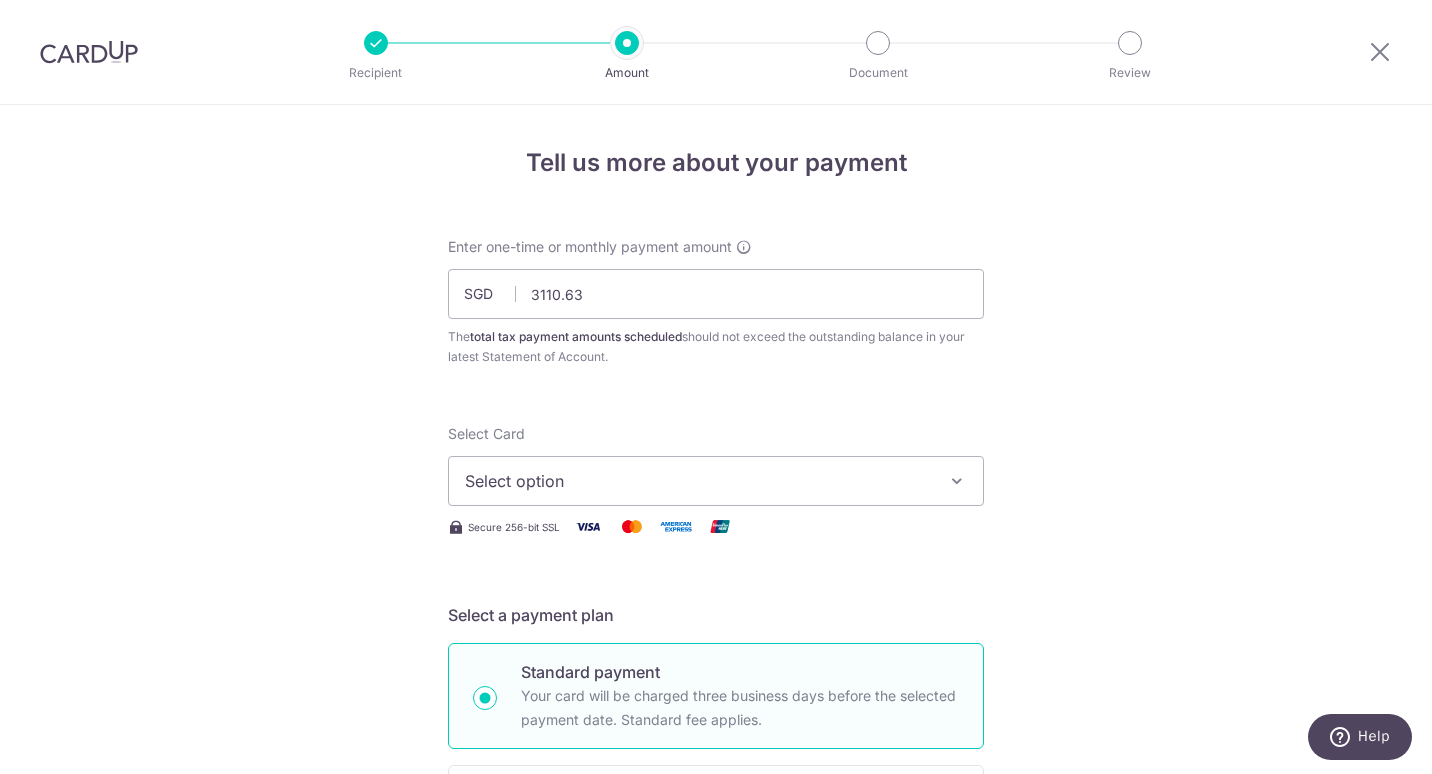type on "3,110.63" 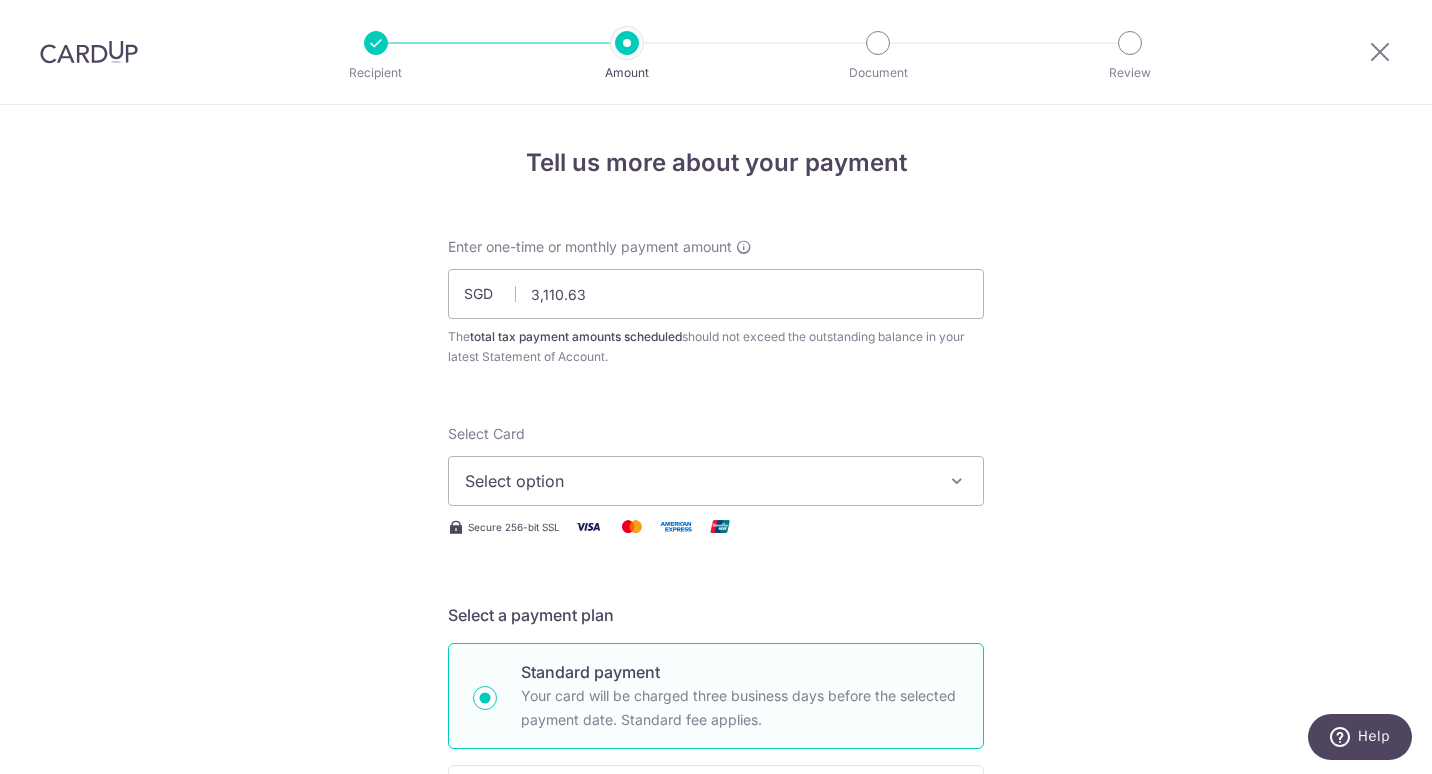 click on "Select option" at bounding box center (716, 481) 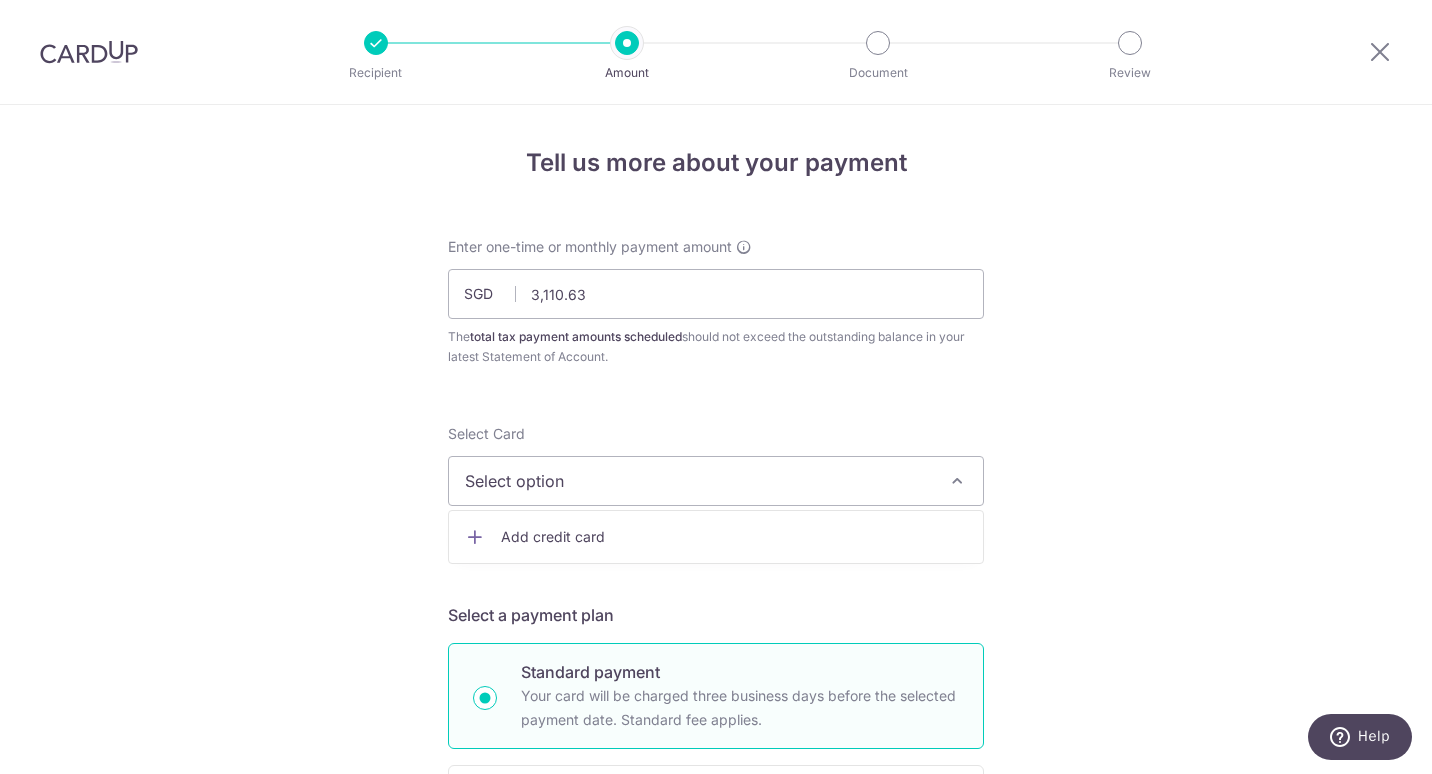 click on "Add credit card" at bounding box center [734, 537] 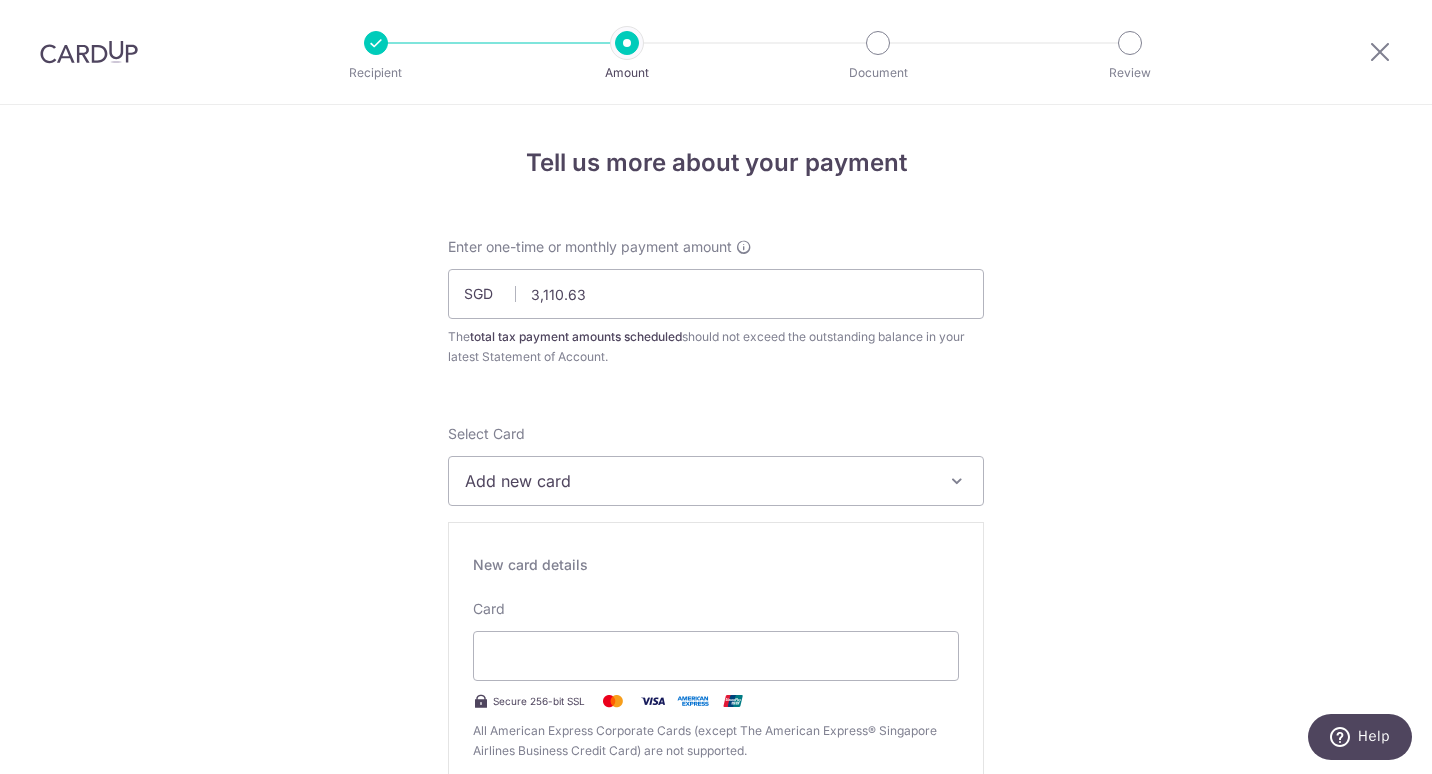 click on "Tell us more about your payment
Enter one-time or monthly payment amount
SGD
3,110.63
3110.63
The  total tax payment amounts scheduled  should not exceed the outstanding balance in your latest Statement of Account.
Select Card
Add new card
Add credit card
Secure 256-bit SSL
Text
New card details
Card" at bounding box center (716, 1308) 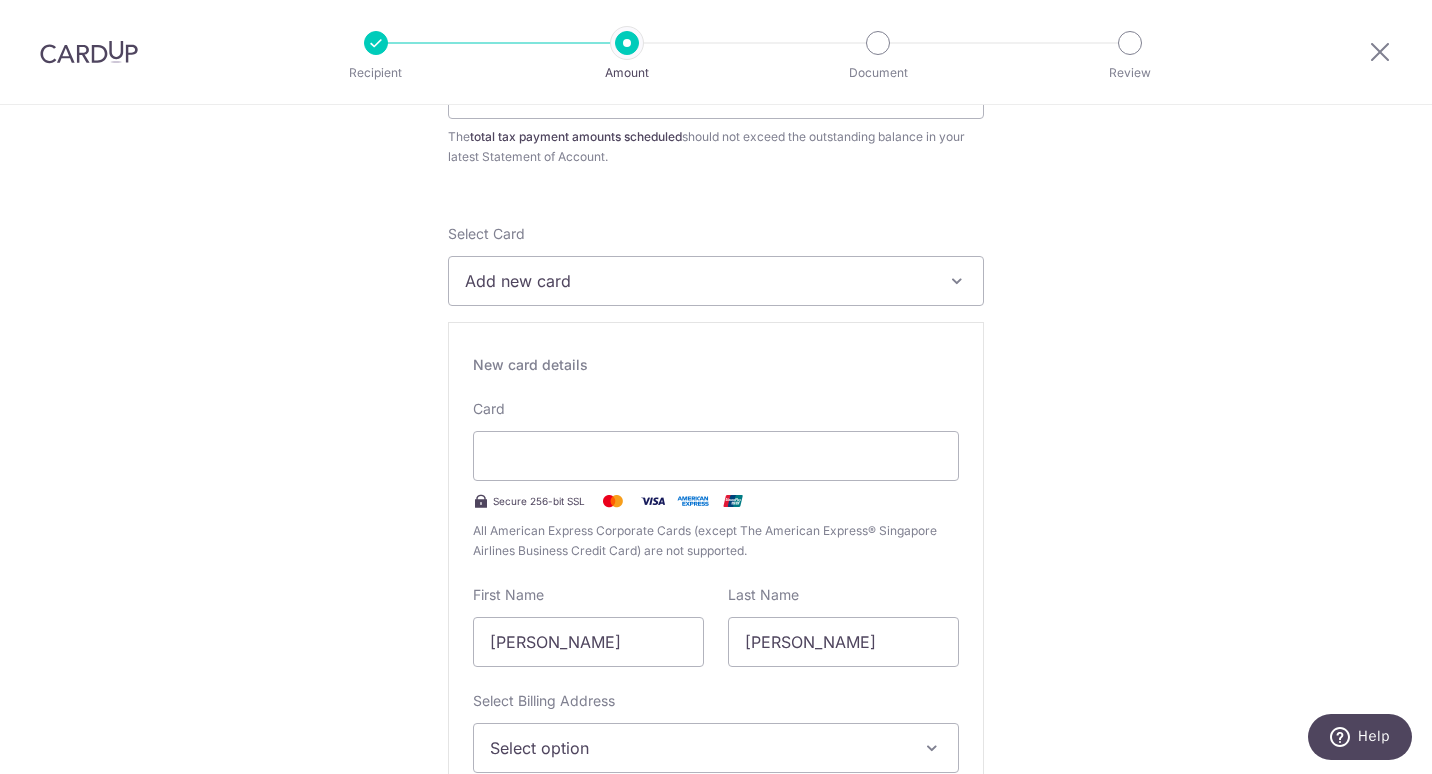 scroll, scrollTop: 400, scrollLeft: 0, axis: vertical 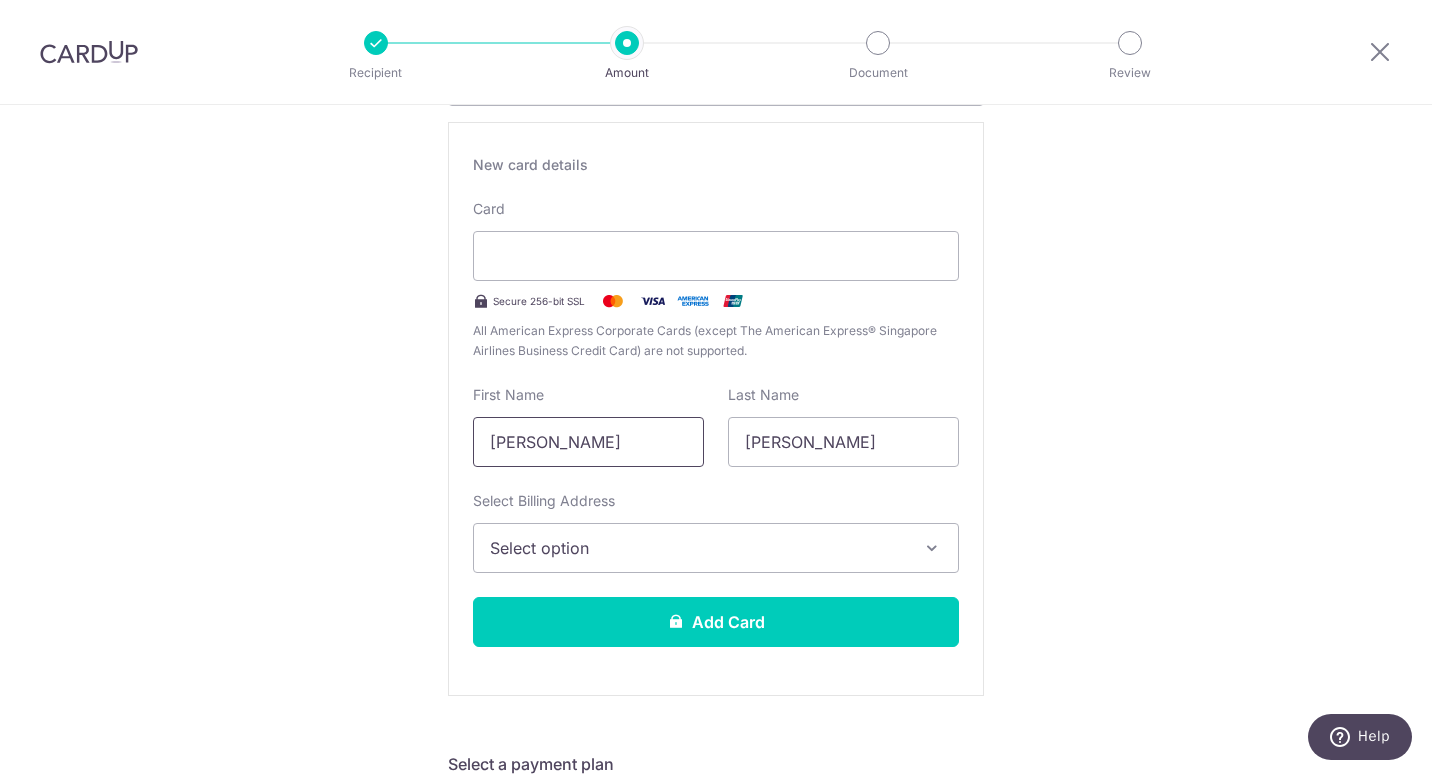 click on "Soo Chin Rae" at bounding box center [588, 442] 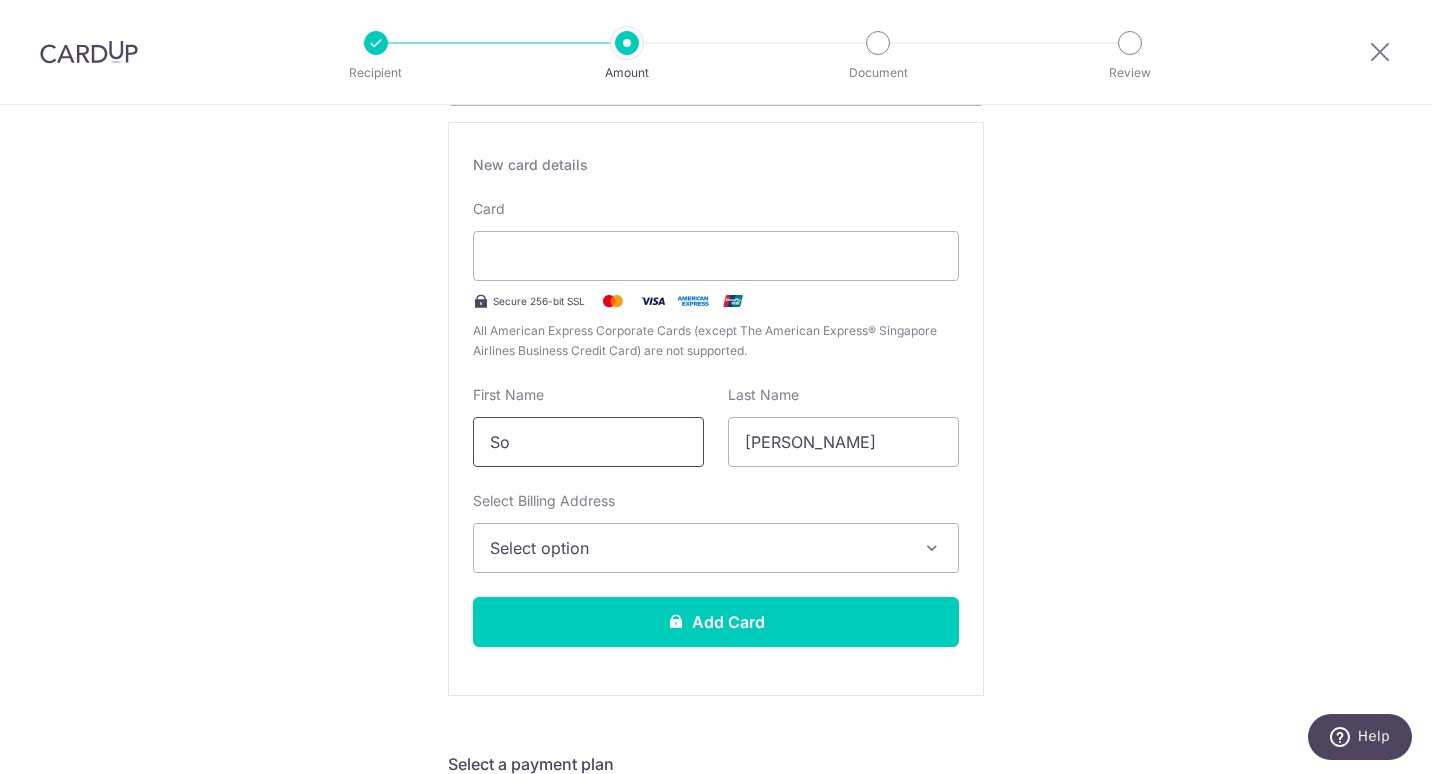 type on "S" 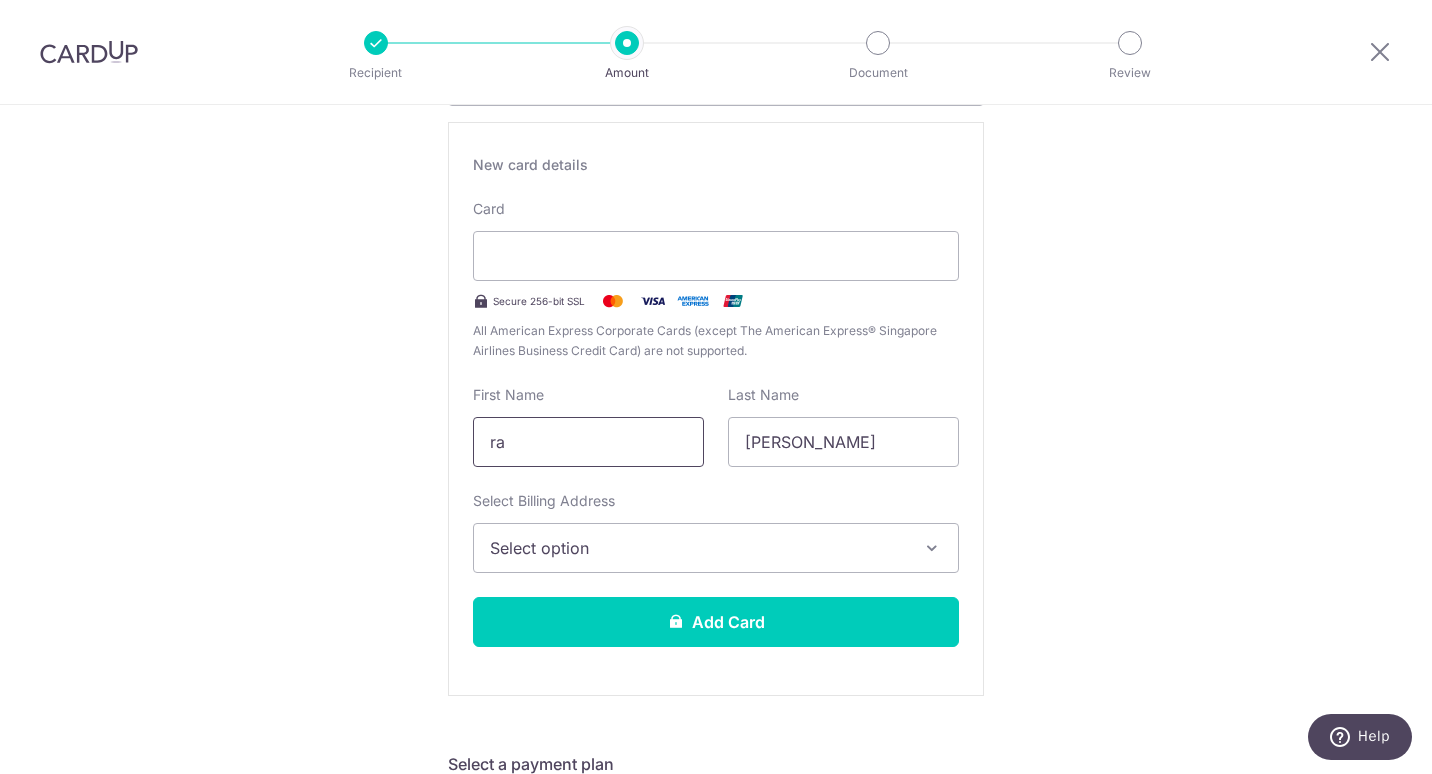 type on "r" 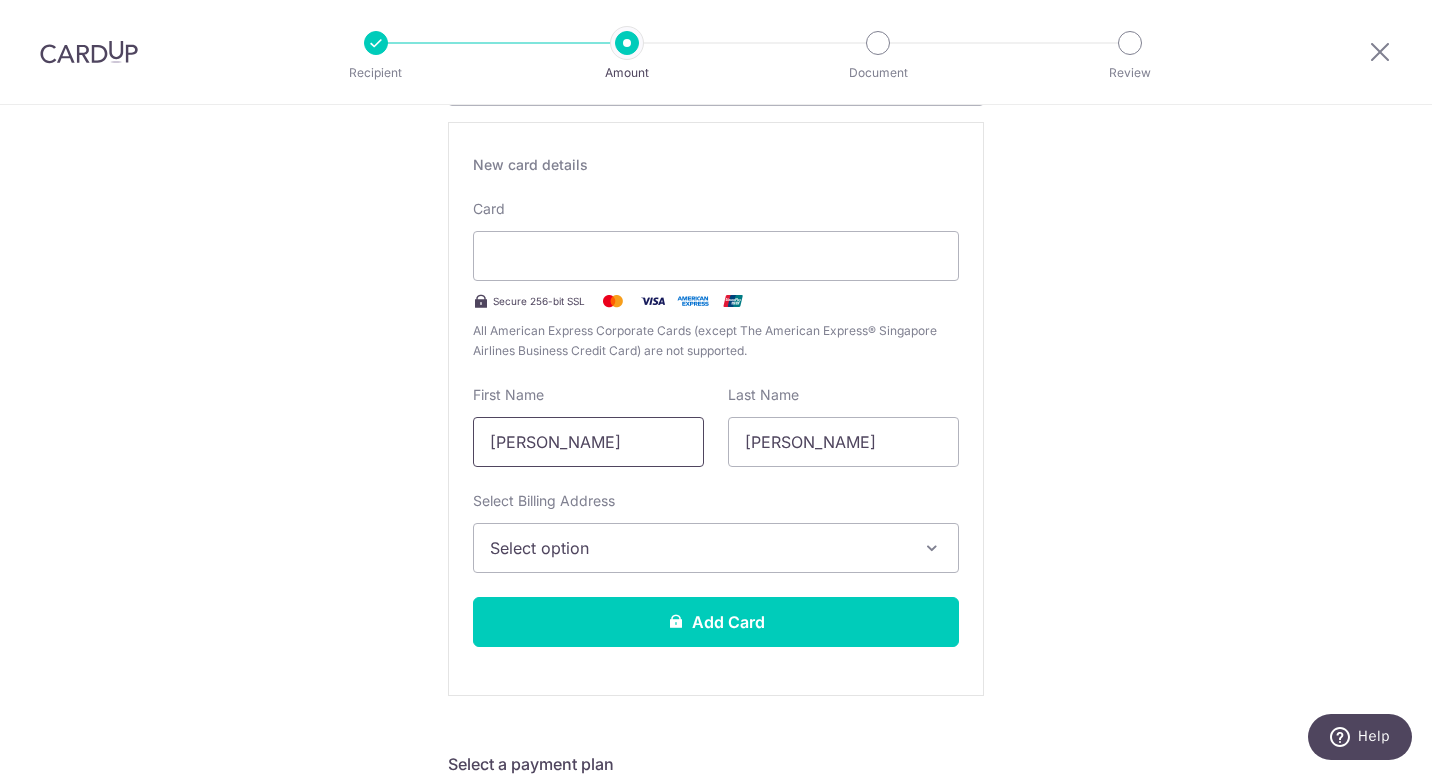 type on "Rae" 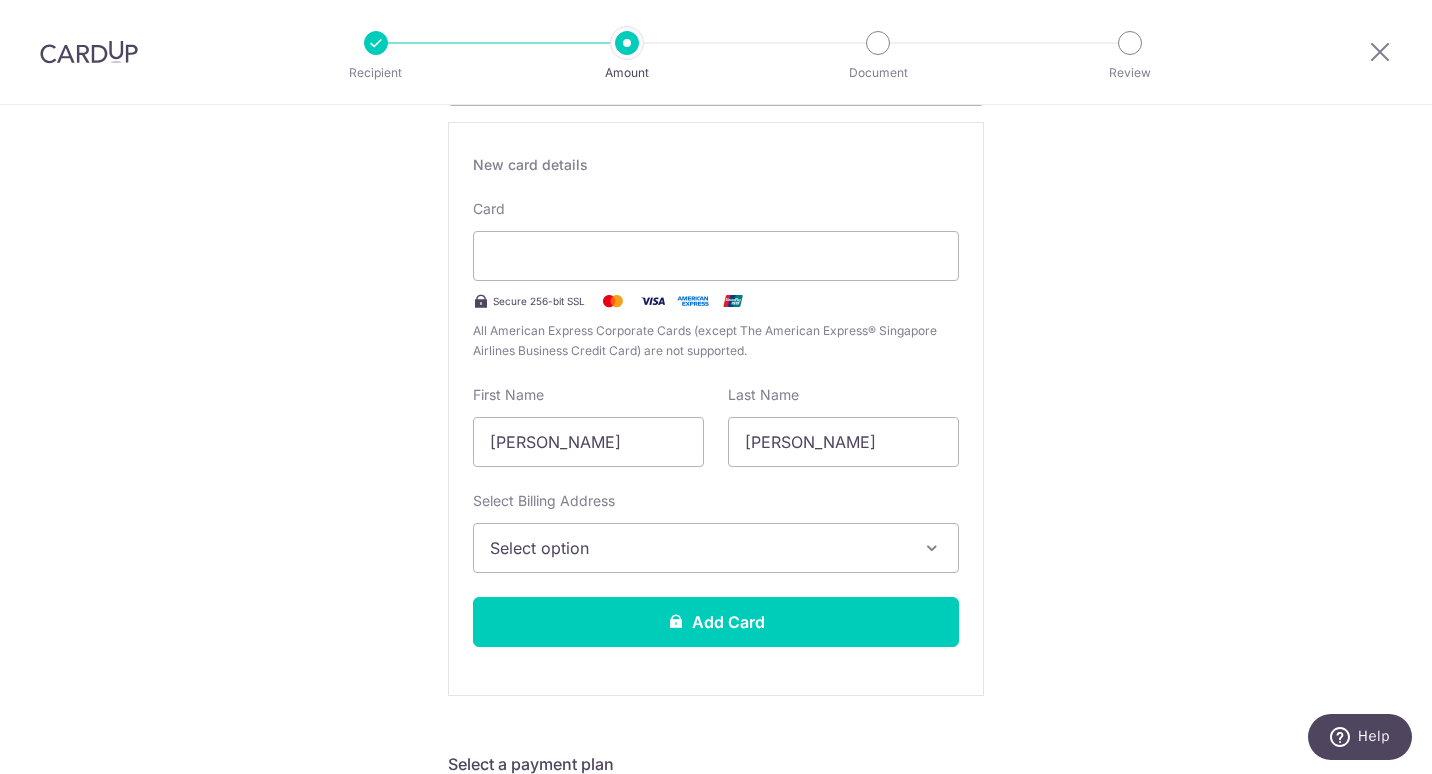 click on "Tell us more about your payment
Enter one-time or monthly payment amount
SGD
3,110.63
3110.63
The  total tax payment amounts scheduled  should not exceed the outstanding balance in your latest Statement of Account.
Select Card
Add new card
Add credit card
Secure 256-bit SSL
Text
New card details
Card" at bounding box center (716, 908) 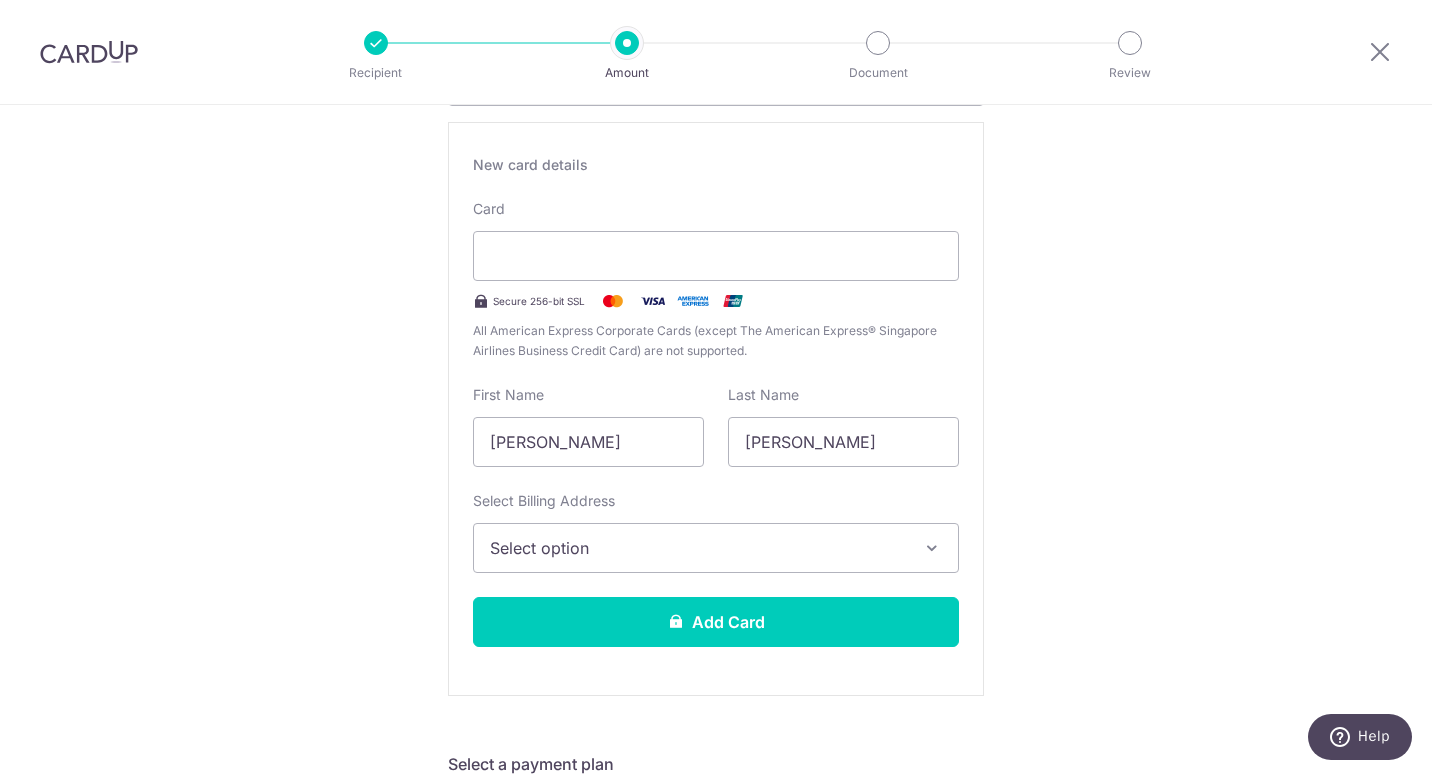 click on "Select option" at bounding box center (698, 548) 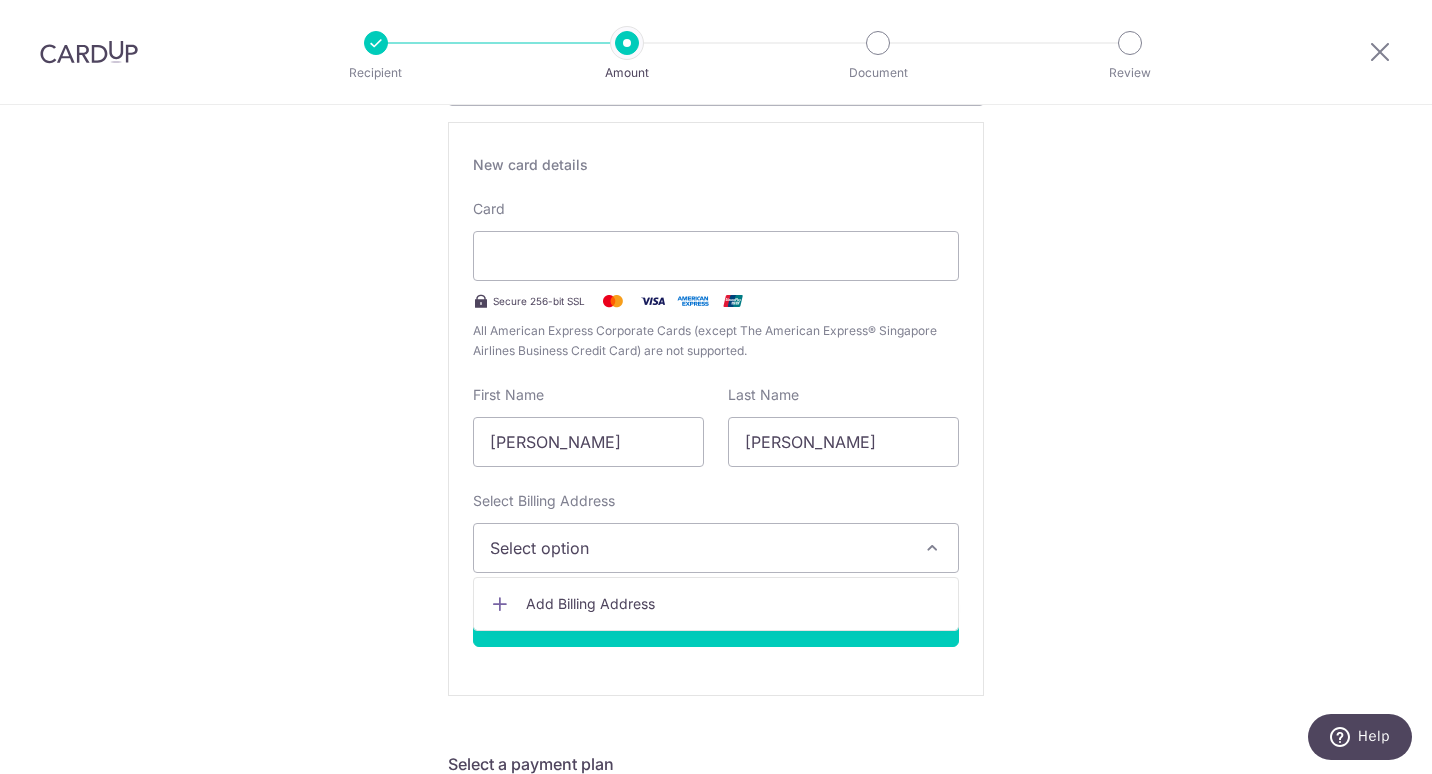 click on "Add Billing Address" at bounding box center [734, 604] 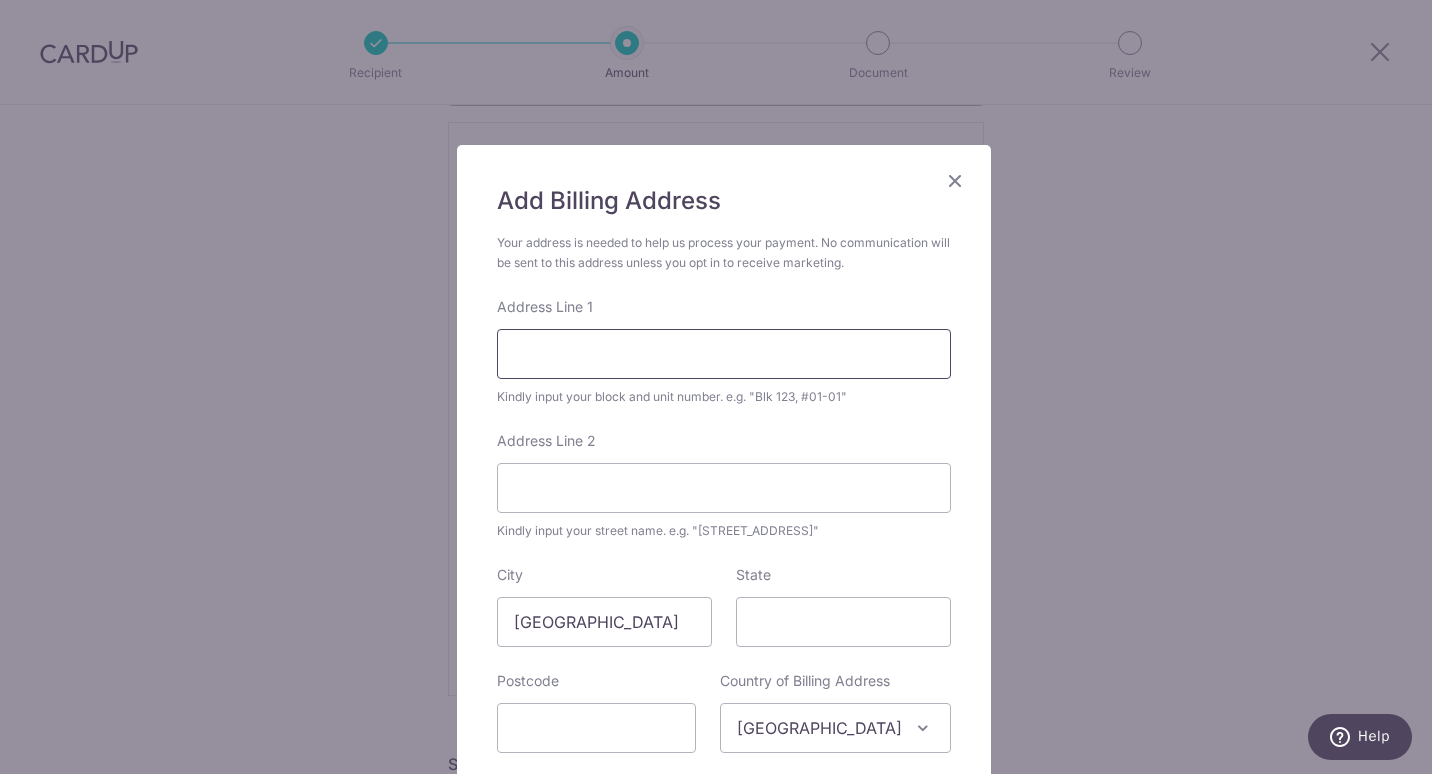 click on "Address Line 1" at bounding box center [724, 354] 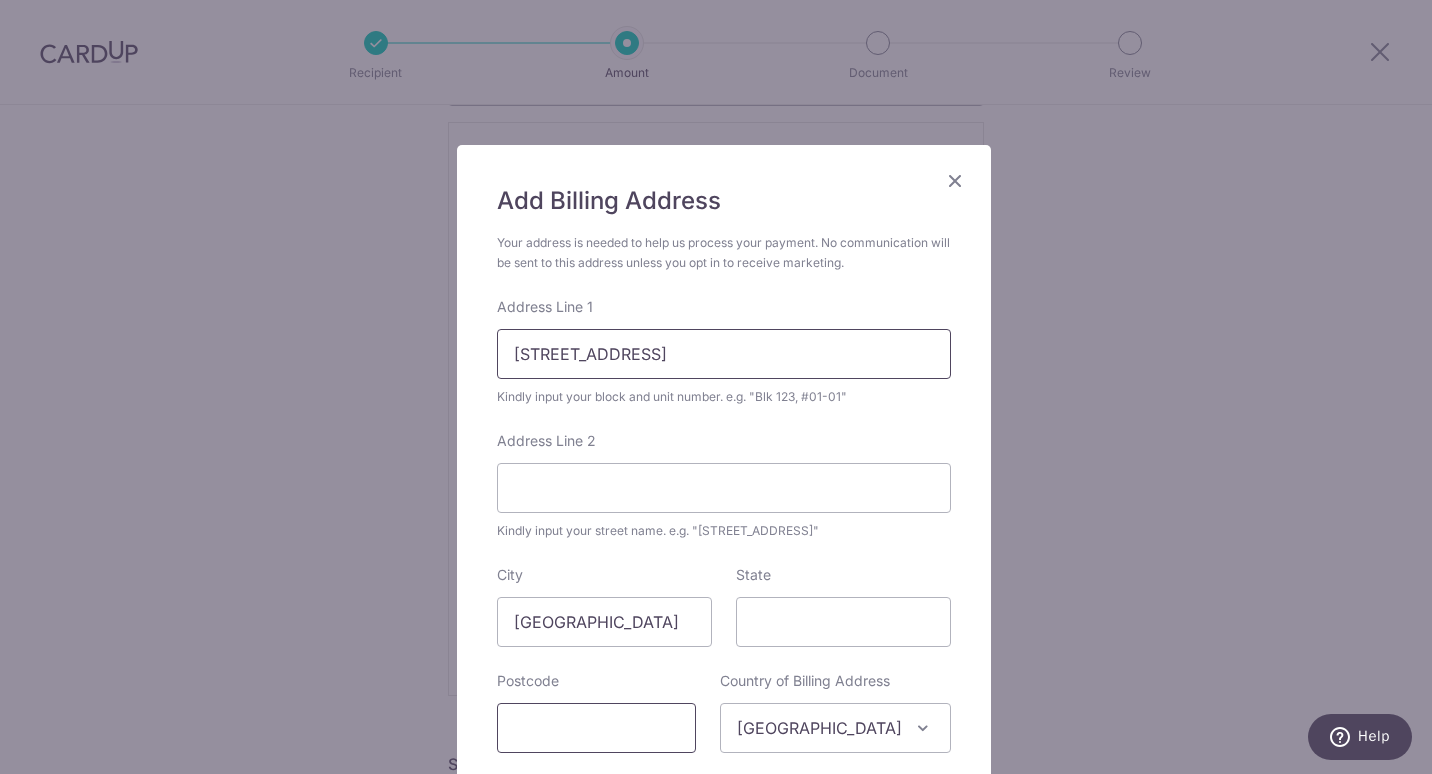 type on "101 Gangsa Road 03-03" 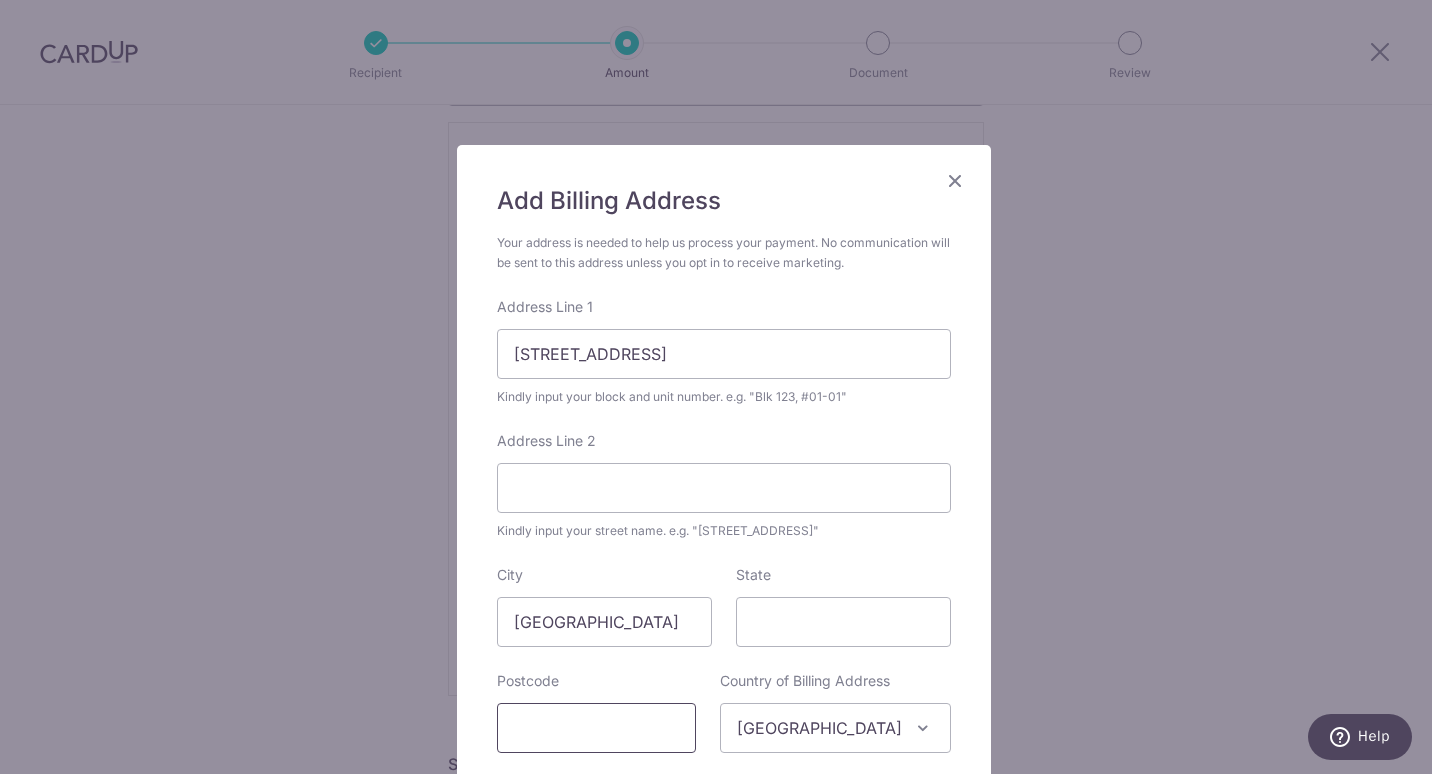 click at bounding box center [596, 728] 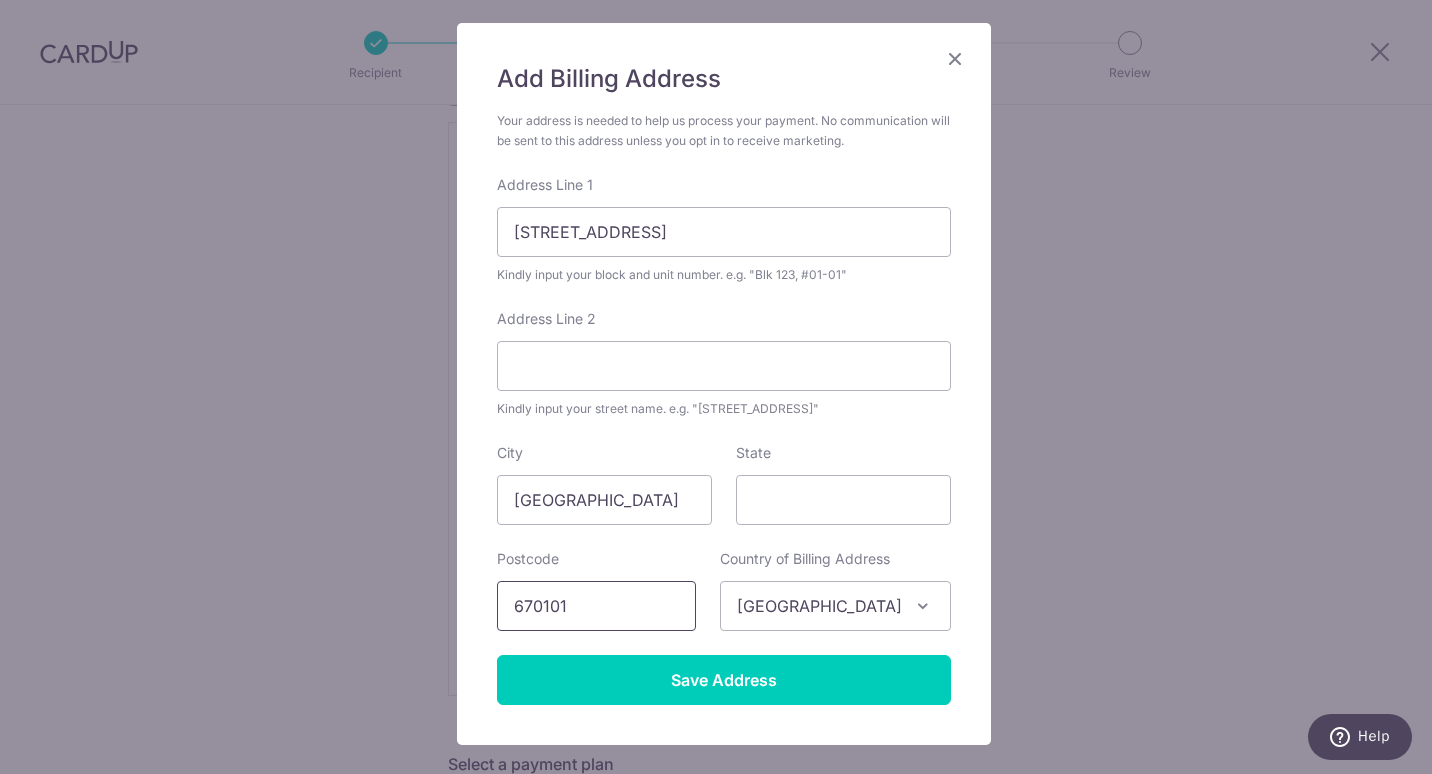 scroll, scrollTop: 238, scrollLeft: 0, axis: vertical 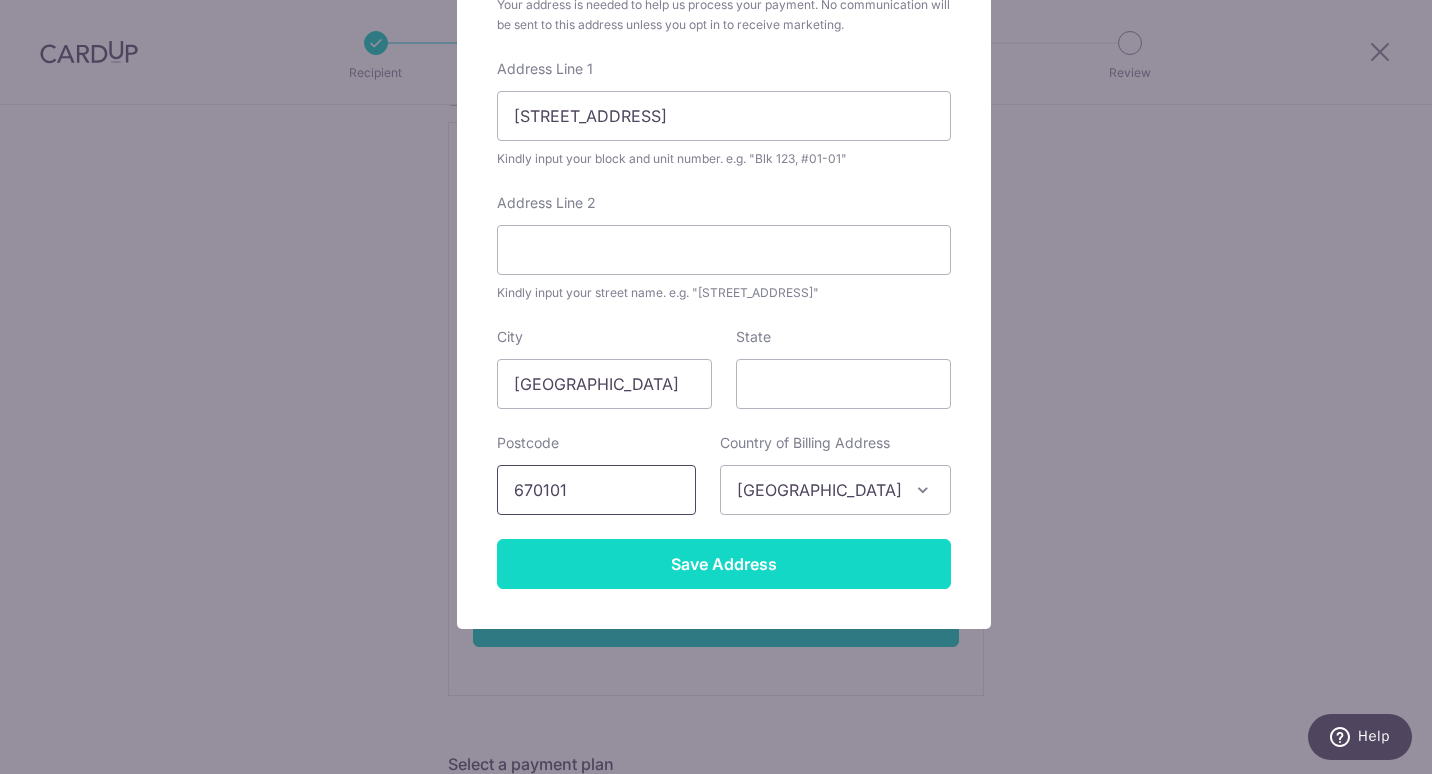 type on "670101" 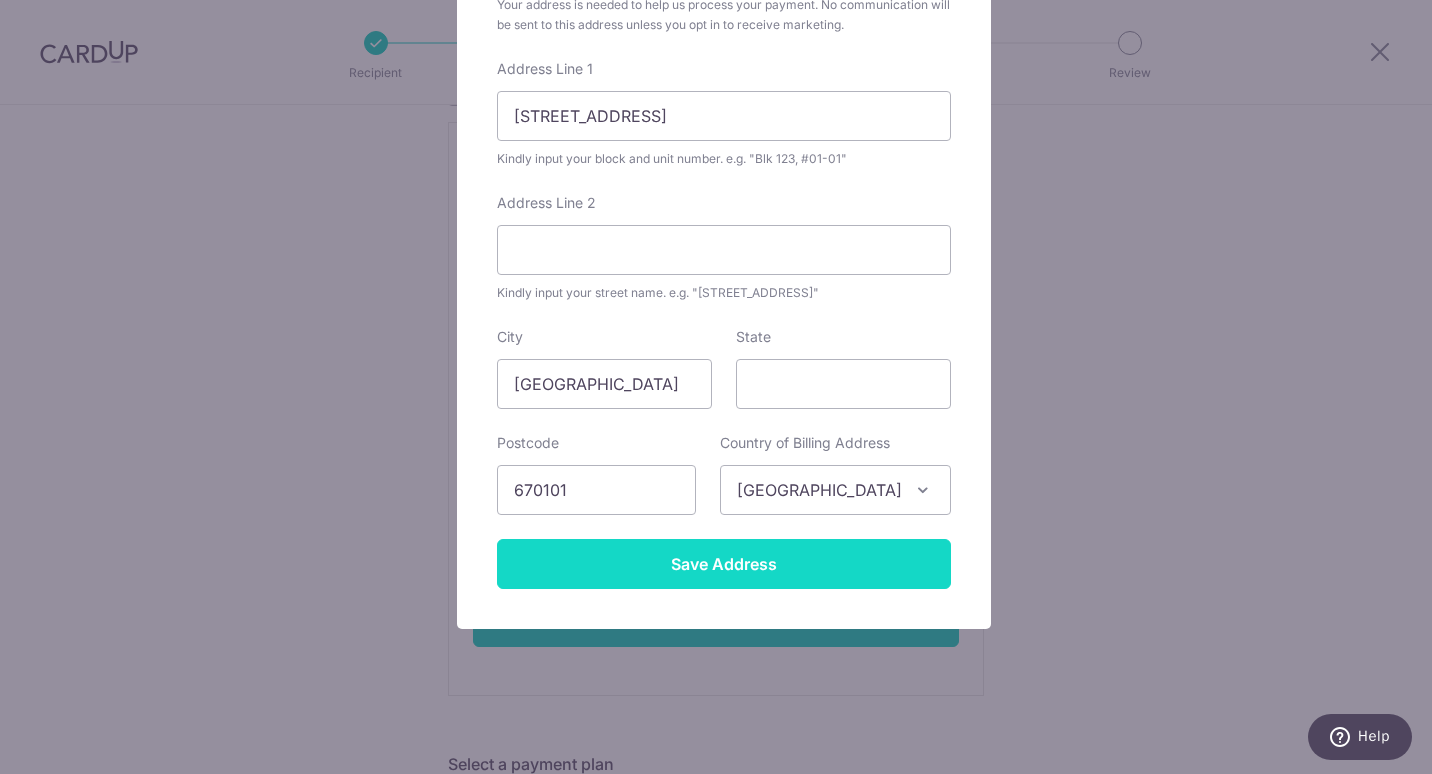 click on "Save Address" at bounding box center (724, 564) 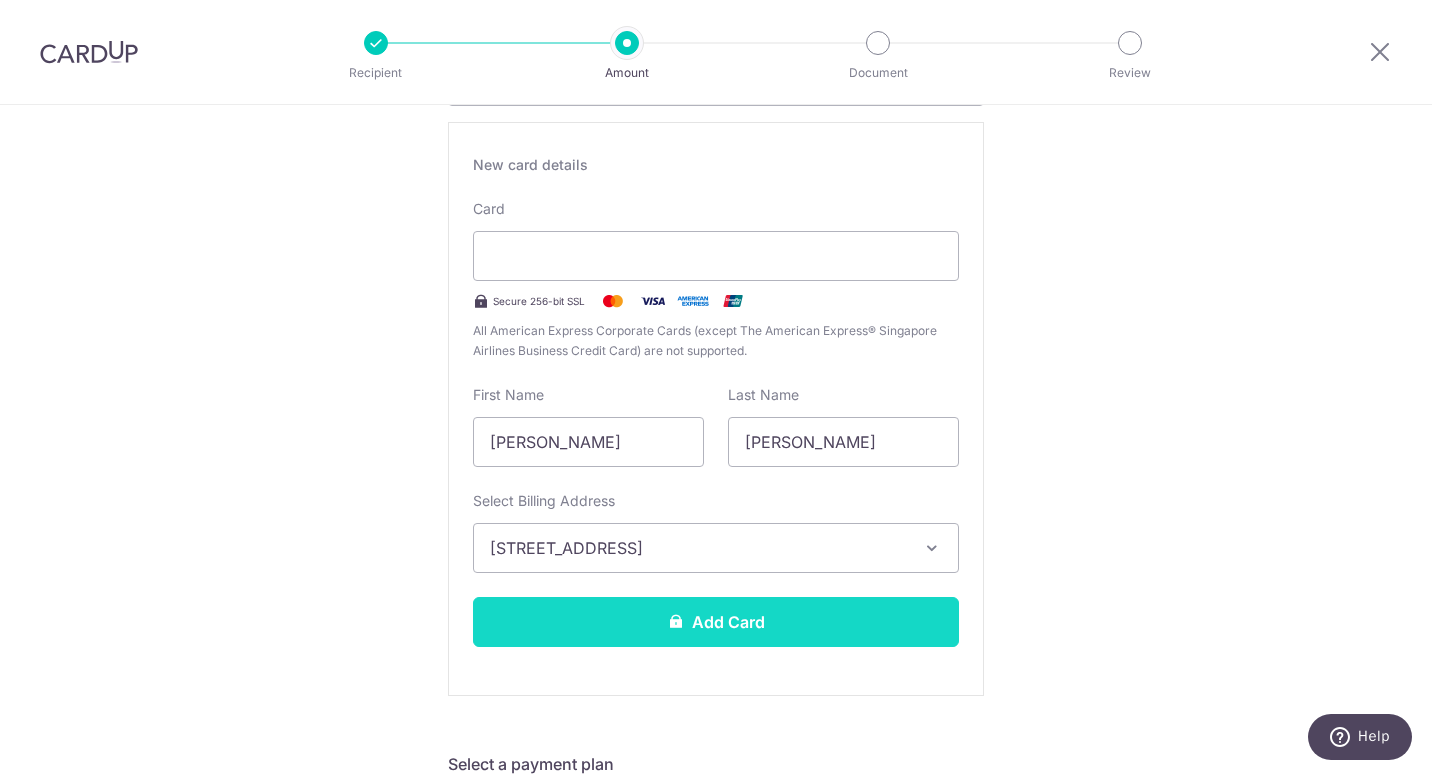 click on "Add Card" at bounding box center [716, 622] 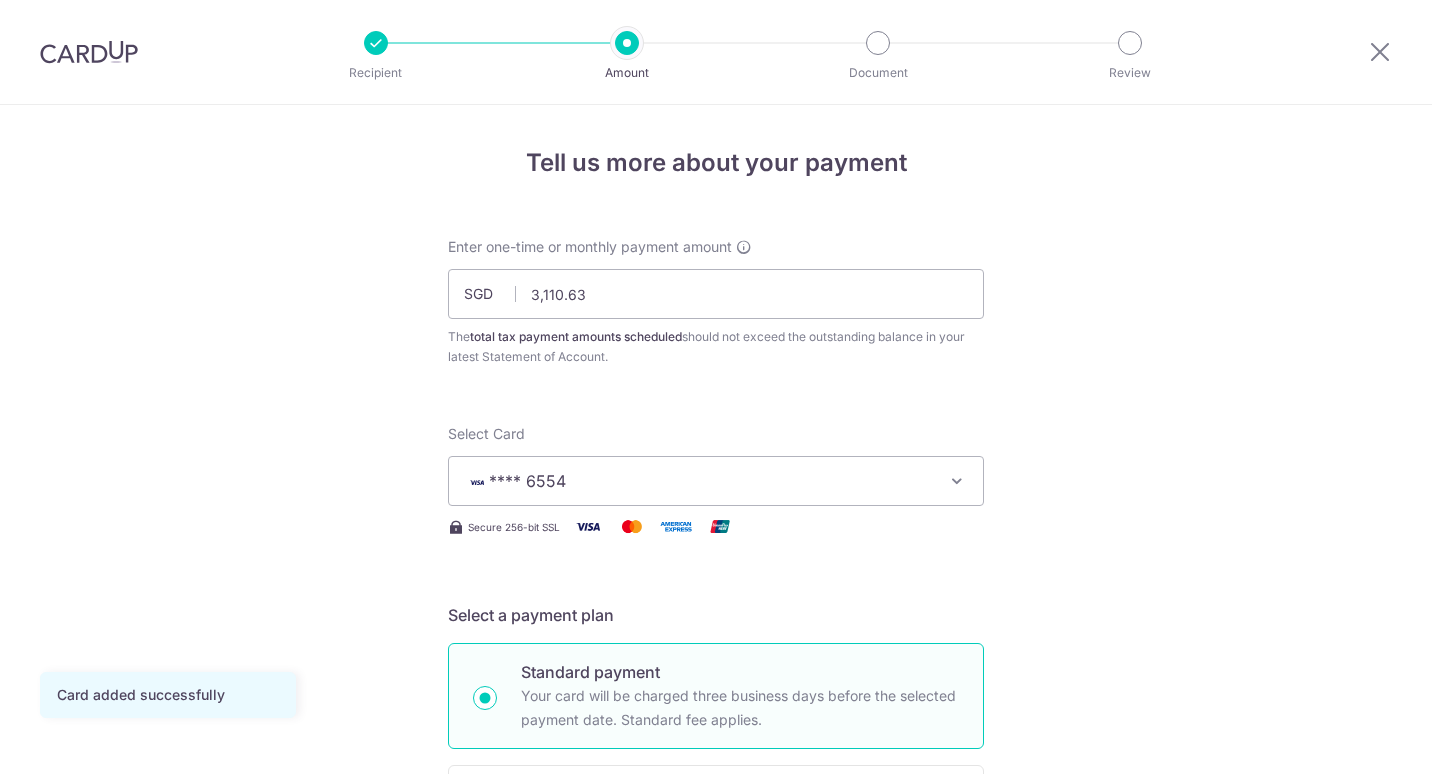 scroll, scrollTop: 0, scrollLeft: 0, axis: both 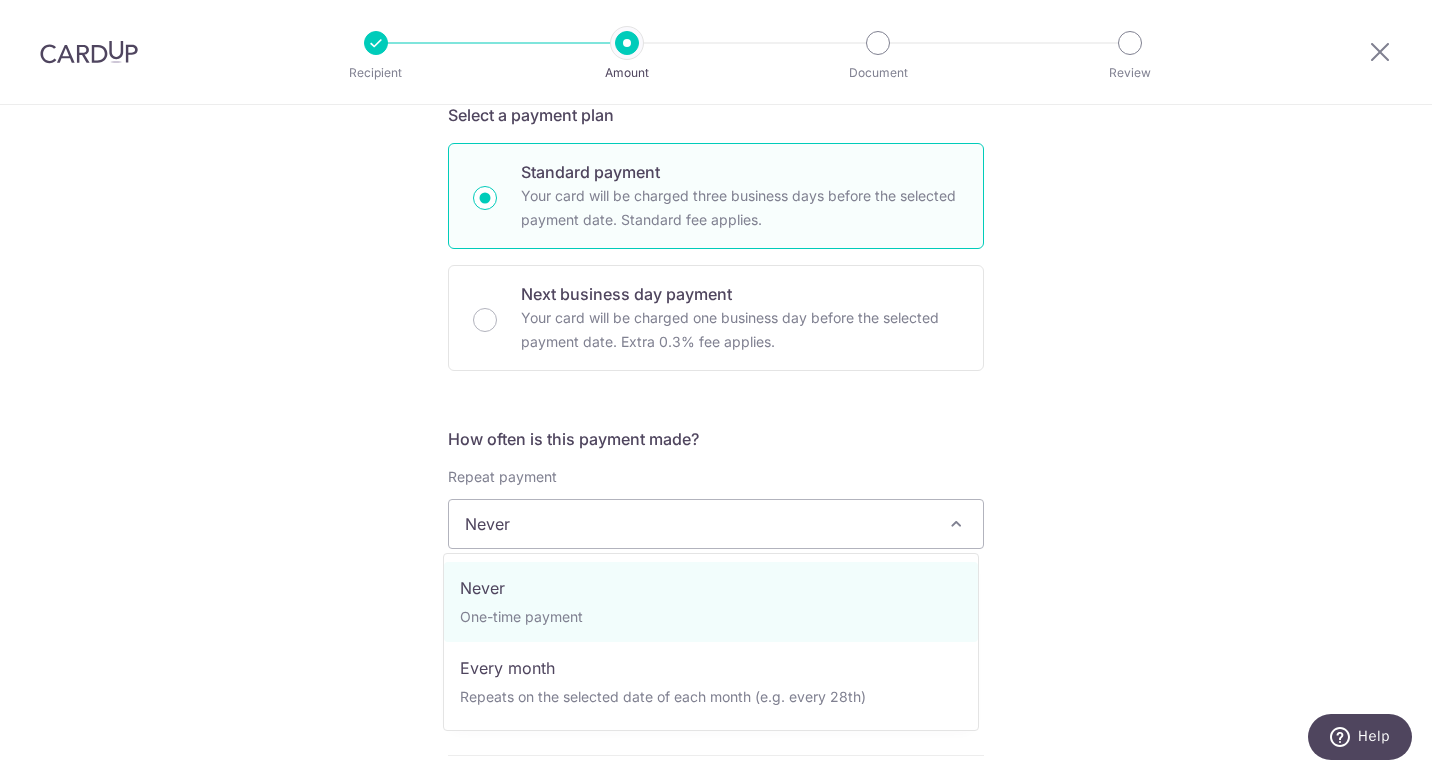 click on "Never" at bounding box center [716, 524] 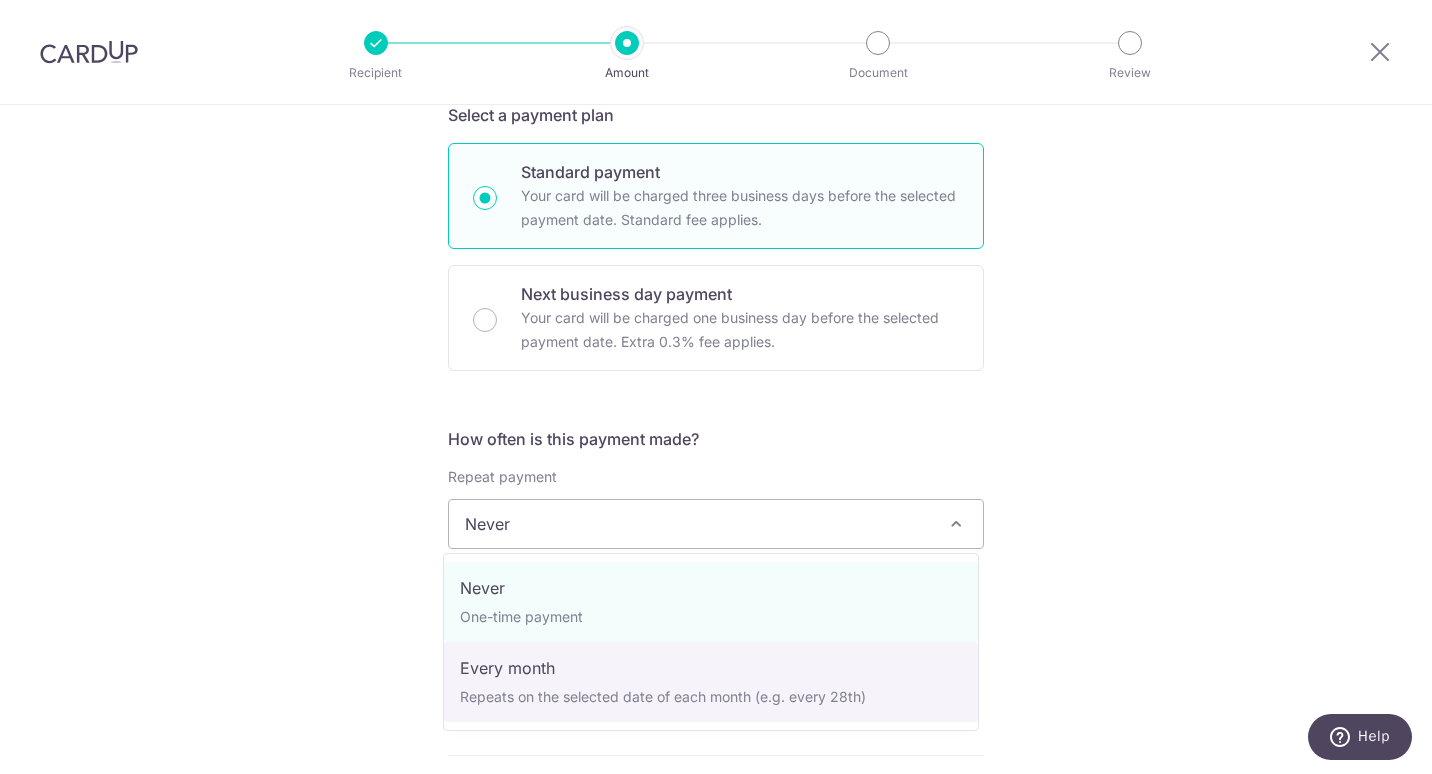 select on "3" 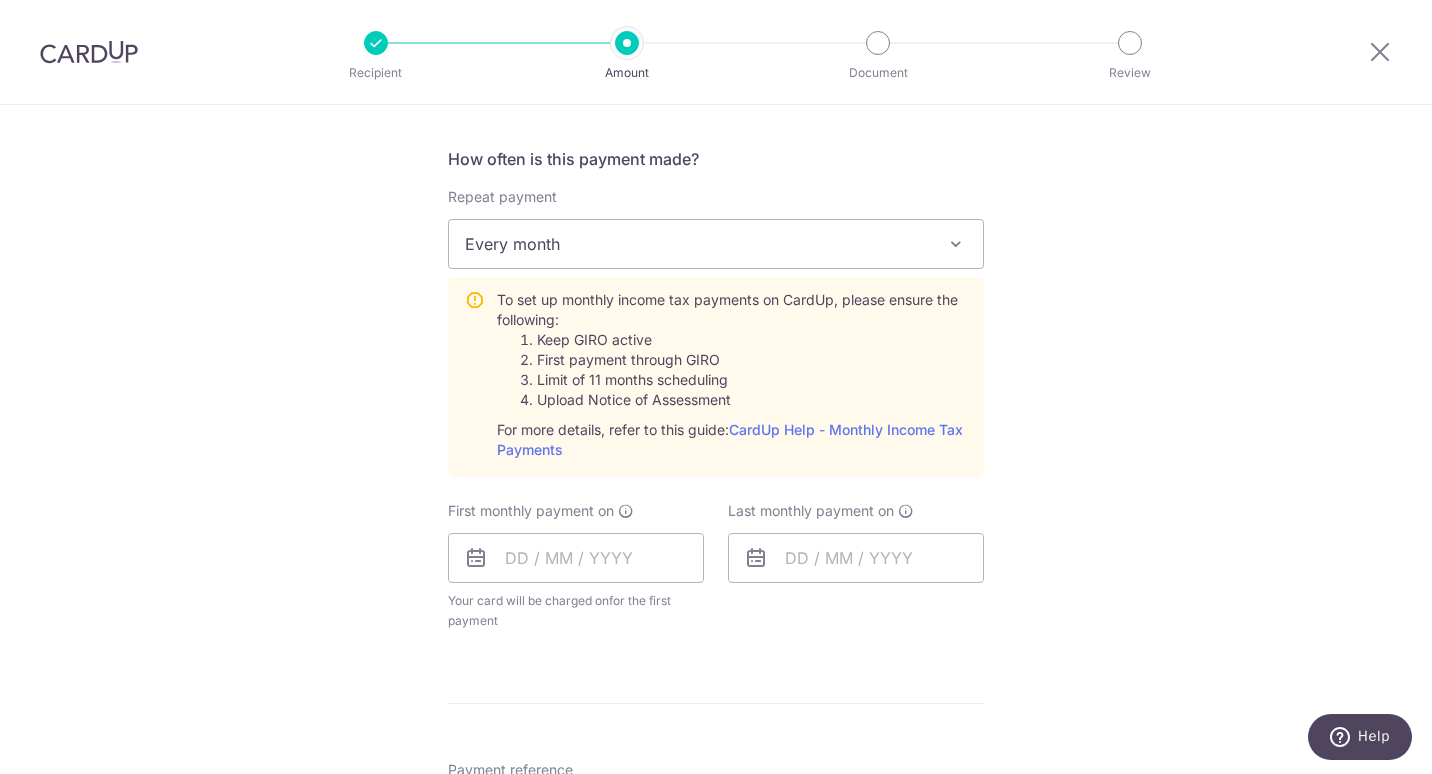 scroll, scrollTop: 800, scrollLeft: 0, axis: vertical 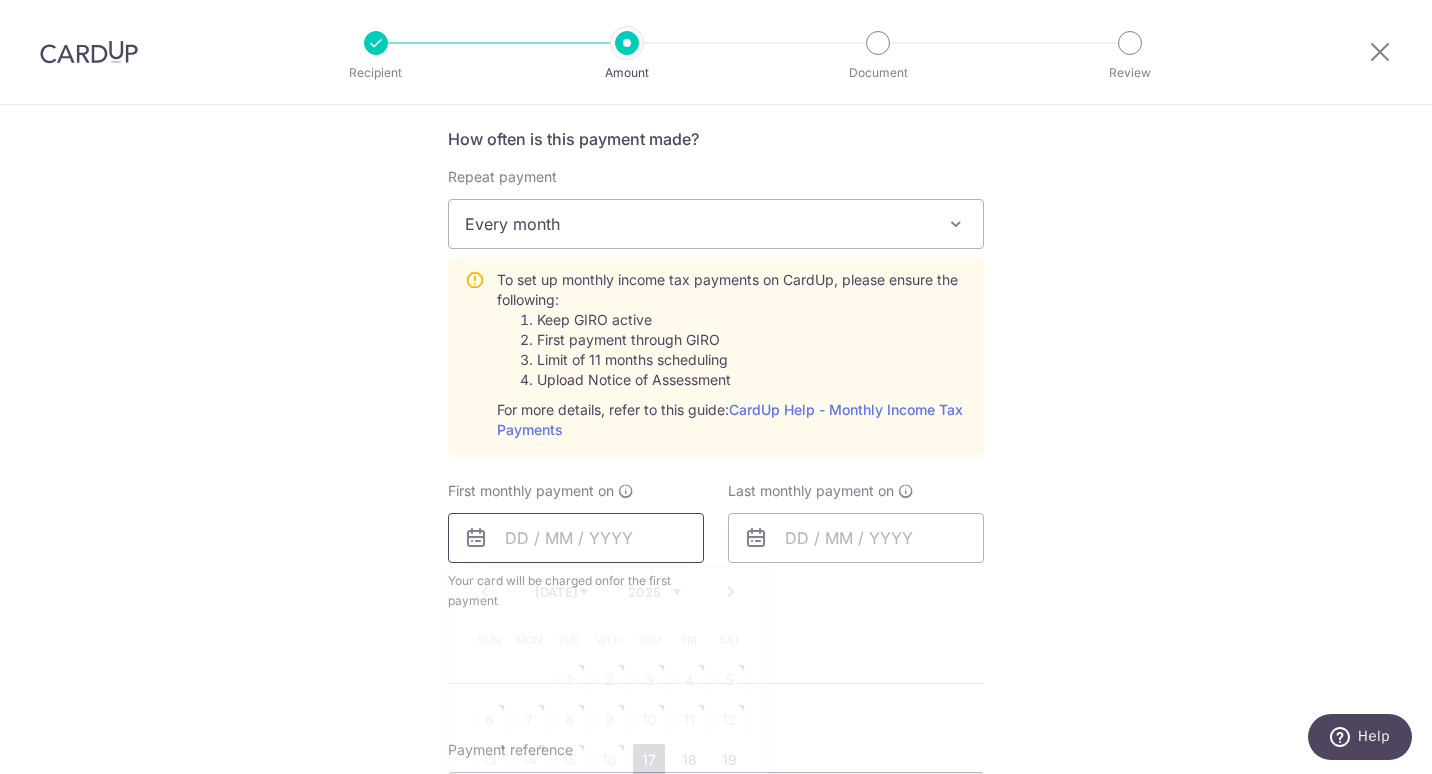 click at bounding box center [576, 538] 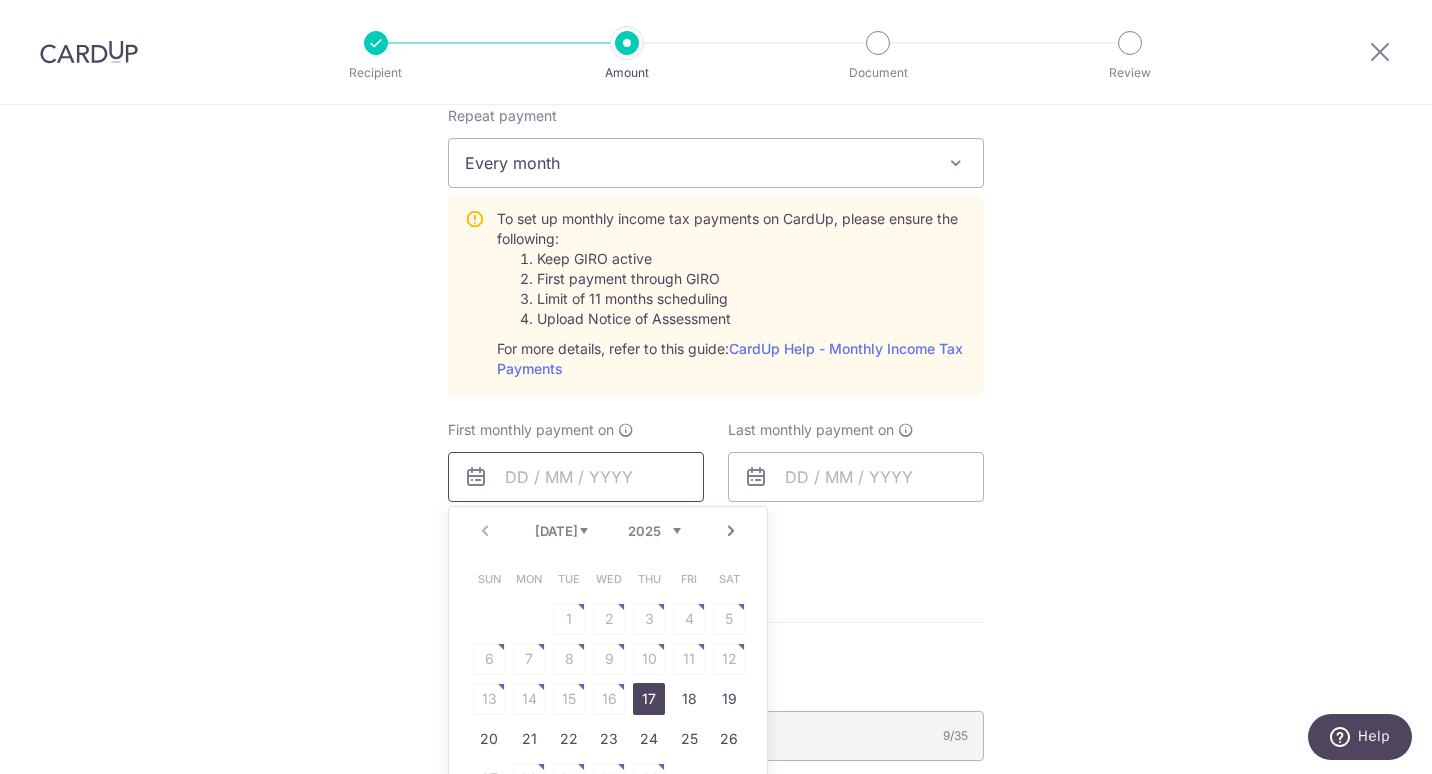 scroll, scrollTop: 900, scrollLeft: 0, axis: vertical 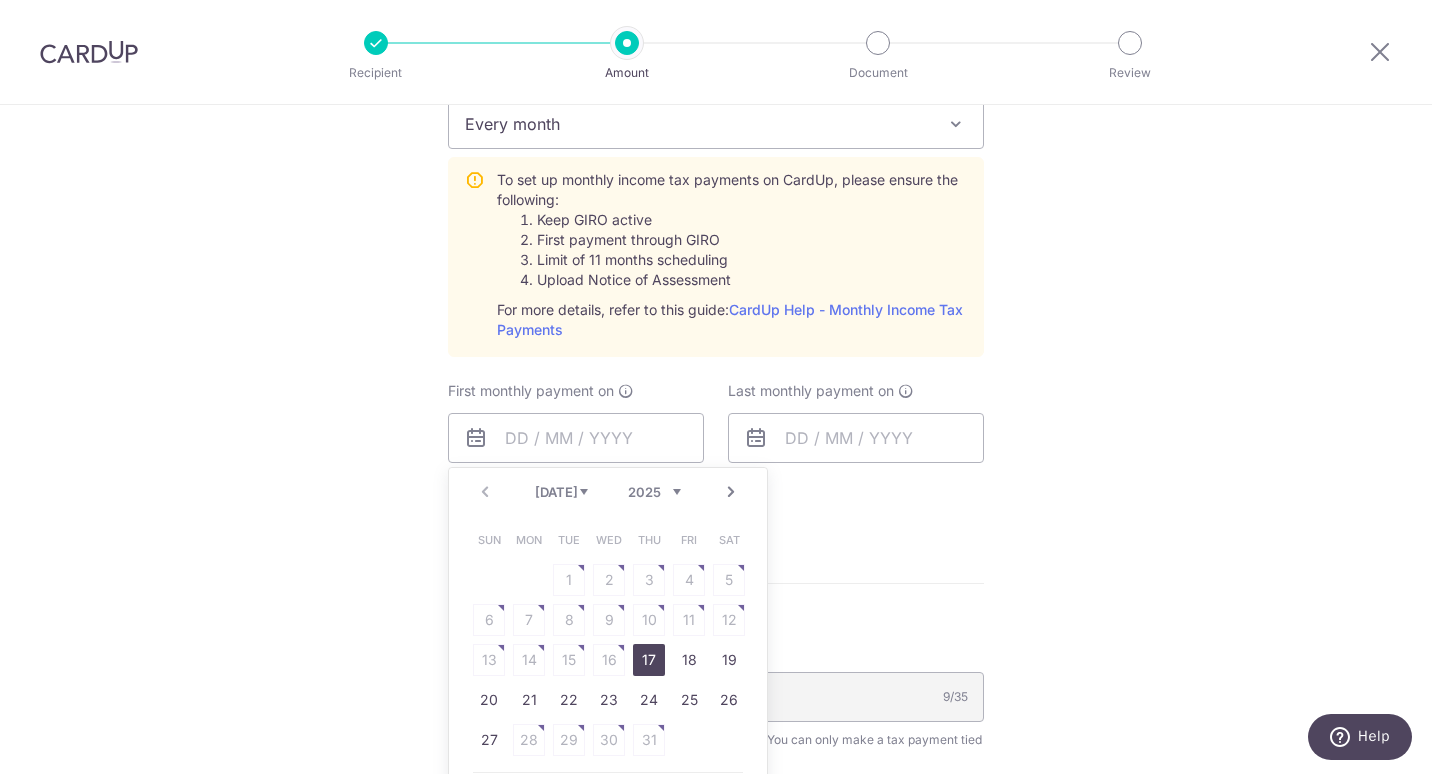 click on "Jul Aug Sep Oct Nov Dec" at bounding box center [561, 492] 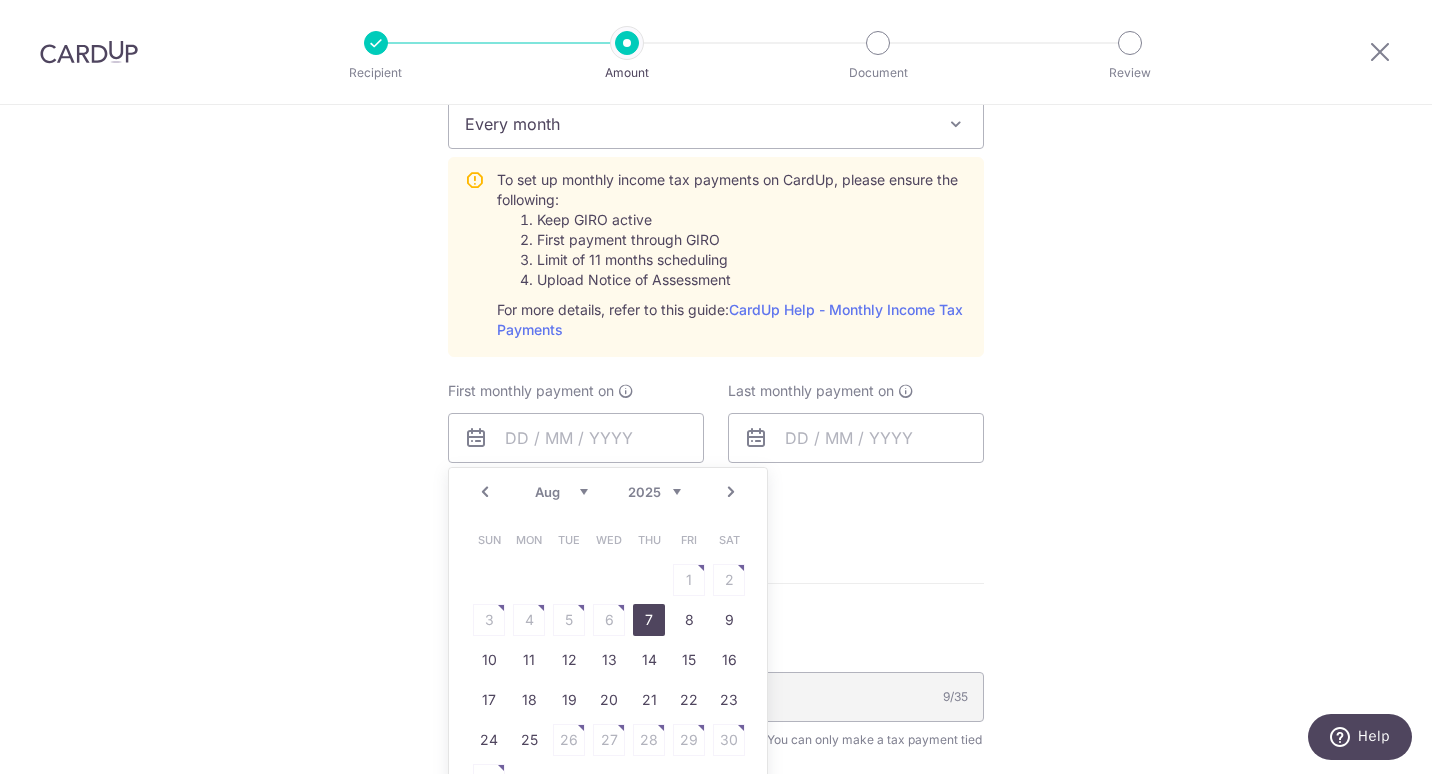 click on "7" at bounding box center [649, 620] 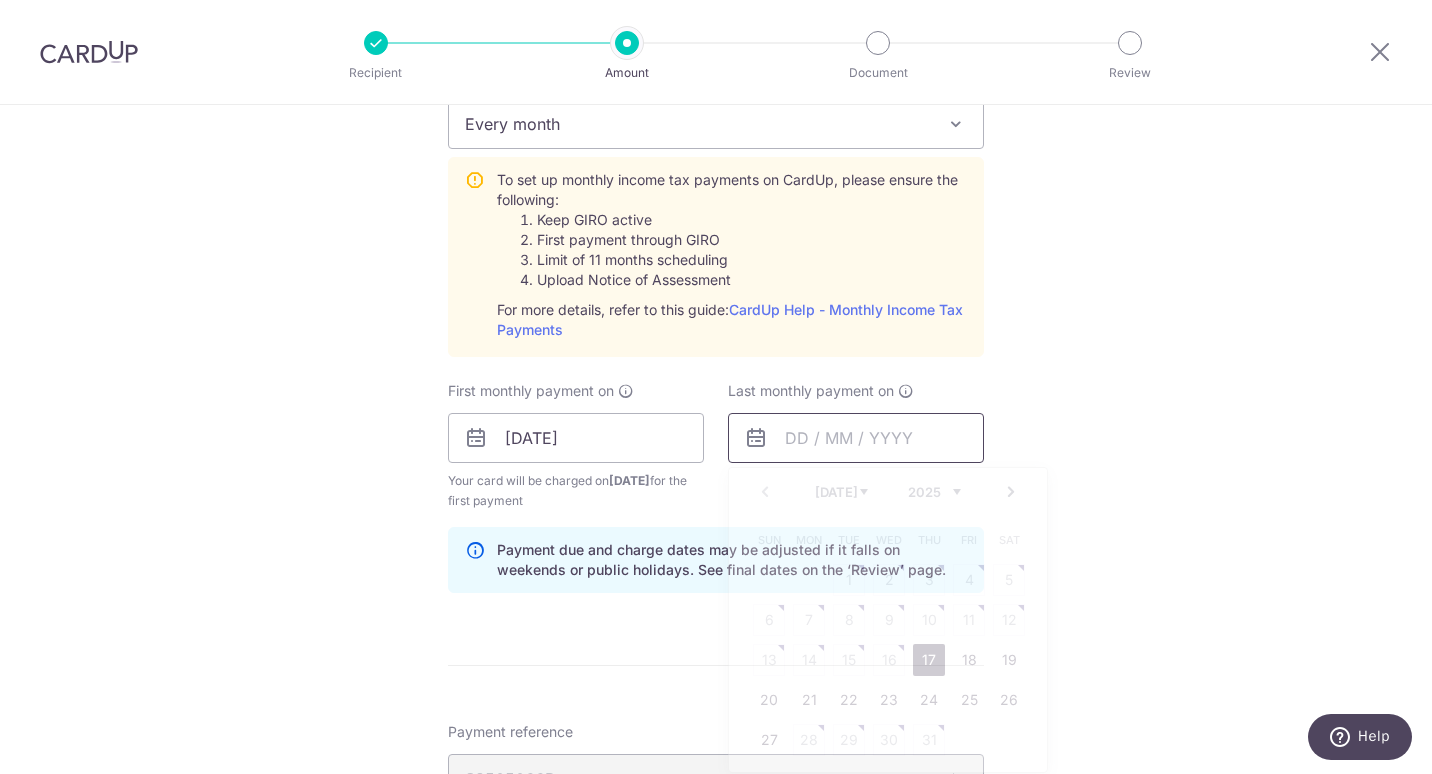 click at bounding box center [856, 438] 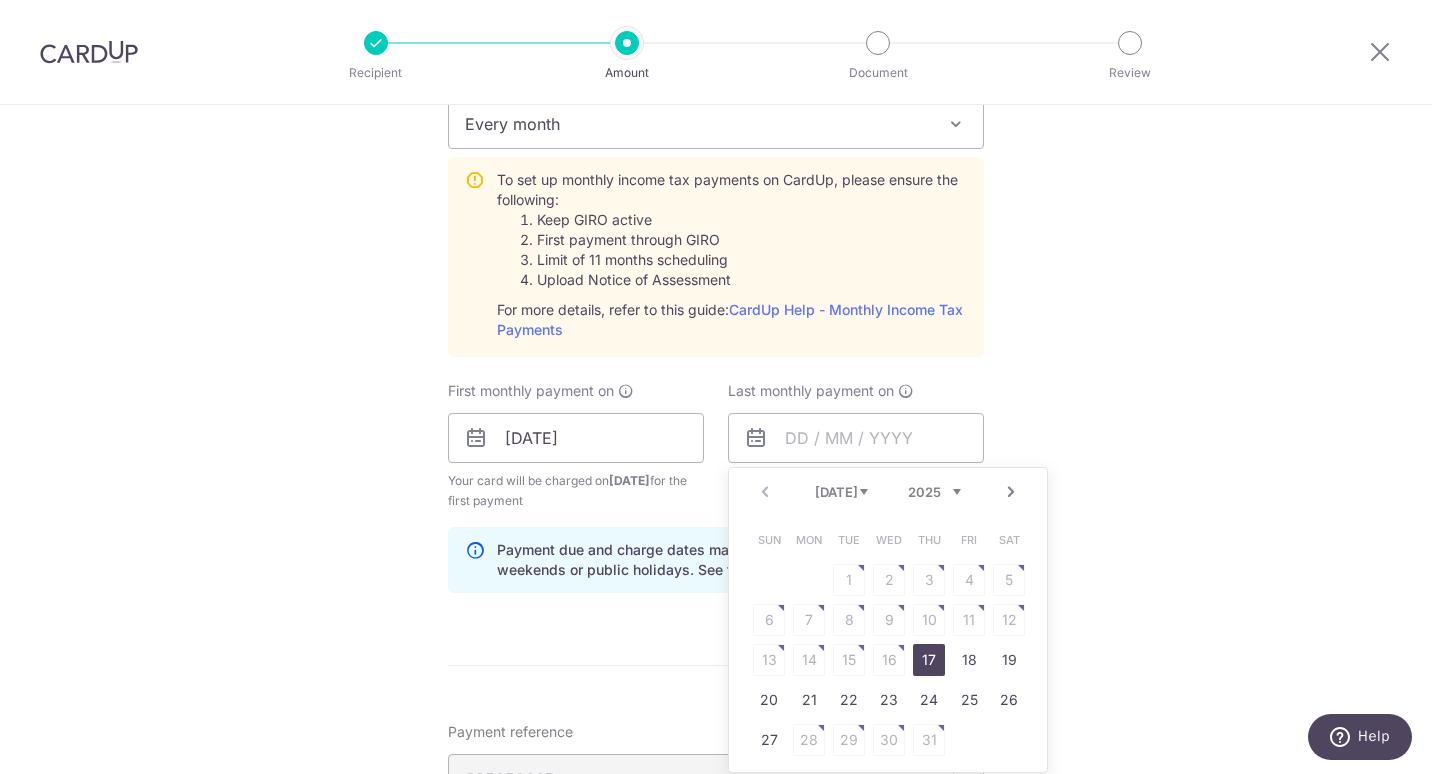 click on "2025 2026" at bounding box center (934, 492) 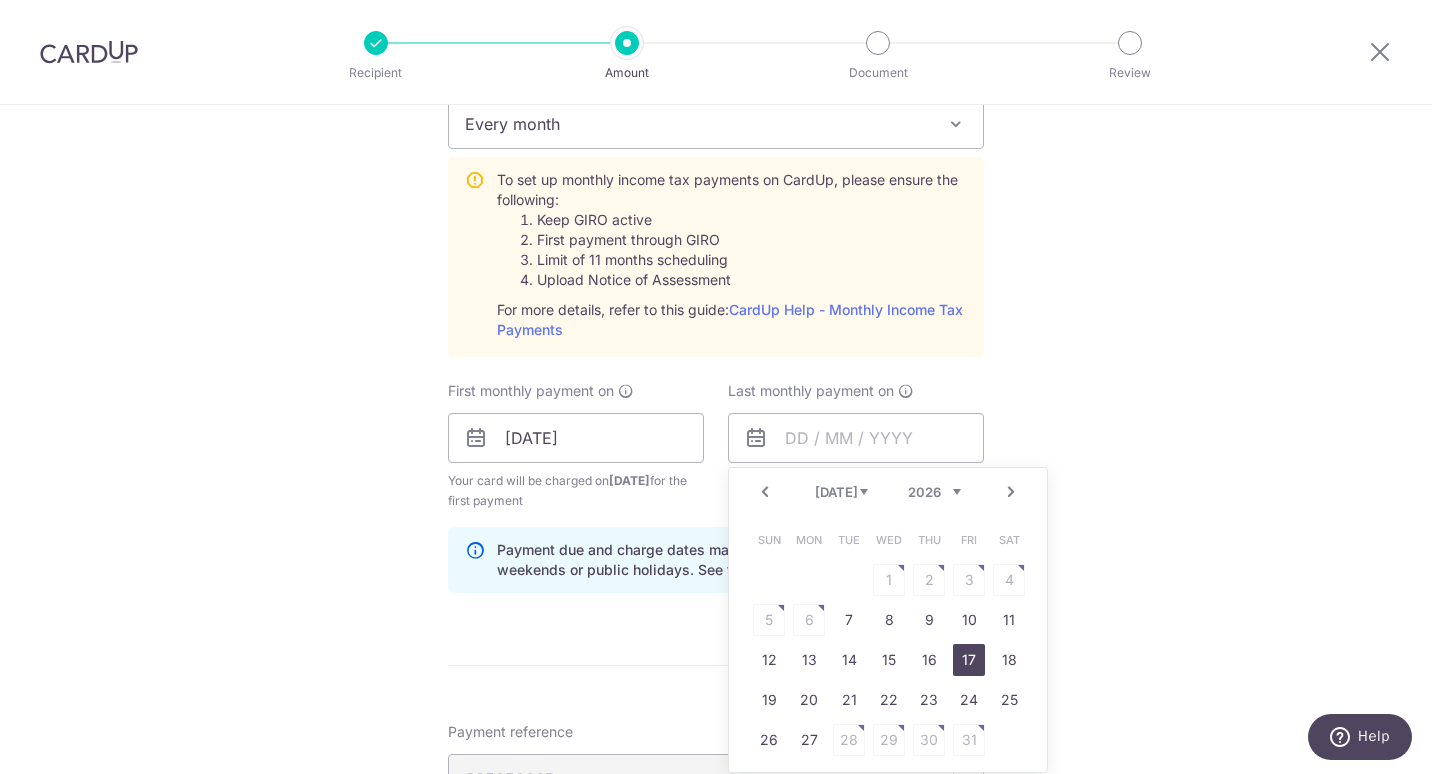 click on "Jan Feb Mar Apr May Jun Jul Aug" at bounding box center (841, 492) 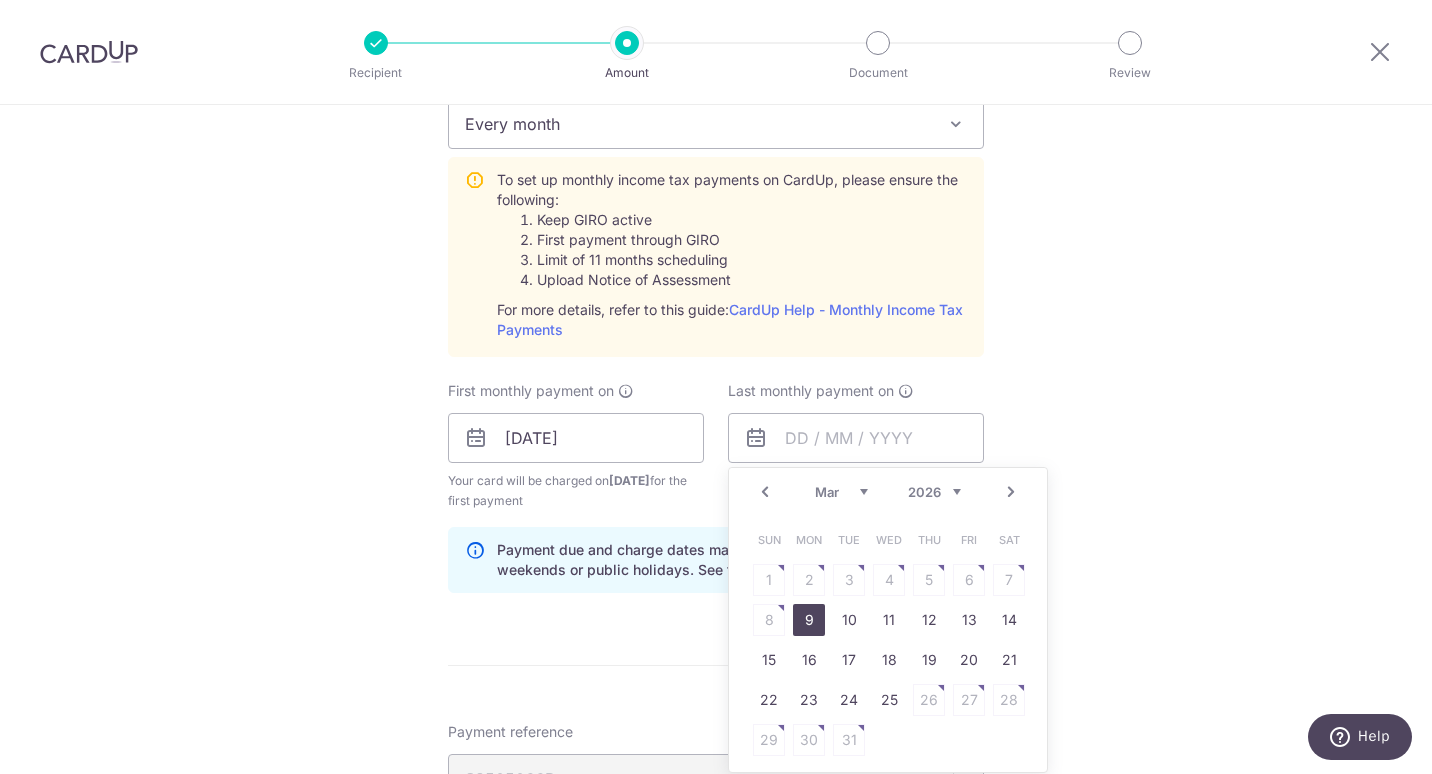 click on "9" at bounding box center [809, 620] 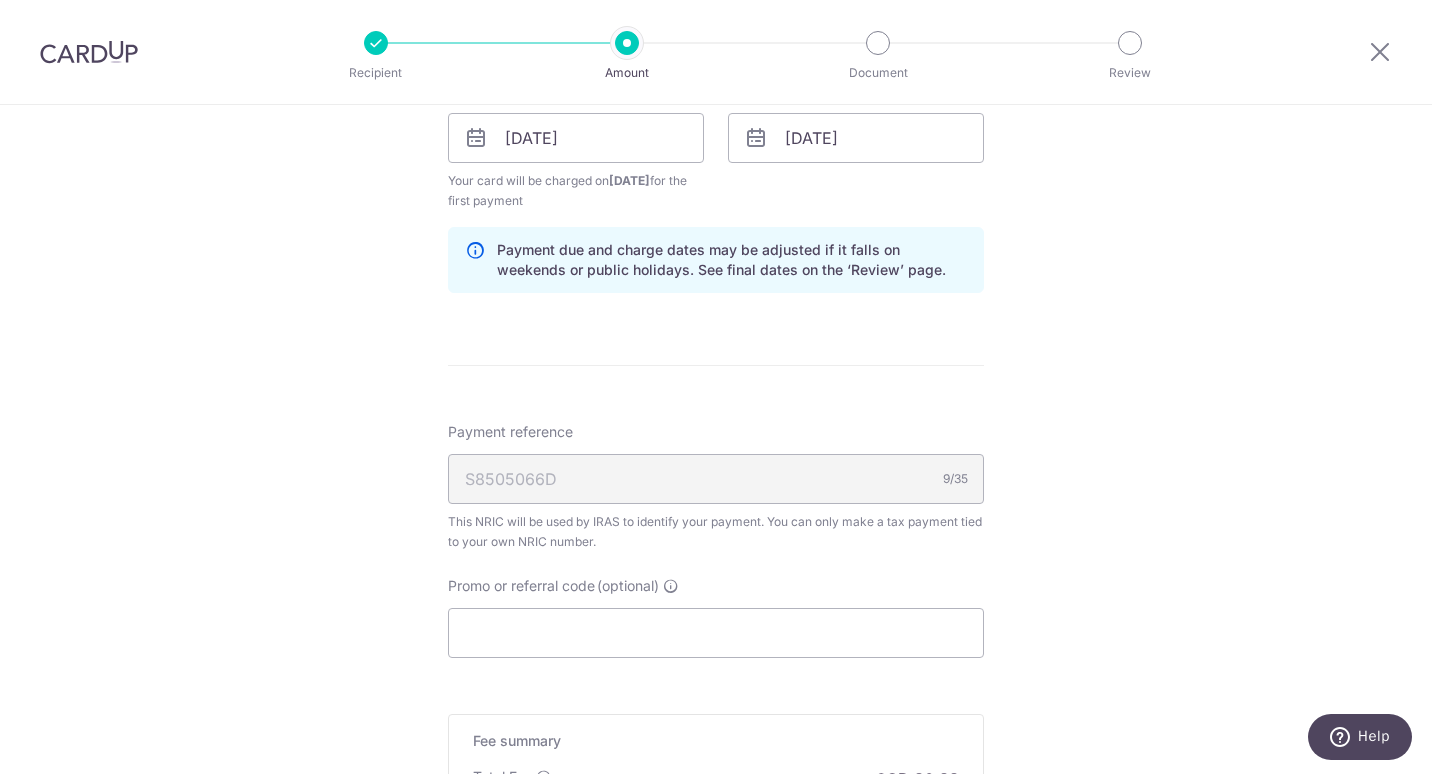 scroll, scrollTop: 1300, scrollLeft: 0, axis: vertical 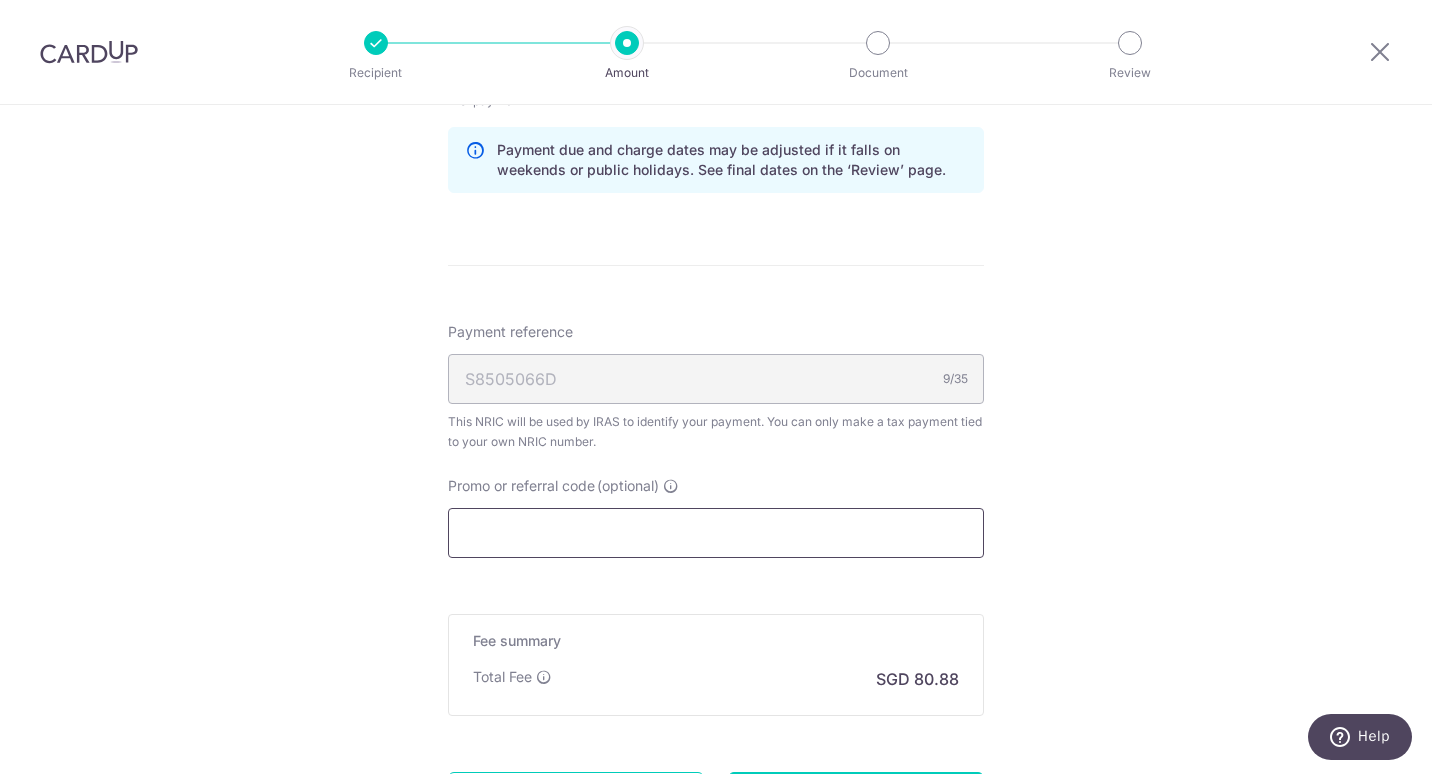 click on "Promo or referral code
(optional)" at bounding box center (716, 533) 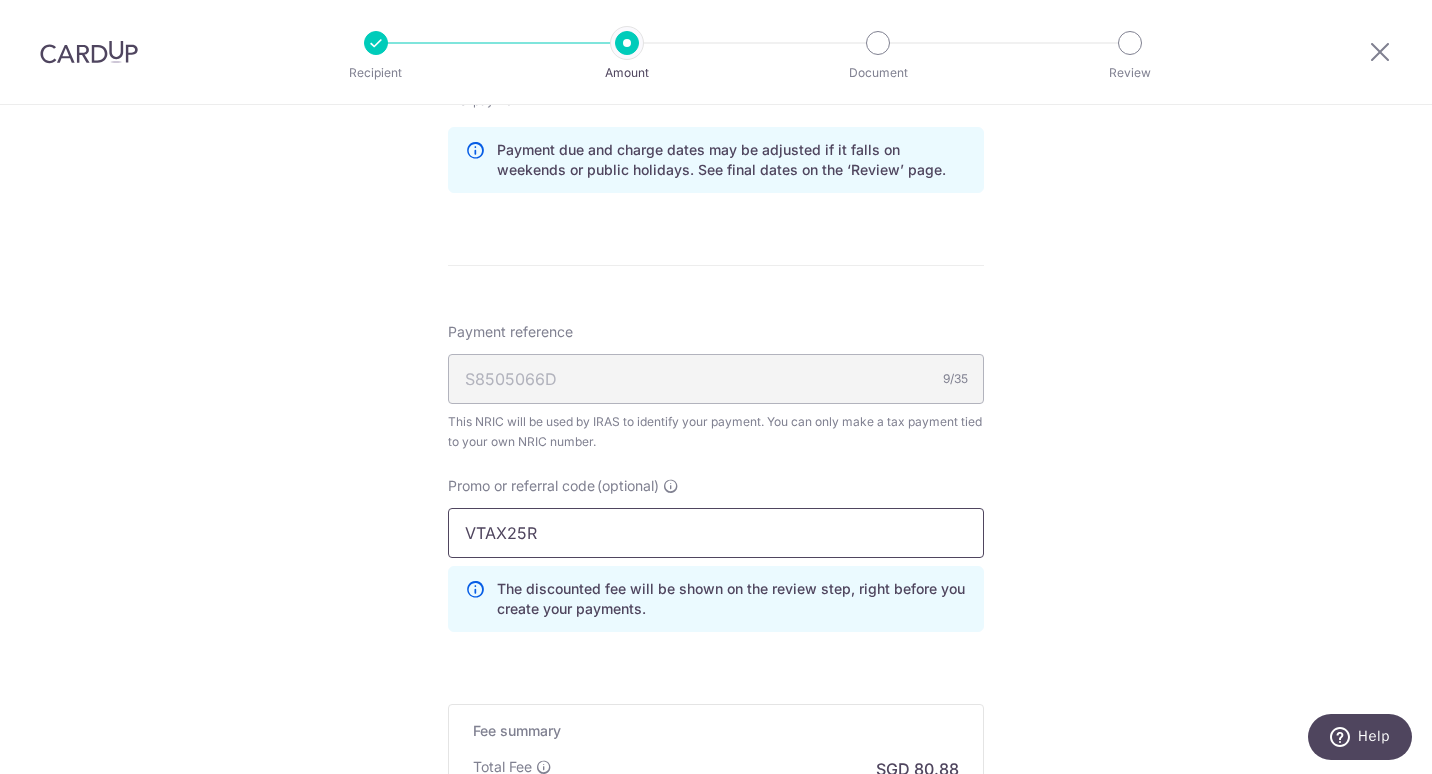 type on "VTAX25R" 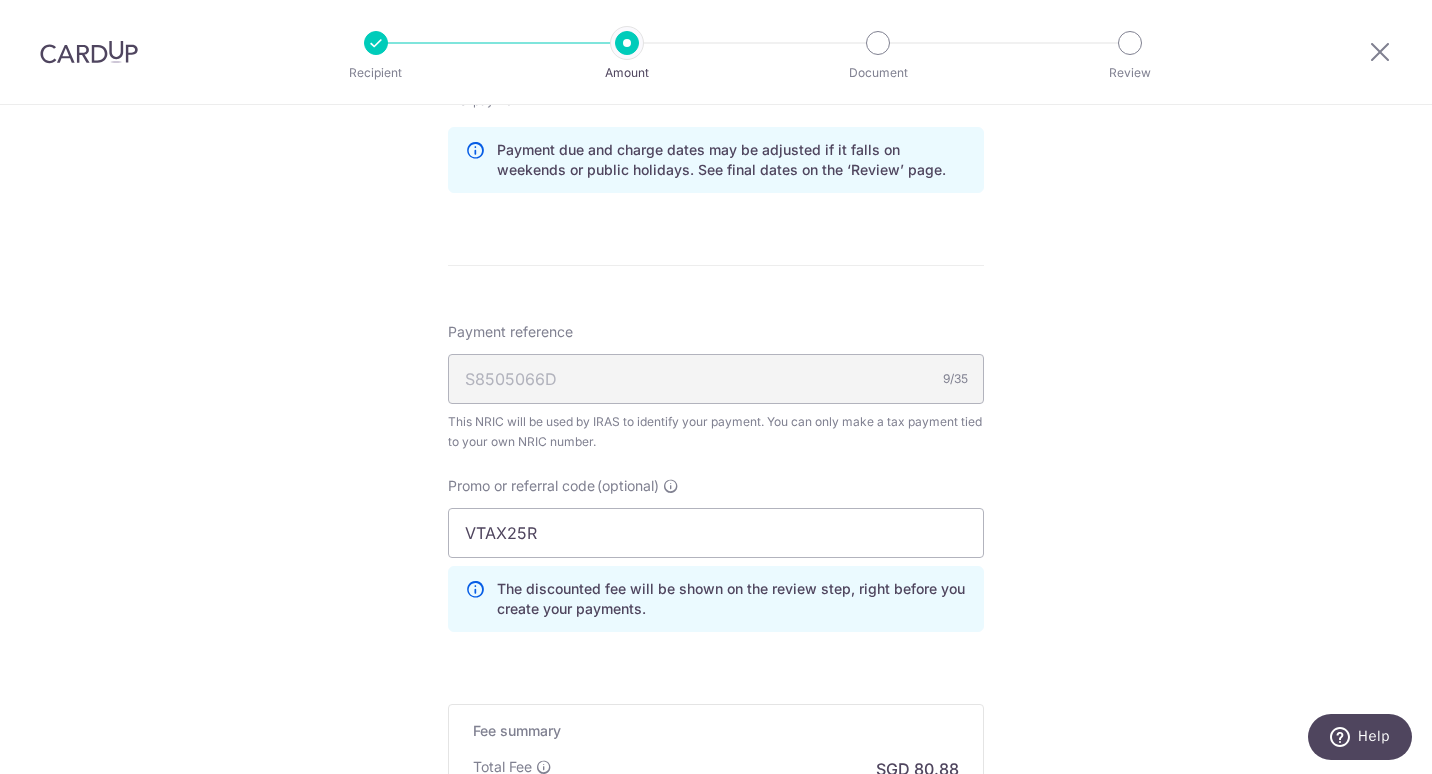 click on "Tell us more about your payment
Enter one-time or monthly payment amount
SGD
3,110.63
3110.63
The  total tax payment amounts scheduled  should not exceed the outstanding balance in your latest Statement of Account.
Card added successfully
Select Card
**** 6554
Add credit card
Your Cards
**** 6554
Secure 256-bit SSL
Text" at bounding box center (716, -67) 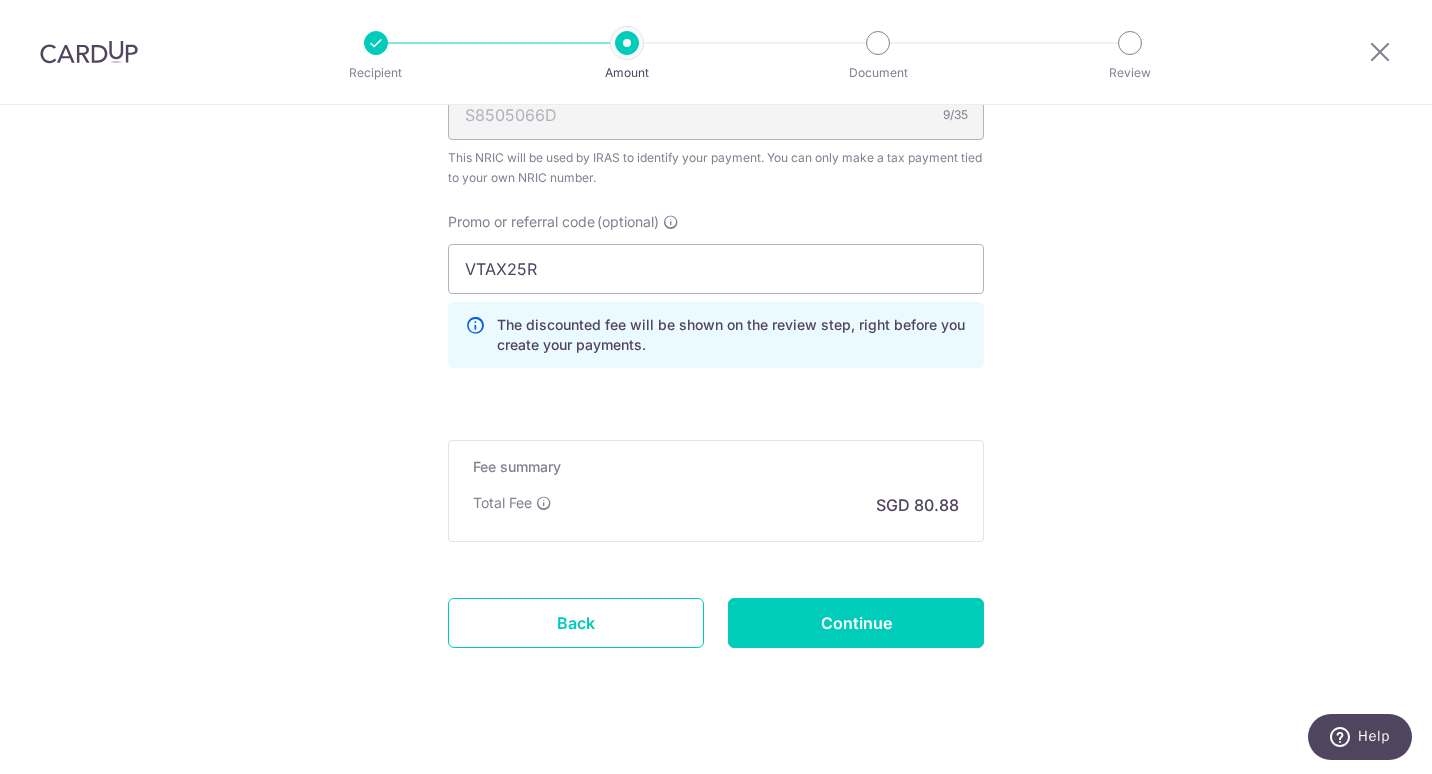 scroll, scrollTop: 1588, scrollLeft: 0, axis: vertical 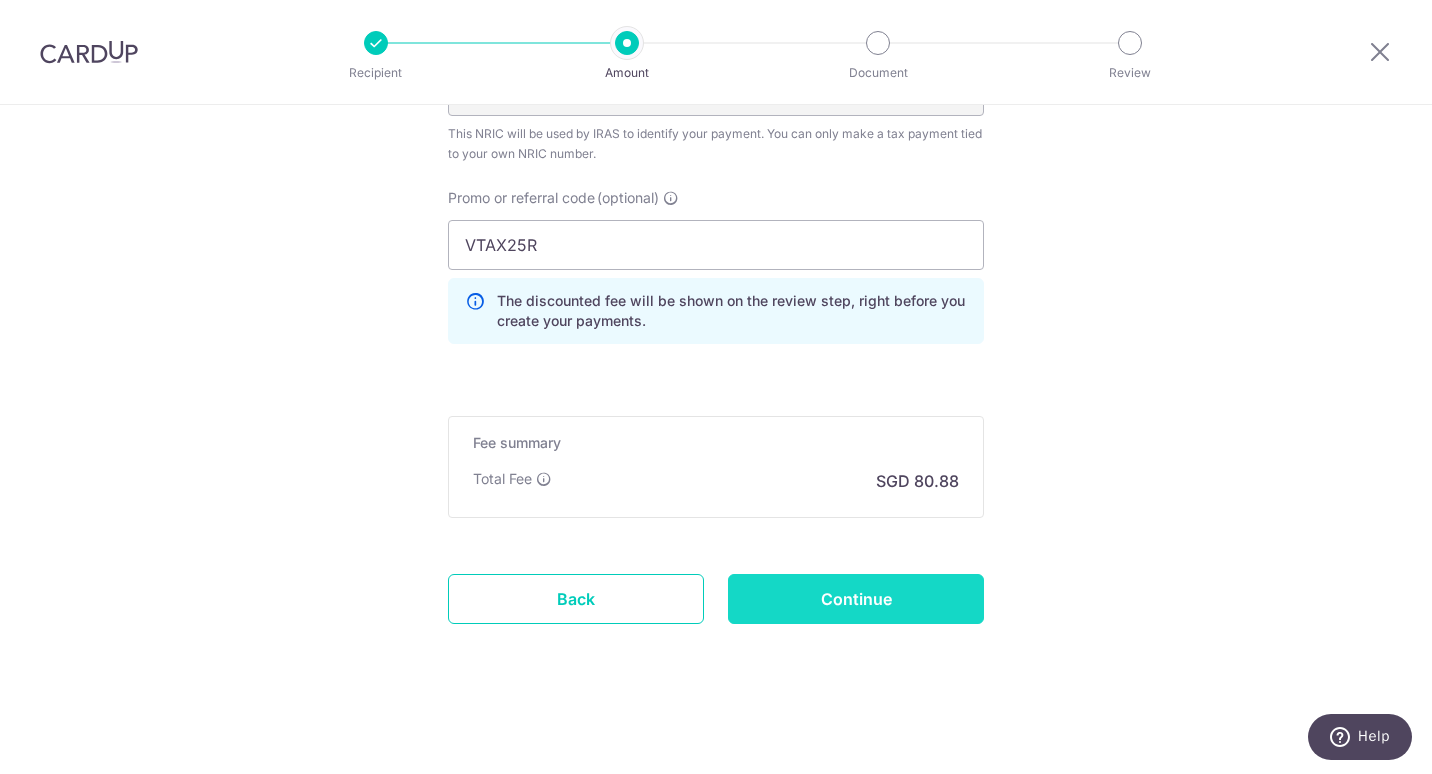click on "Continue" at bounding box center (856, 599) 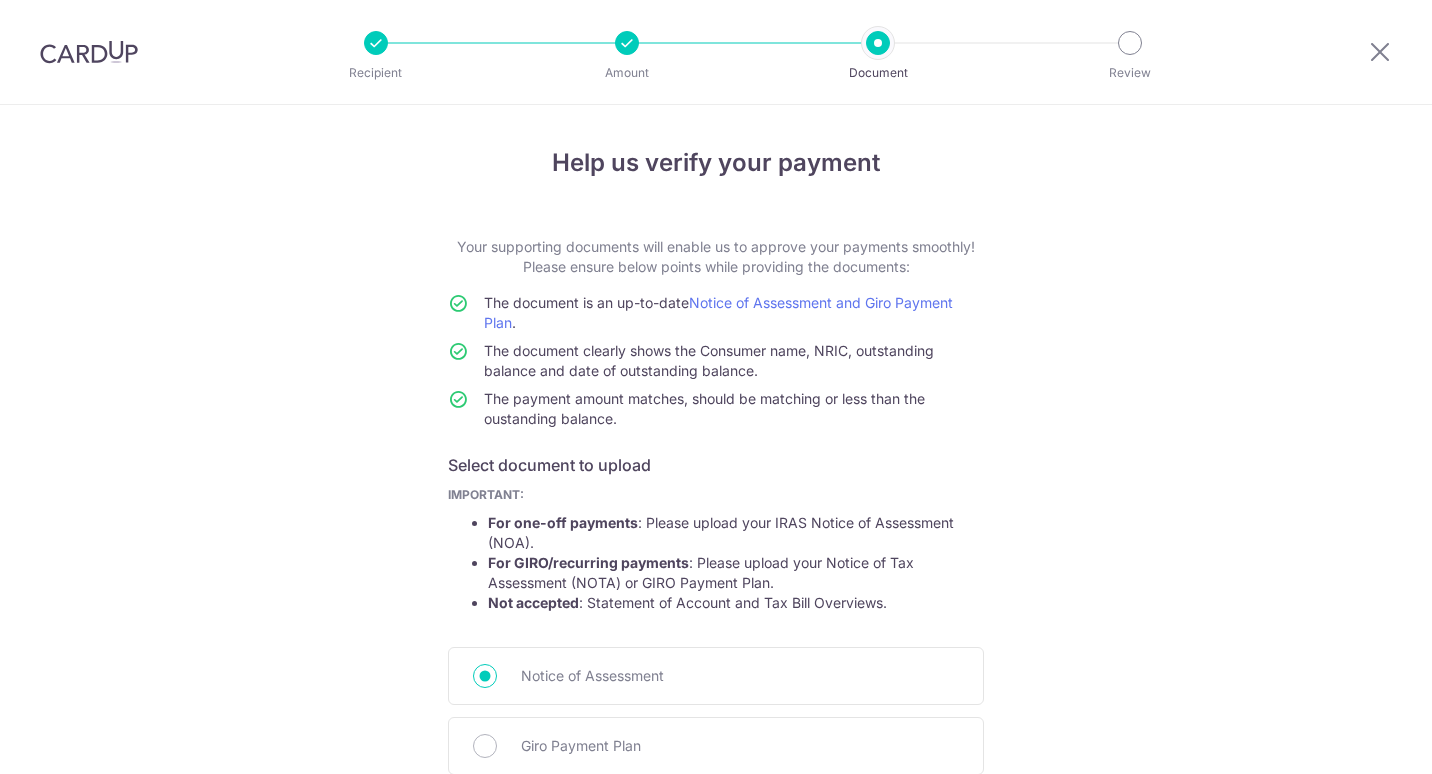 scroll, scrollTop: 0, scrollLeft: 0, axis: both 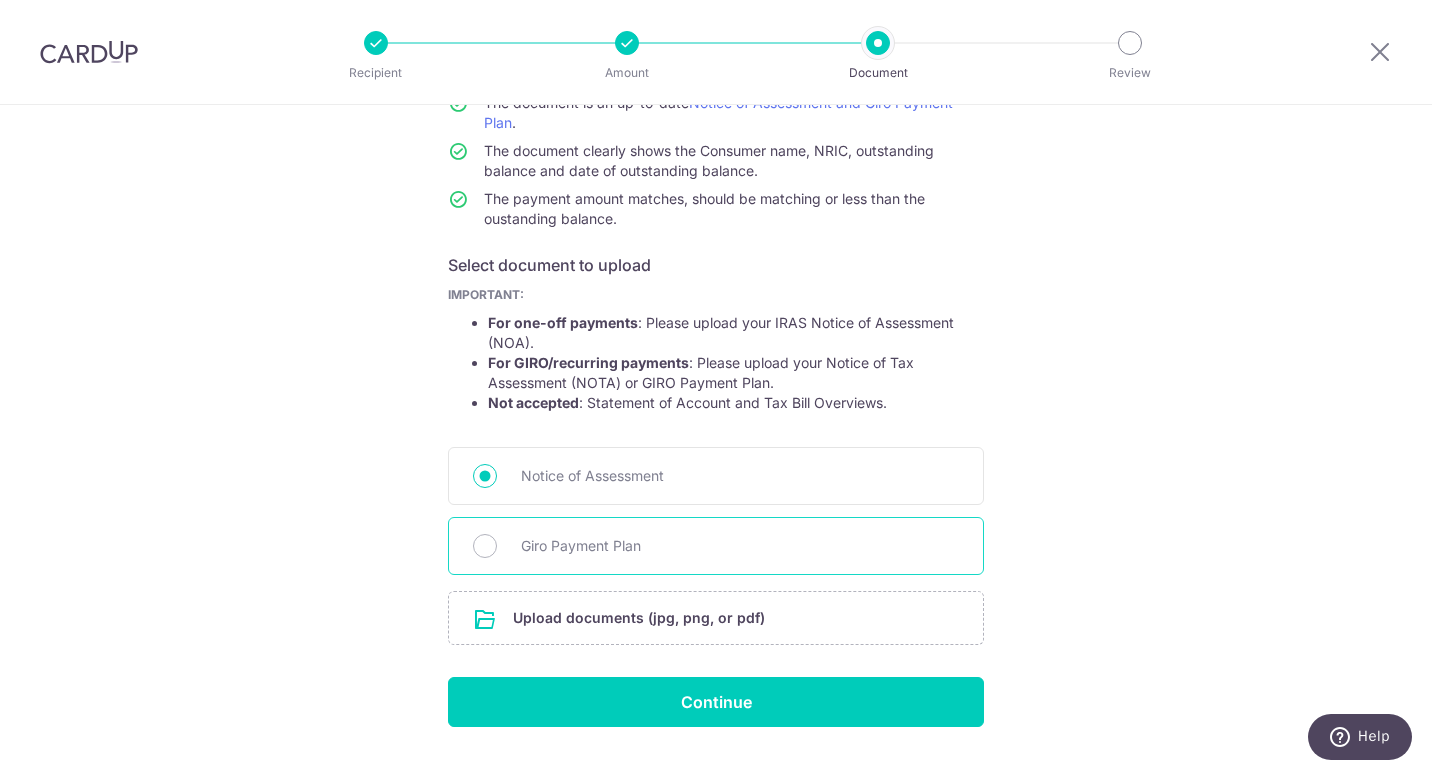 click on "Giro Payment Plan" at bounding box center [716, 546] 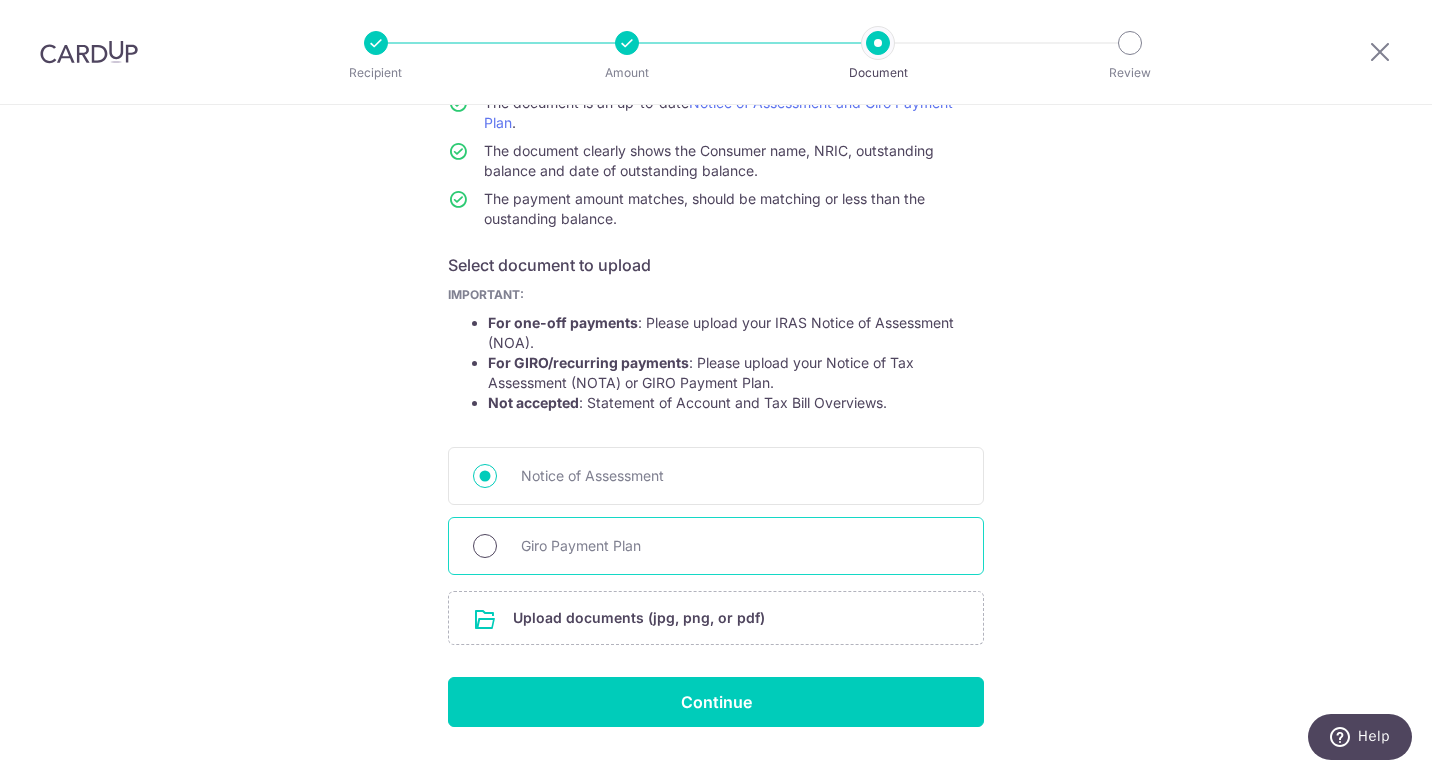 click on "Giro Payment Plan" at bounding box center (485, 546) 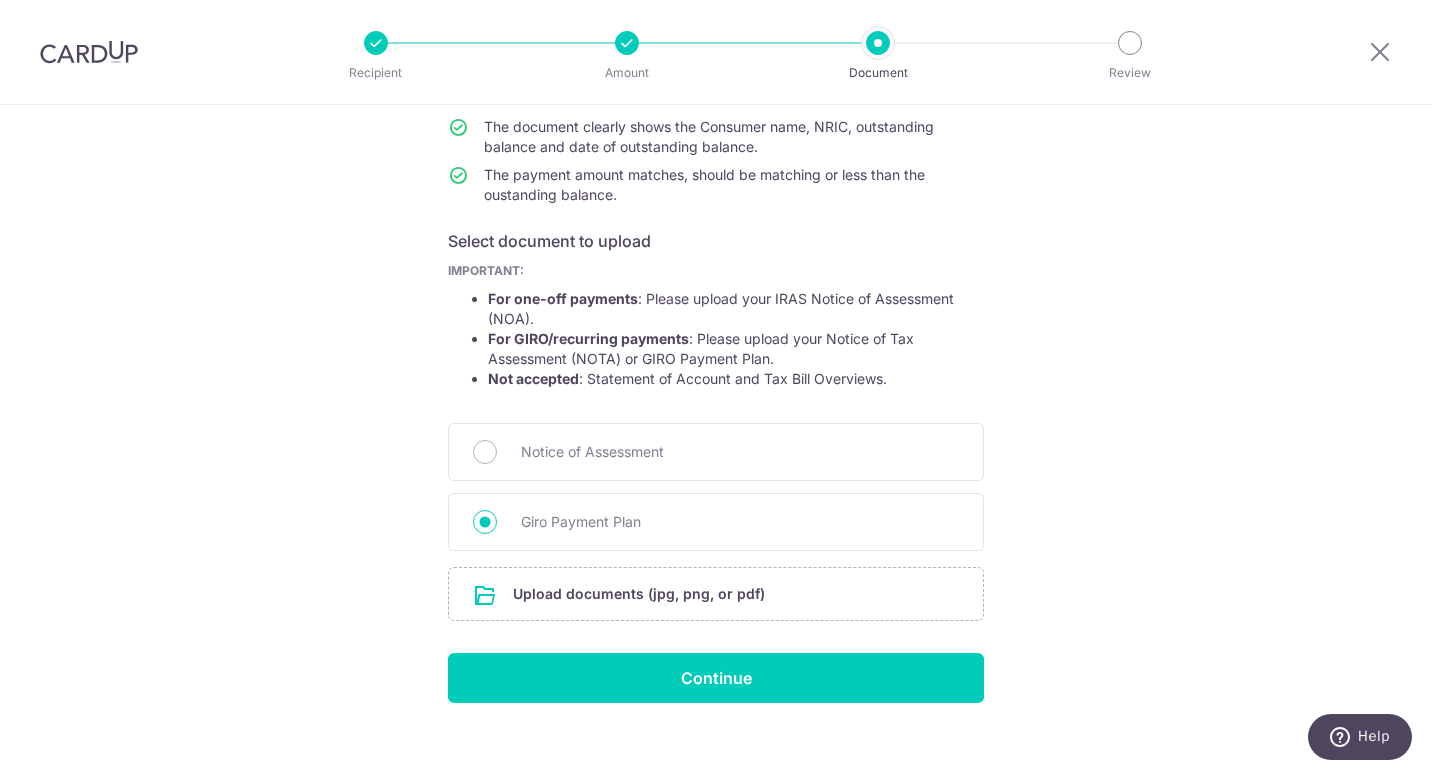 scroll, scrollTop: 247, scrollLeft: 0, axis: vertical 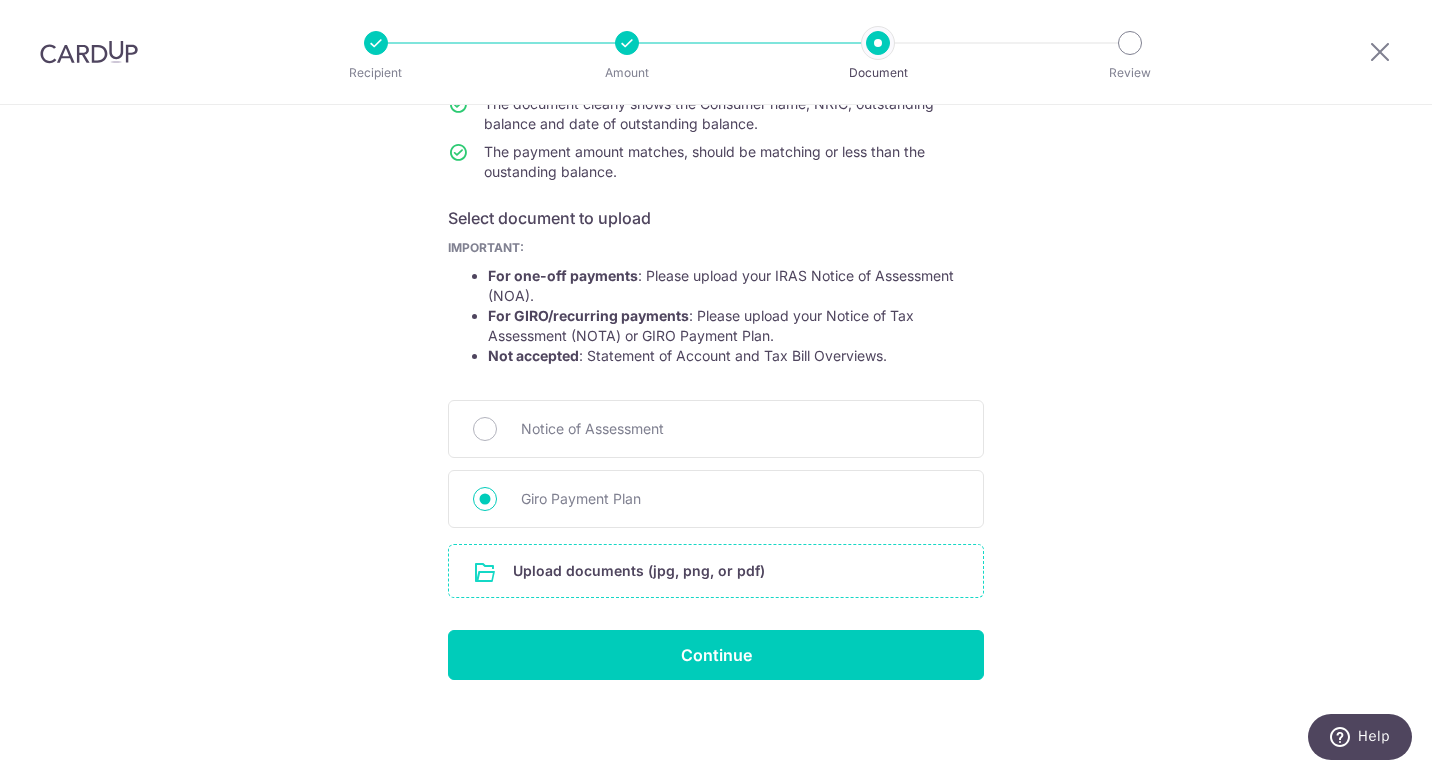 click at bounding box center [716, 571] 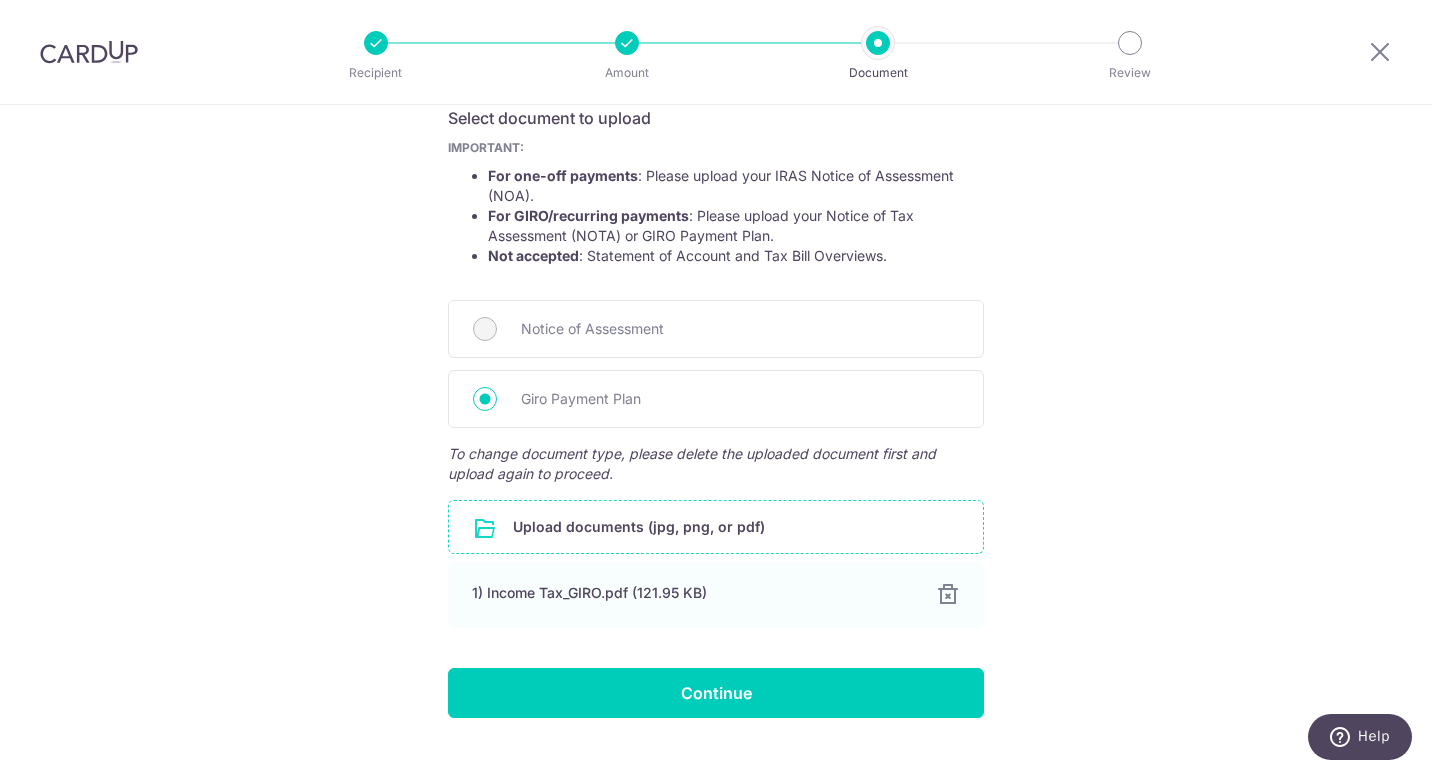 scroll, scrollTop: 385, scrollLeft: 0, axis: vertical 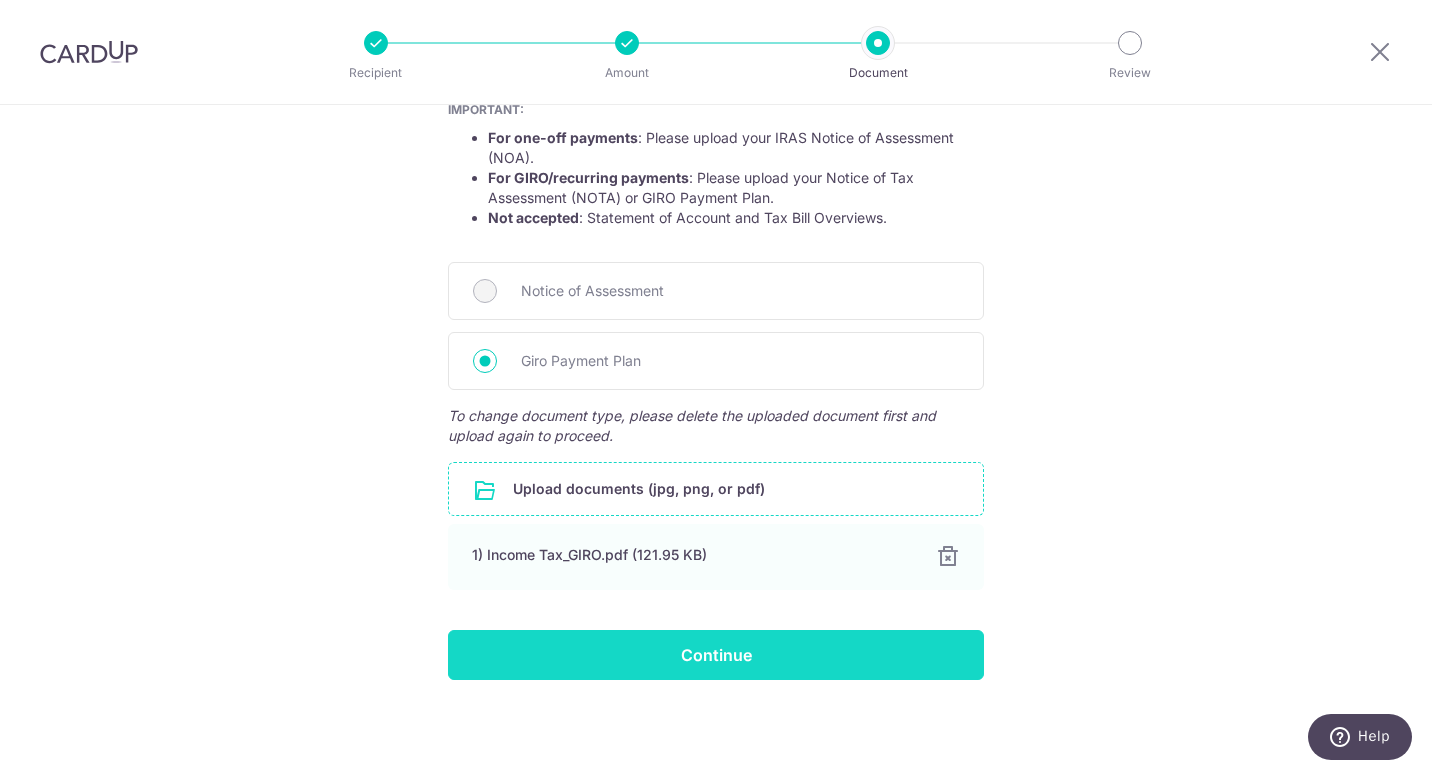 click on "Continue" at bounding box center (716, 655) 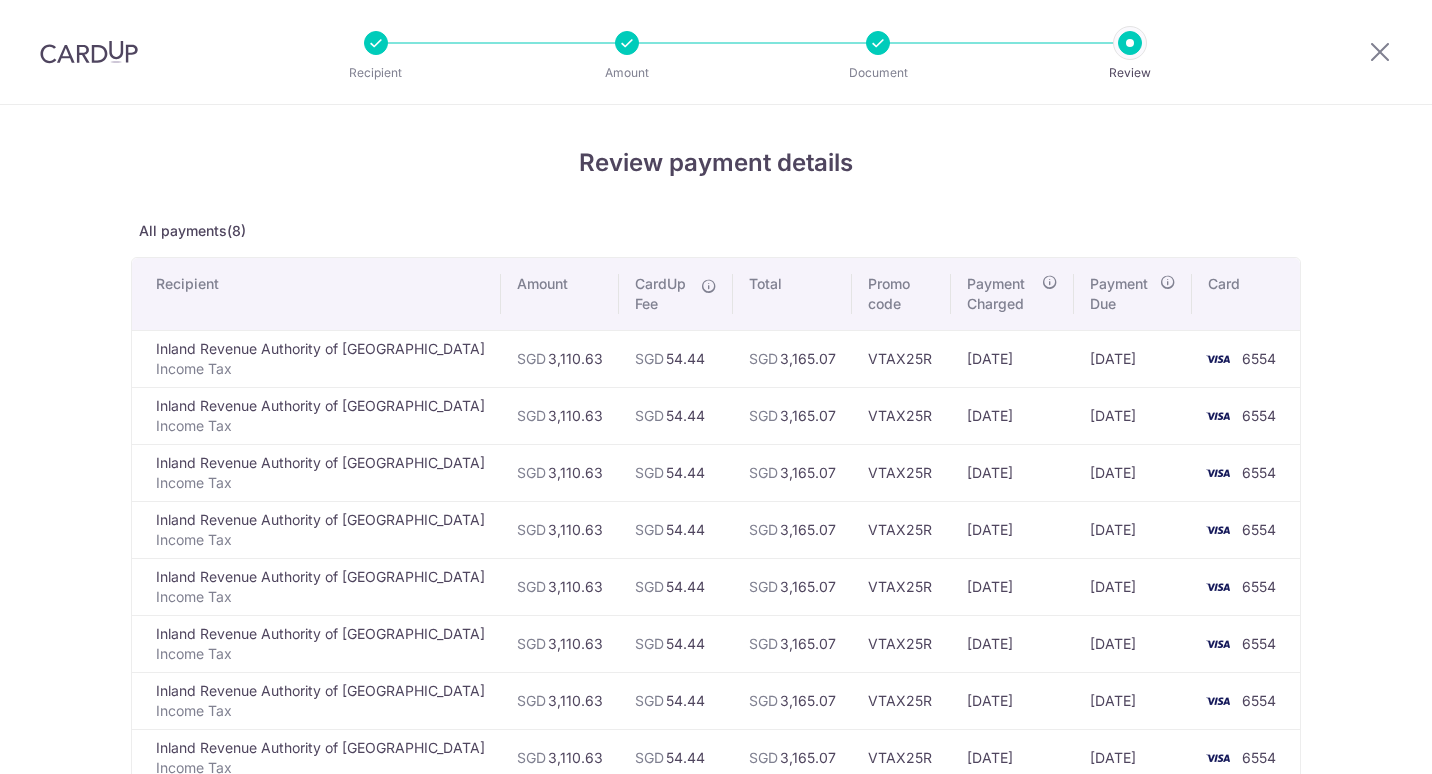 scroll, scrollTop: 0, scrollLeft: 0, axis: both 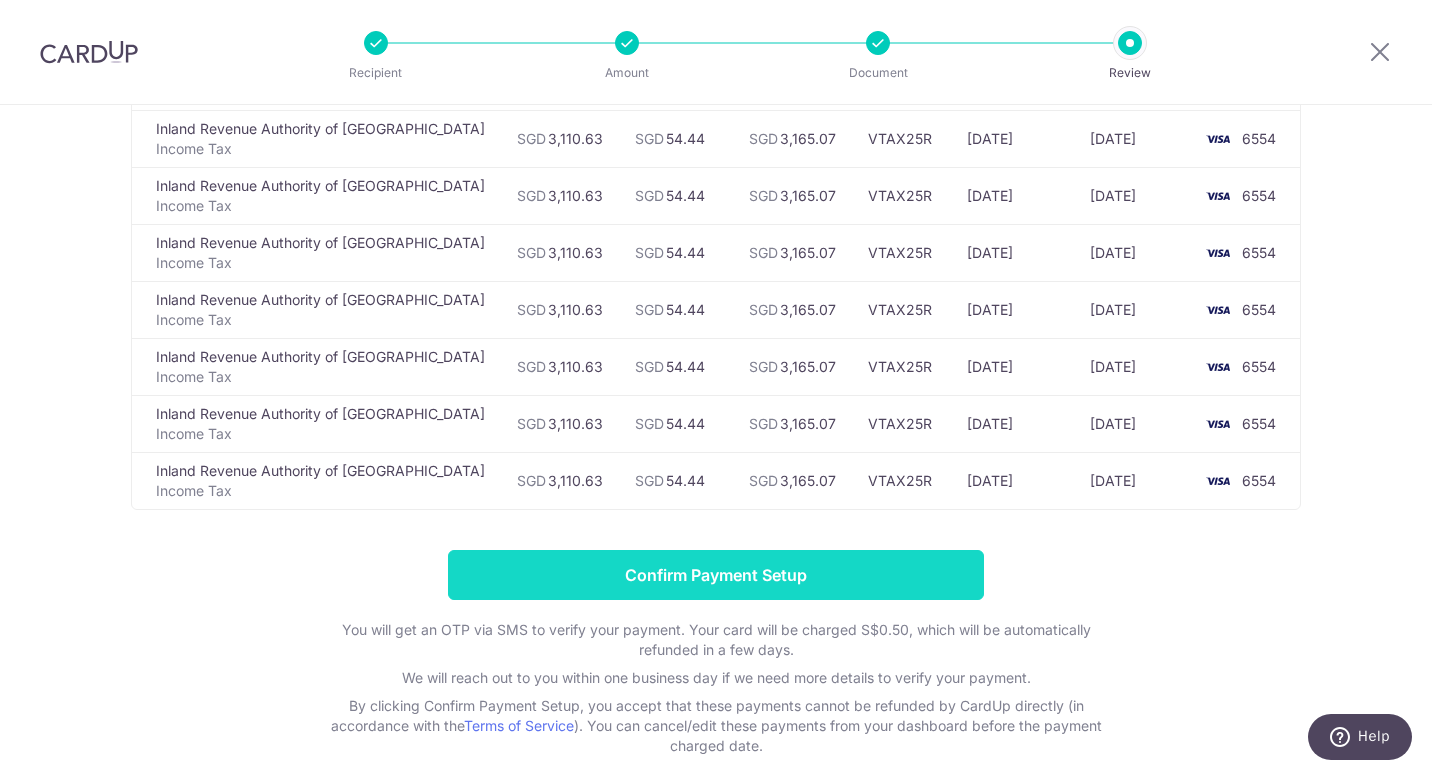 click on "Confirm Payment Setup" at bounding box center (716, 575) 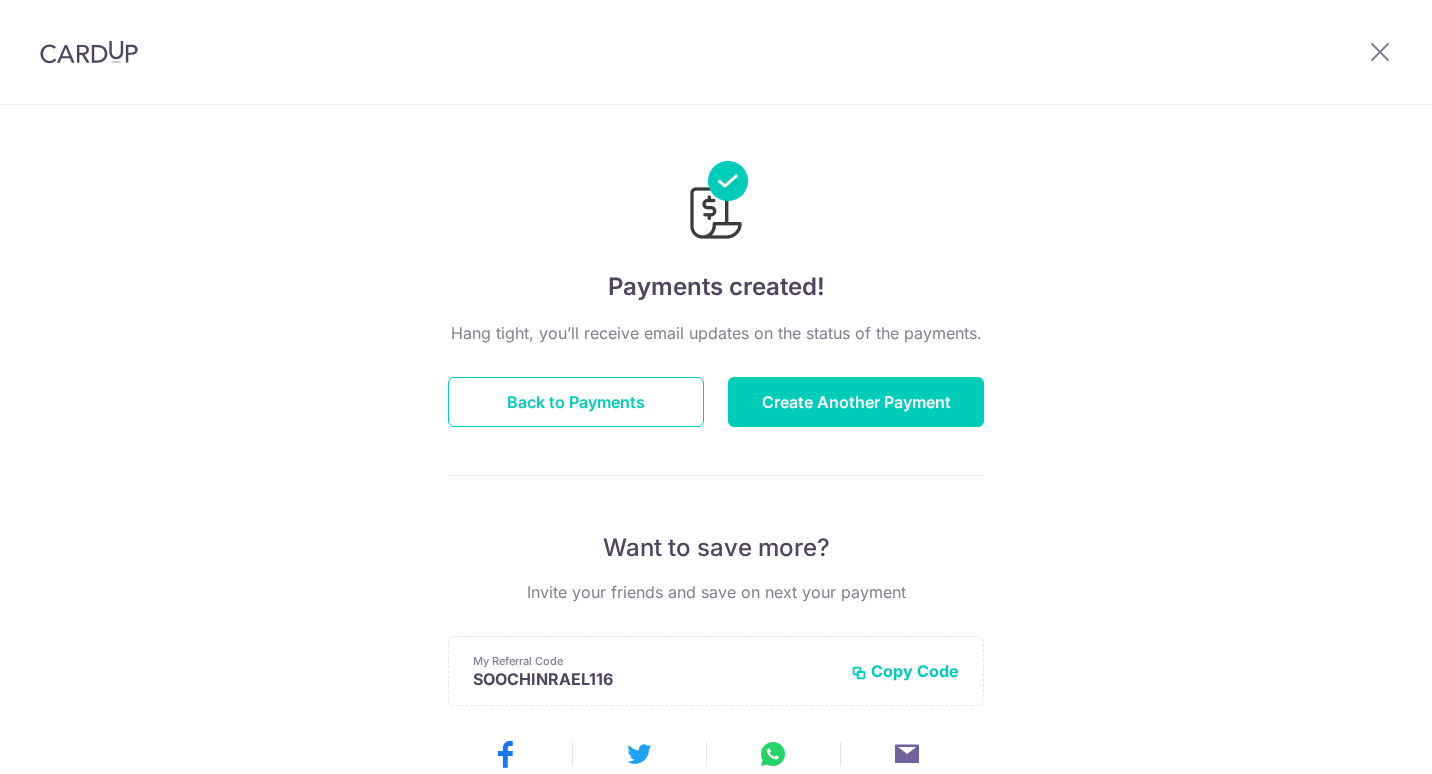 scroll, scrollTop: 0, scrollLeft: 0, axis: both 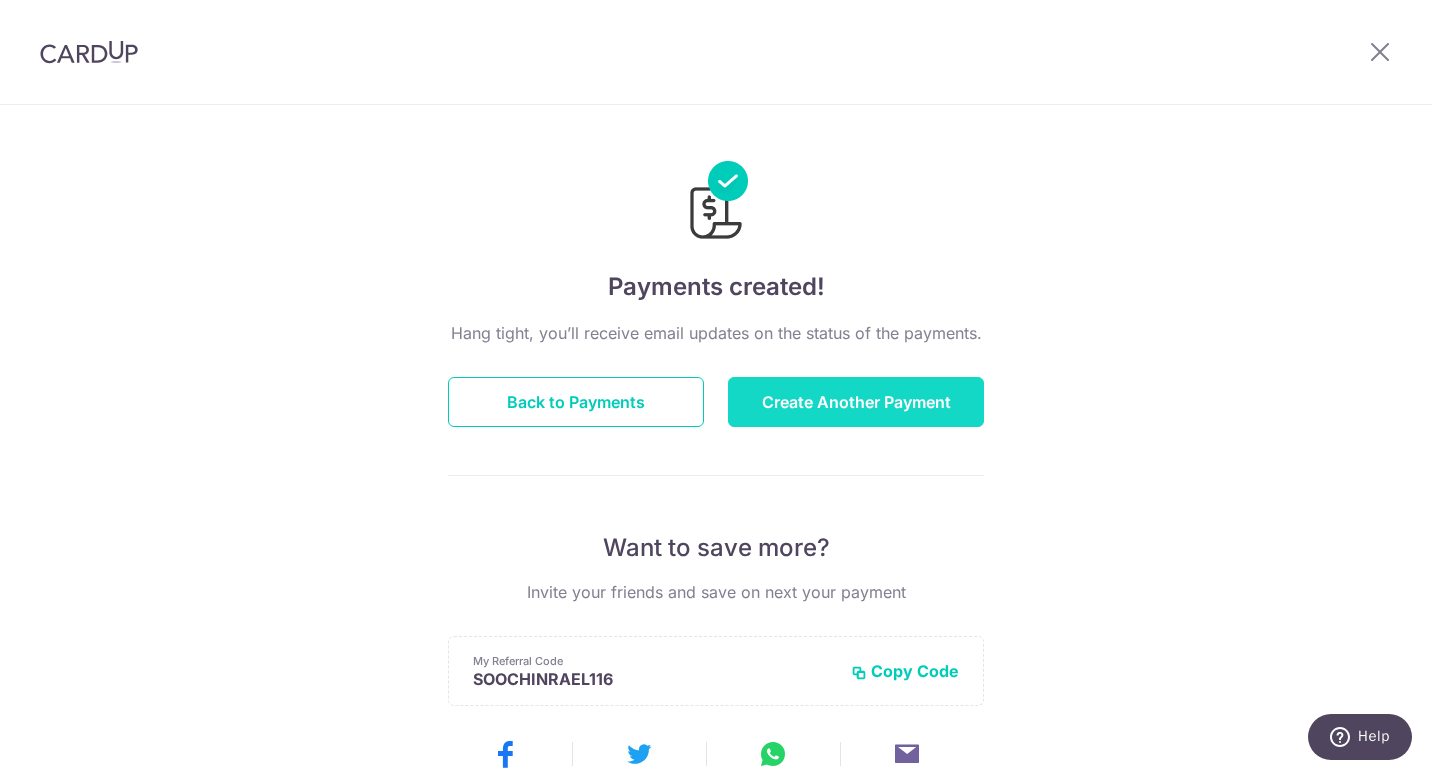click on "Create Another Payment" at bounding box center (856, 402) 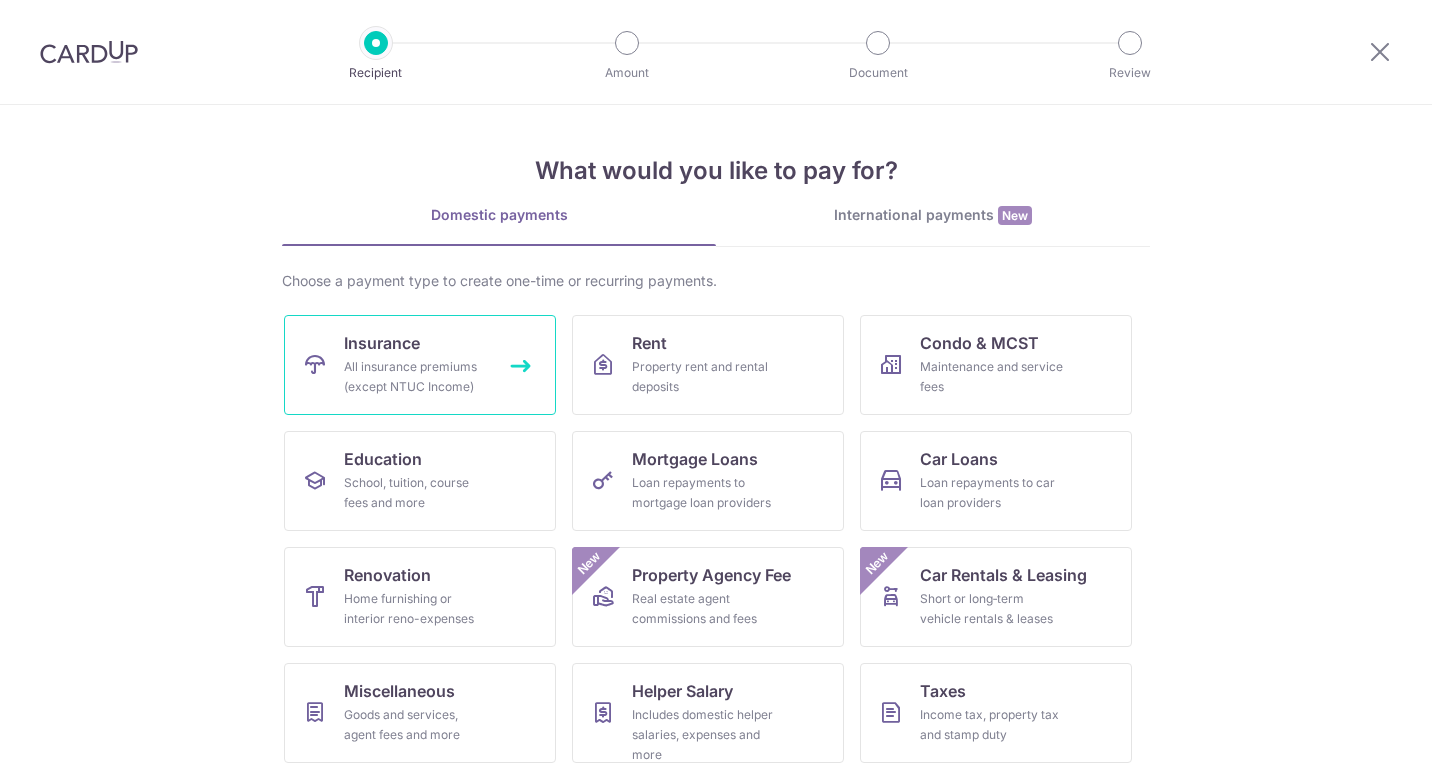 scroll, scrollTop: 0, scrollLeft: 0, axis: both 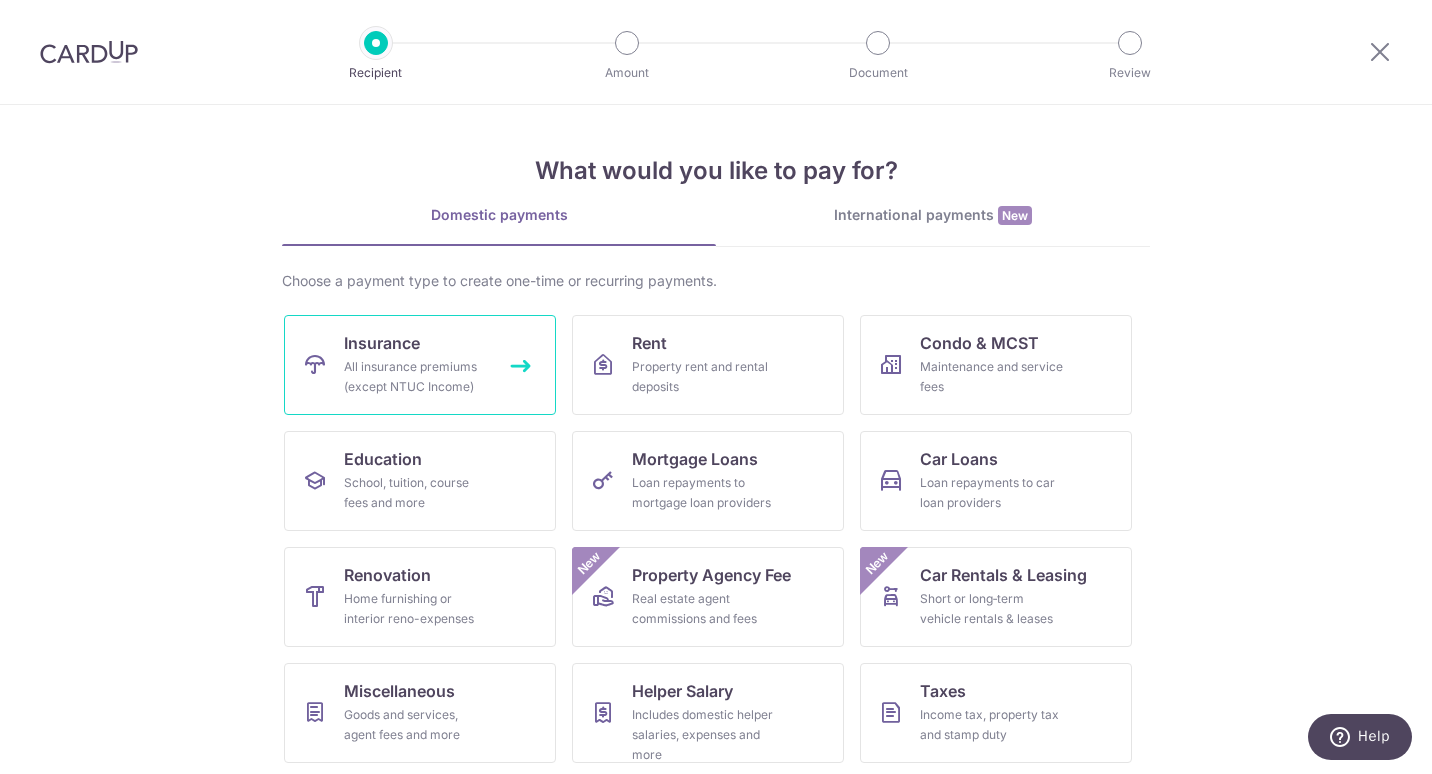 click on "Insurance All insurance premiums (except NTUC Income)" at bounding box center (420, 365) 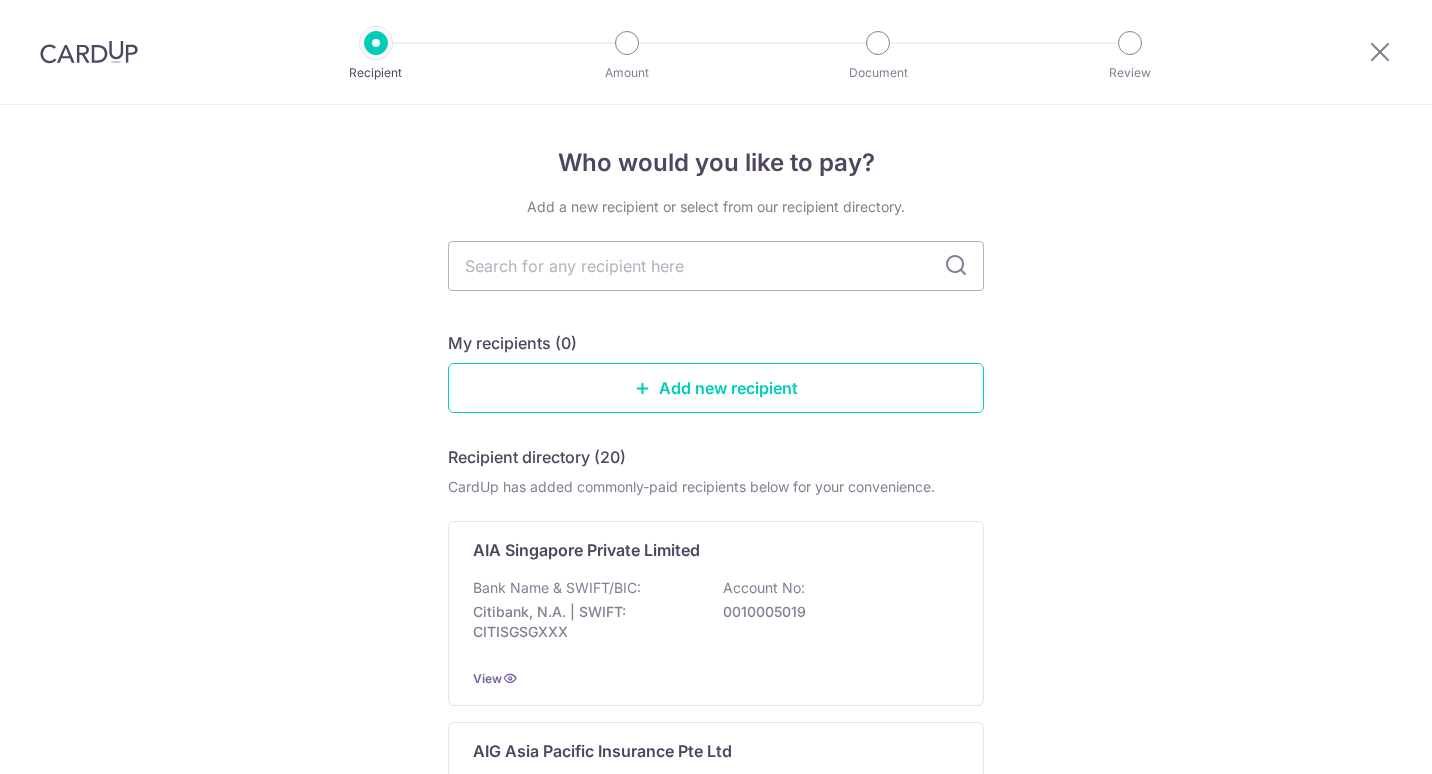 scroll, scrollTop: 0, scrollLeft: 0, axis: both 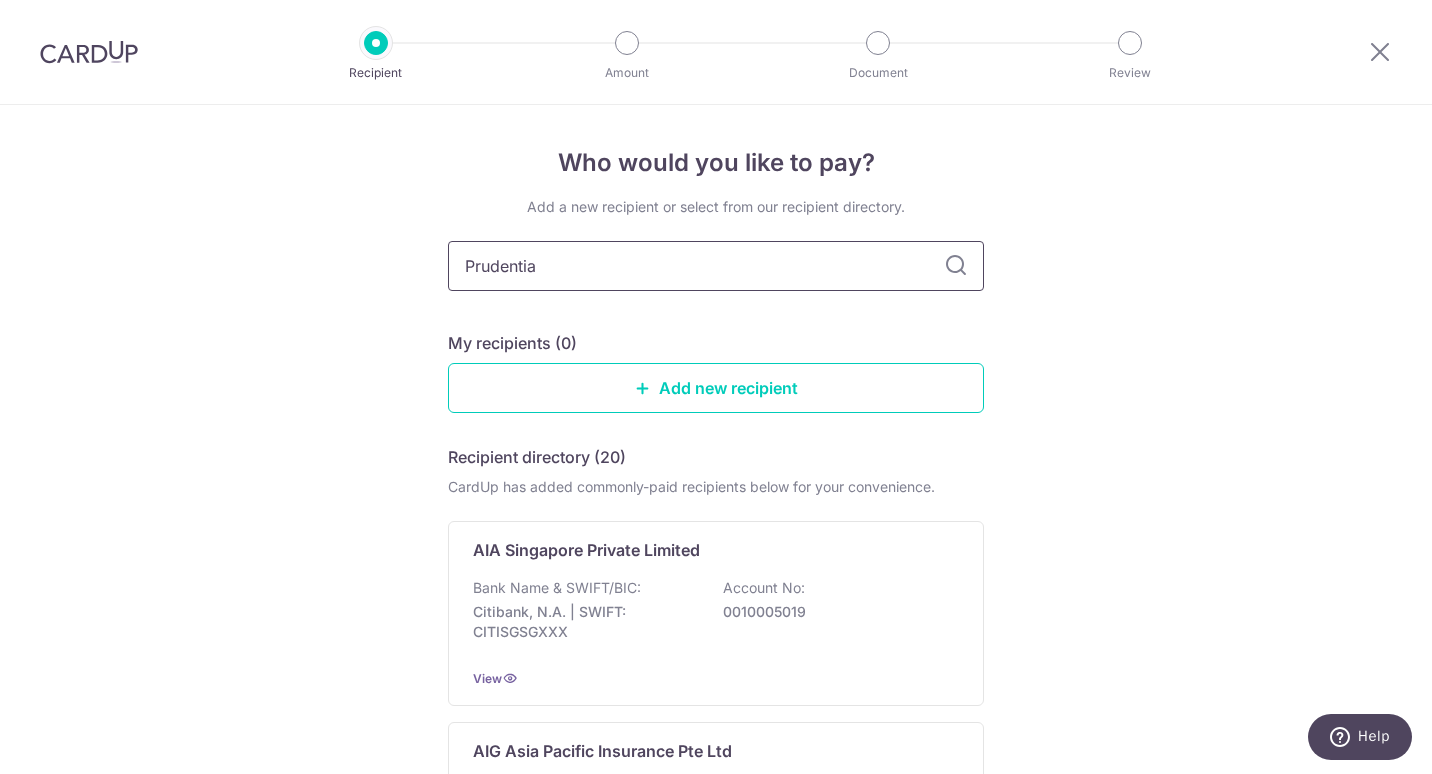 type on "Prudential" 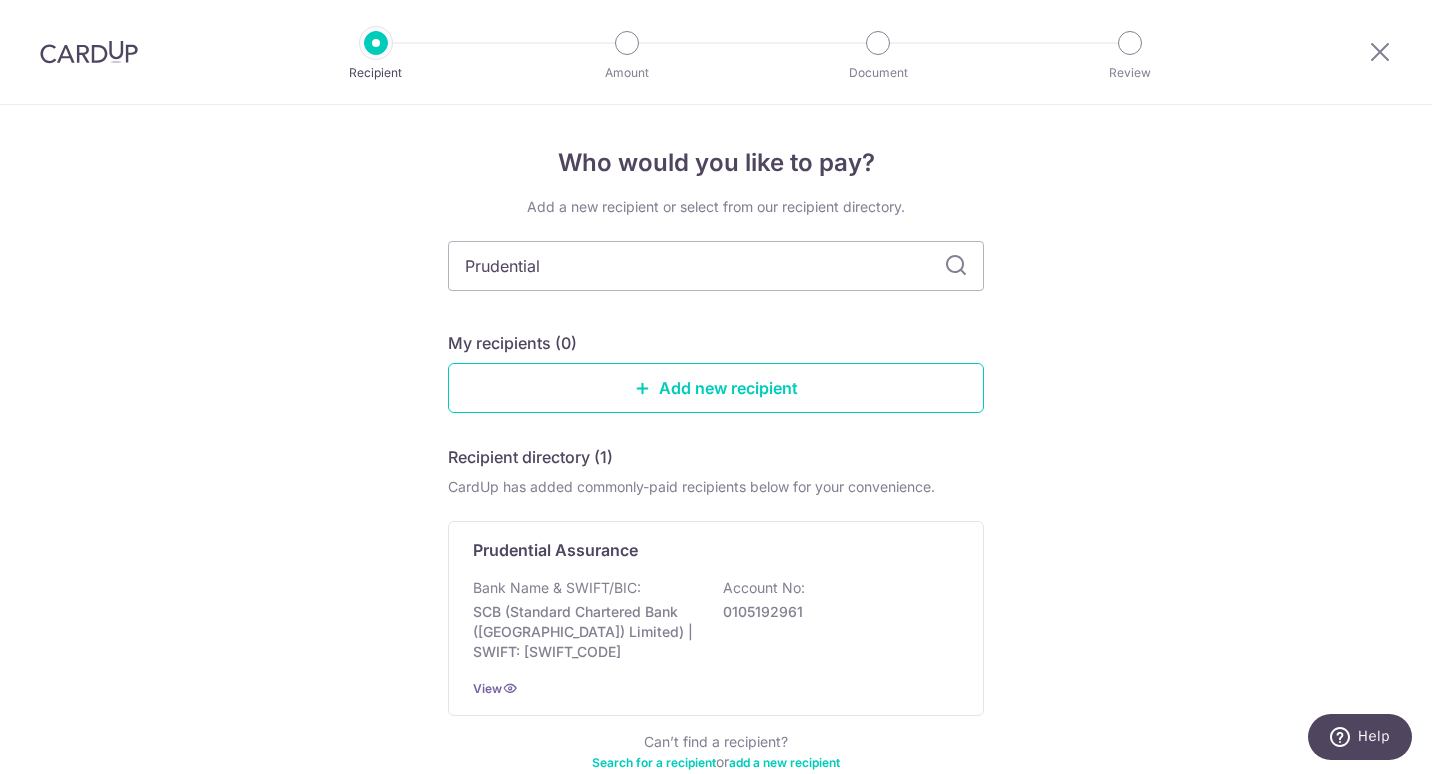 click at bounding box center (956, 266) 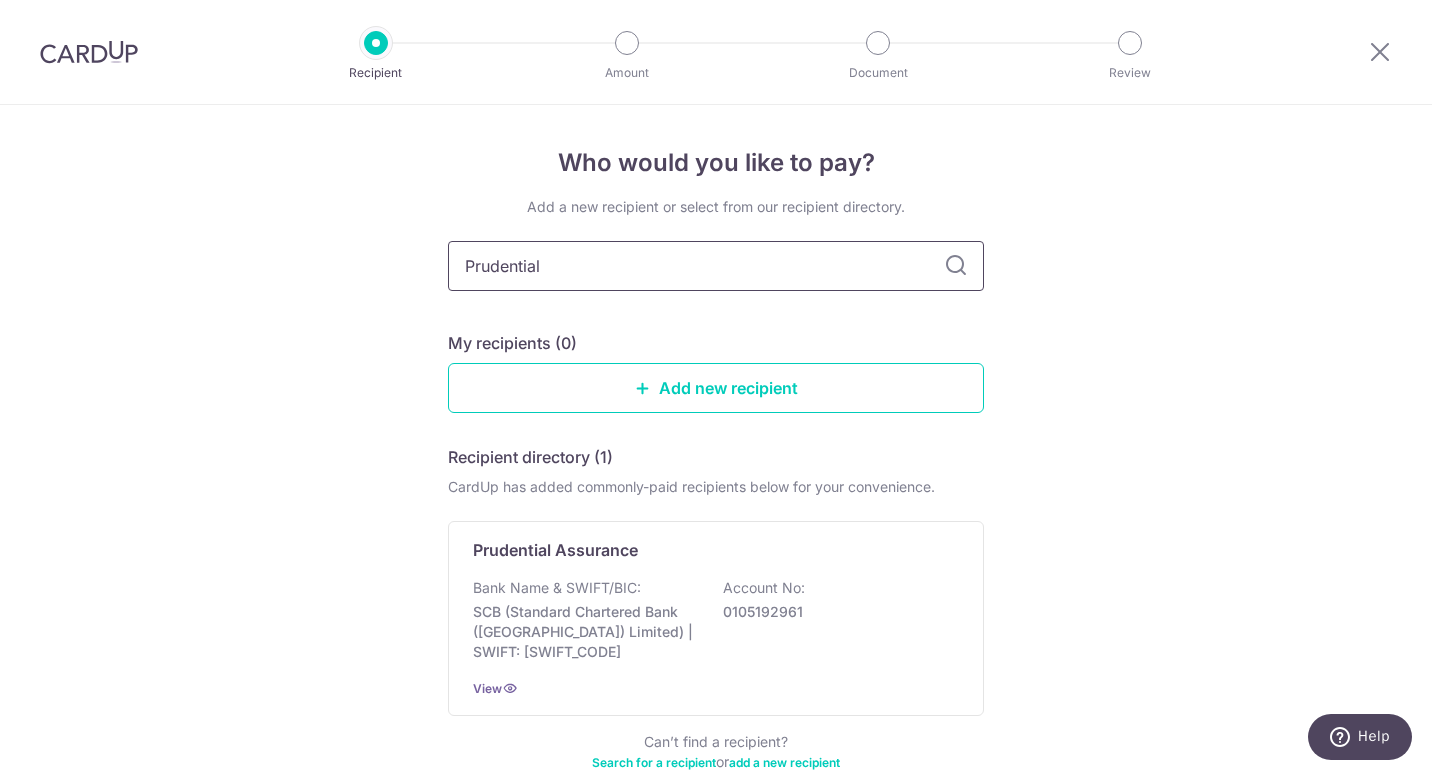 click on "Prudential" at bounding box center (716, 266) 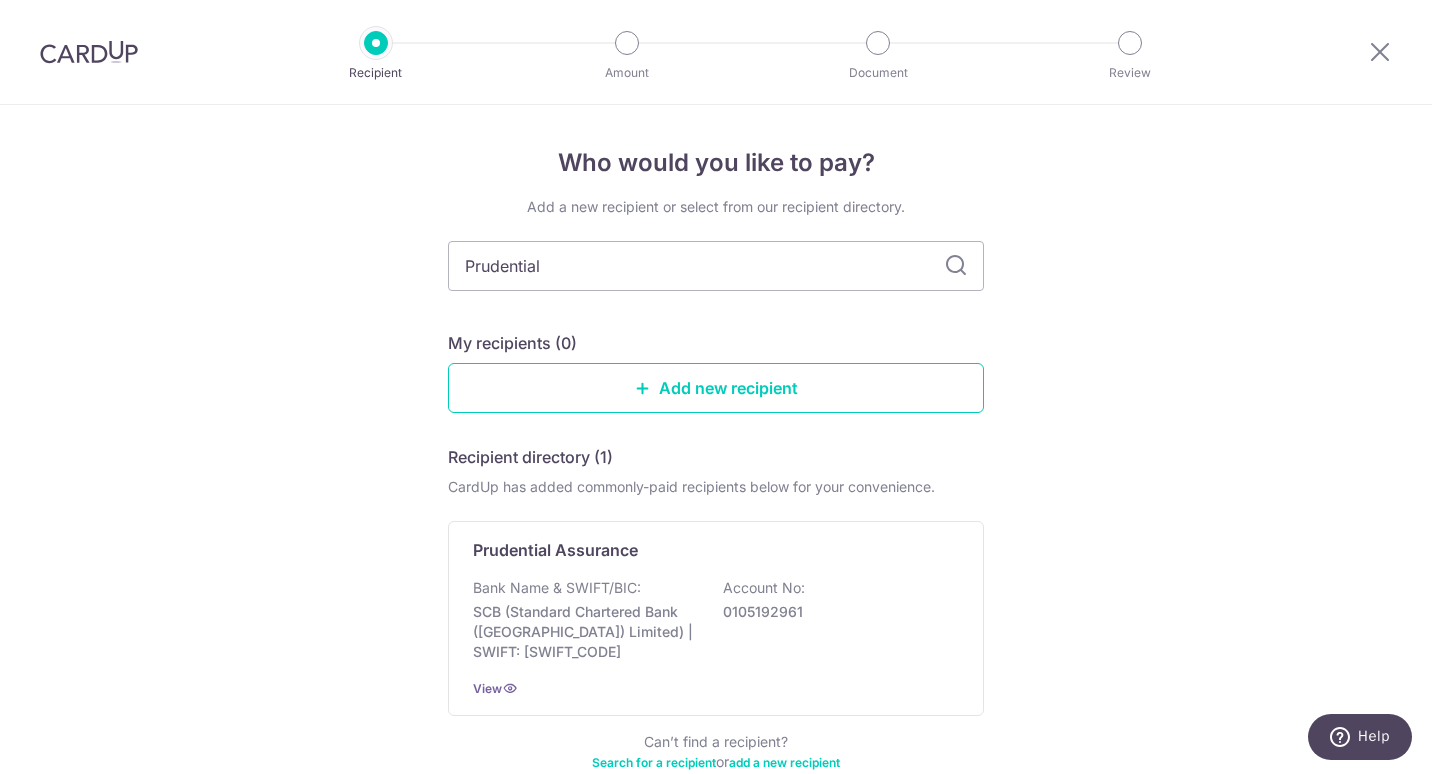 click at bounding box center (956, 266) 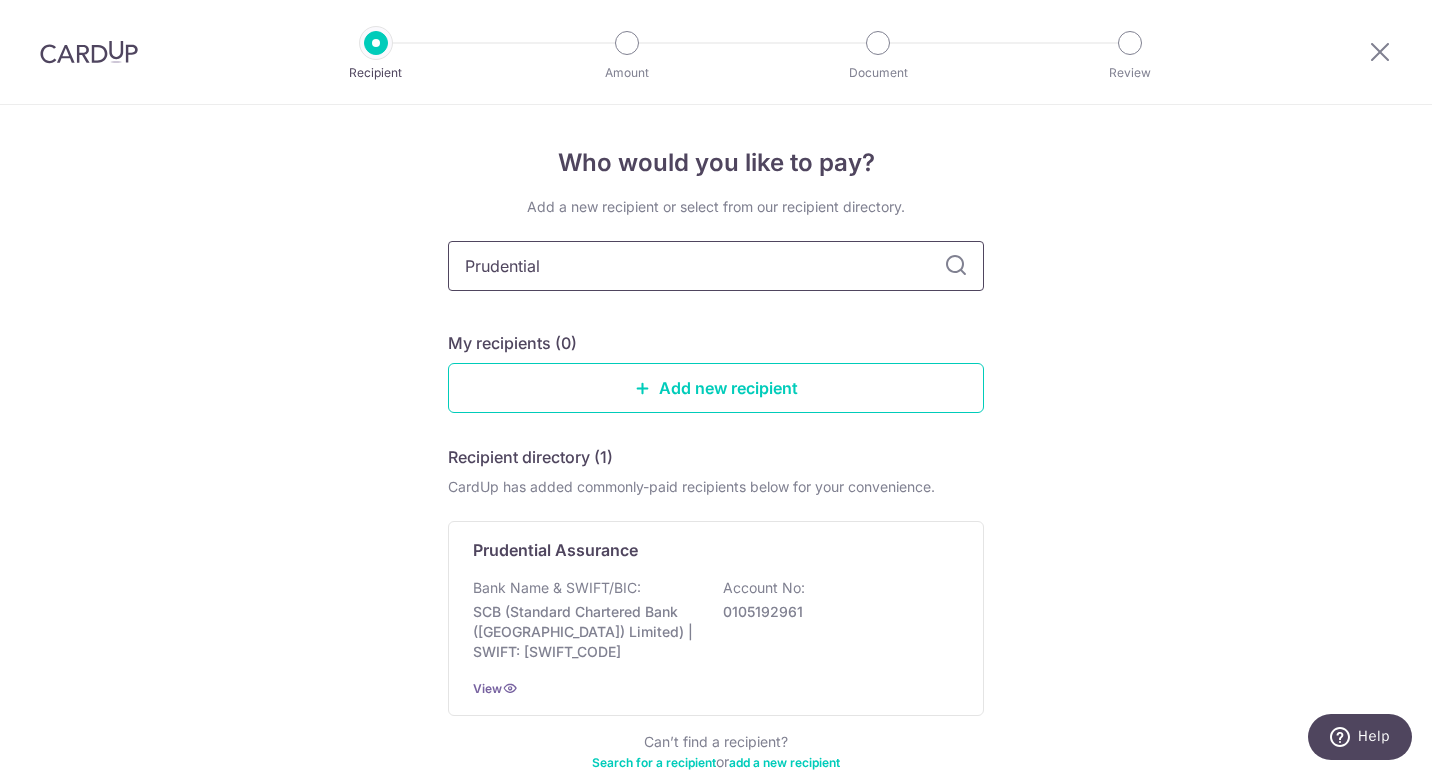 drag, startPoint x: 721, startPoint y: 267, endPoint x: 307, endPoint y: 247, distance: 414.48282 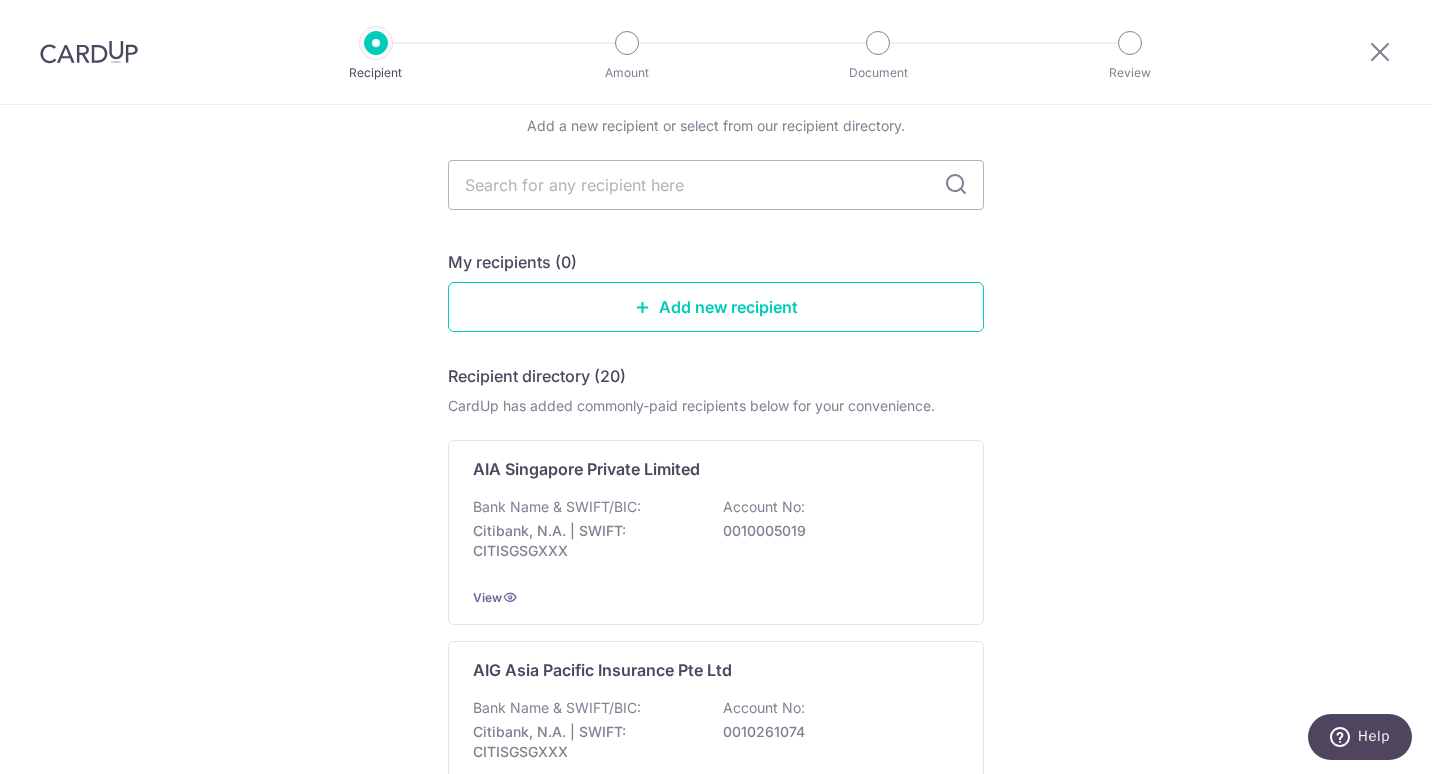 scroll, scrollTop: 100, scrollLeft: 0, axis: vertical 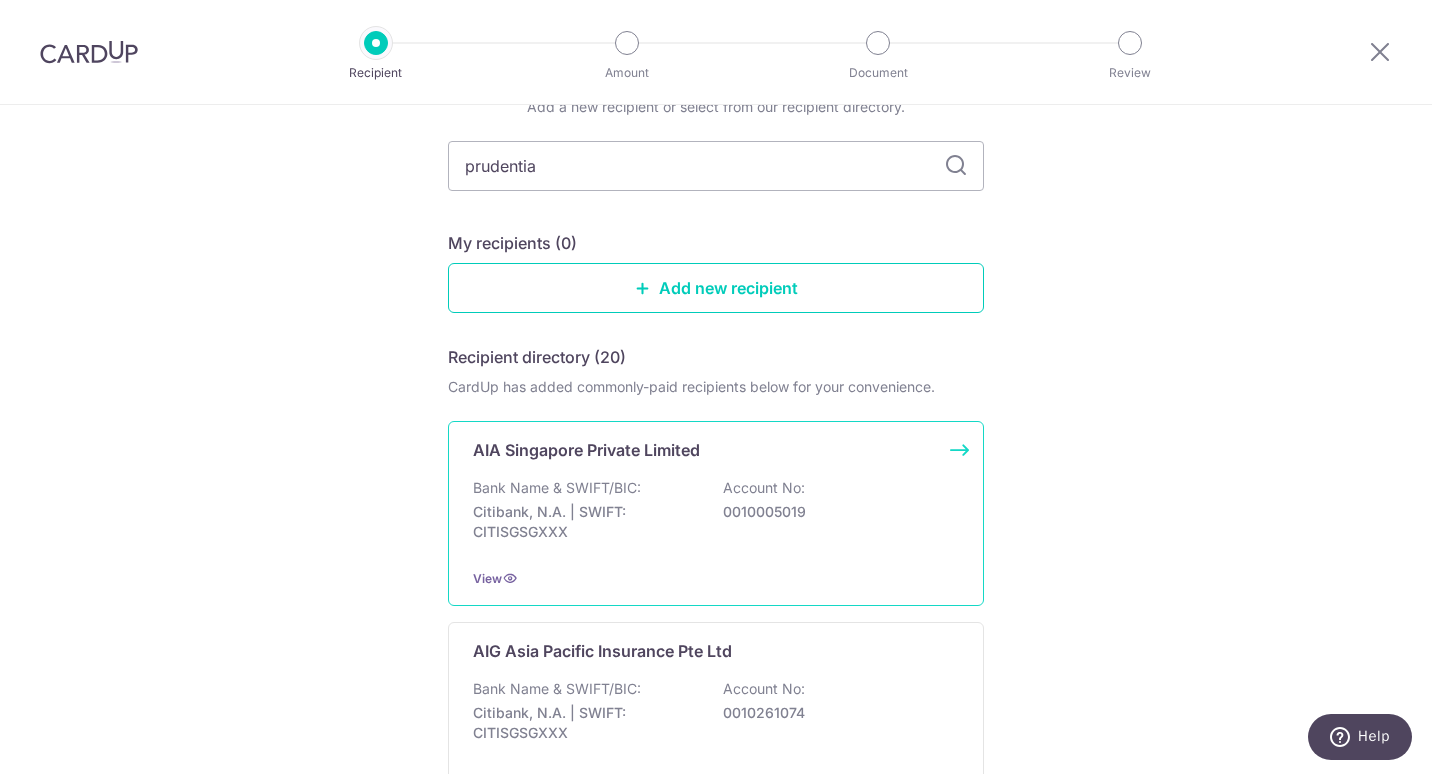 type on "prudential" 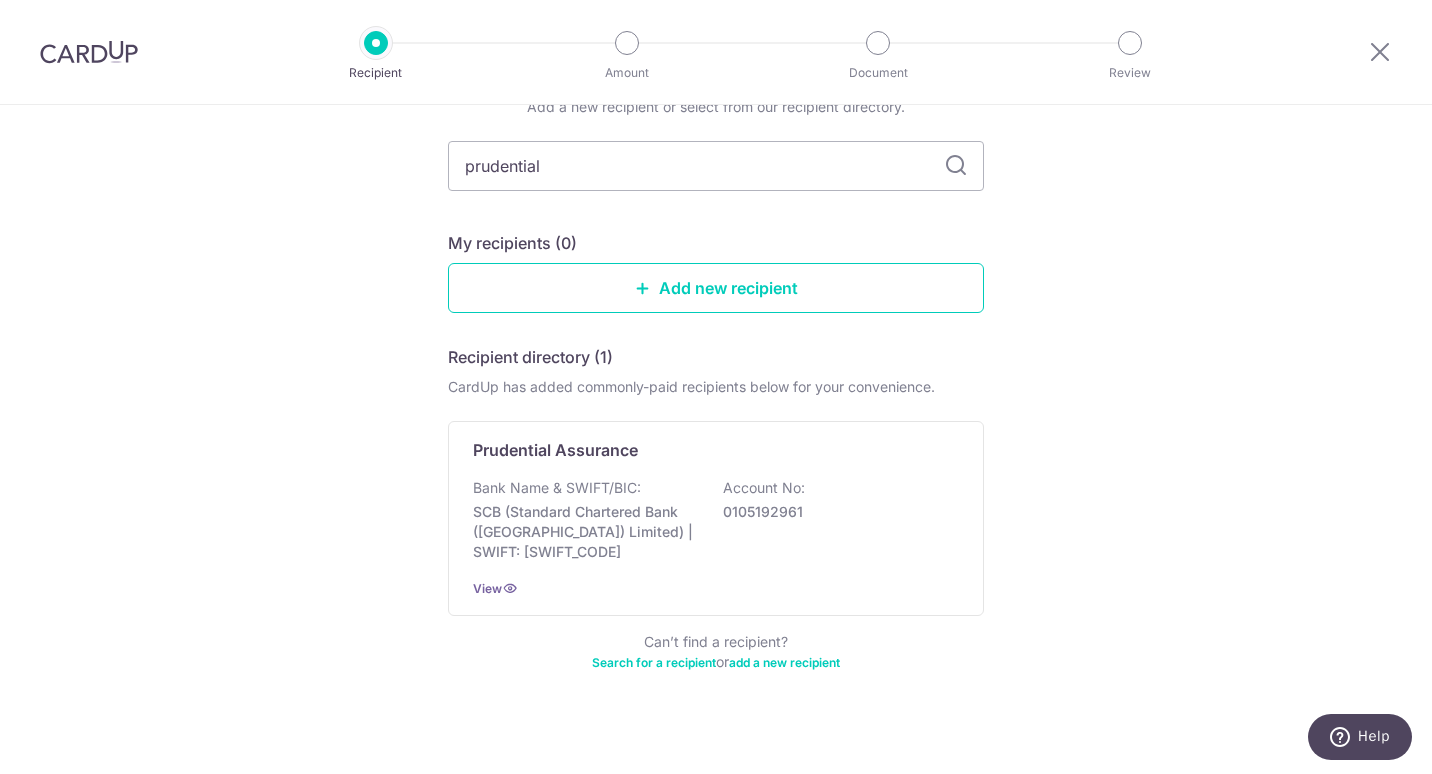 click at bounding box center [956, 166] 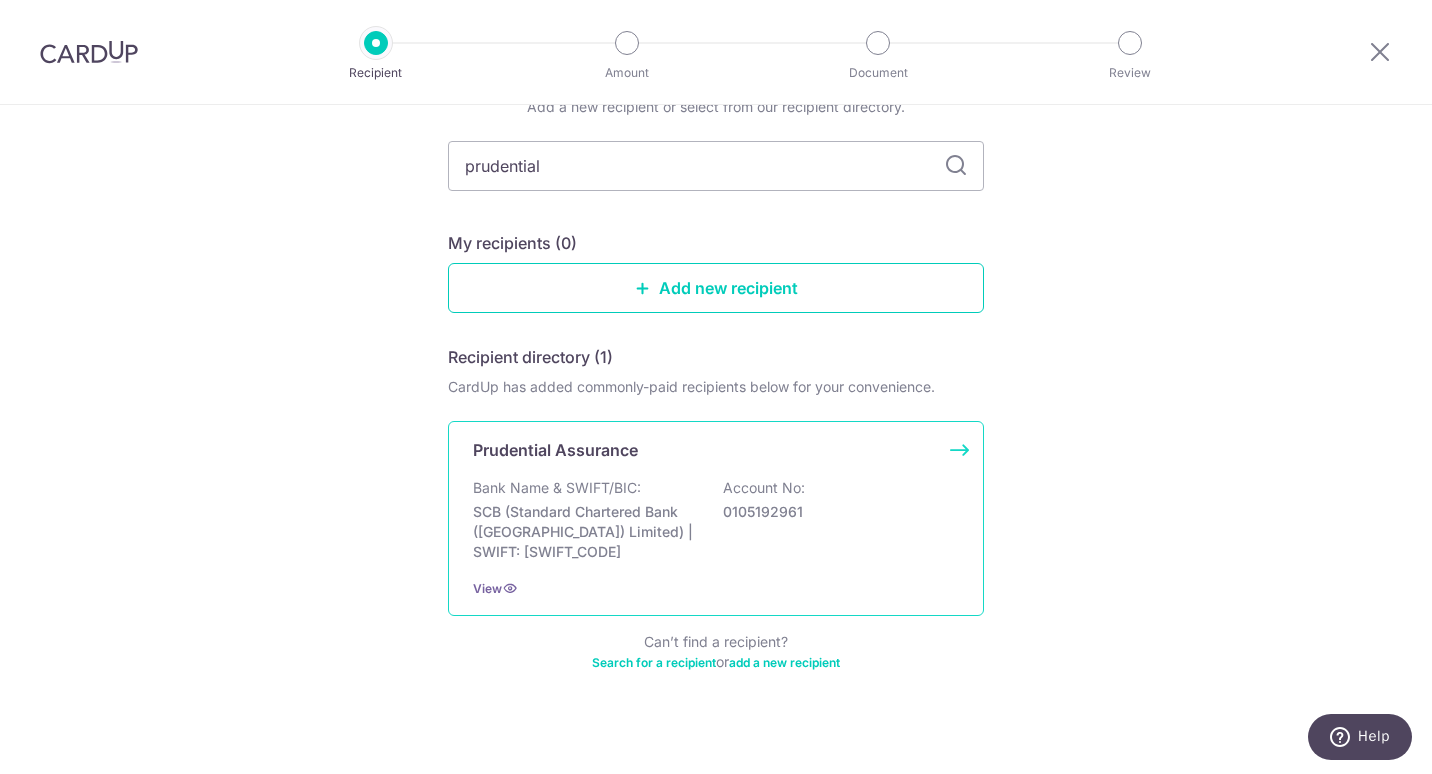 click on "SCB (Standard Chartered Bank (Singapore) Limited) | SWIFT: SCBLSG22XXX" at bounding box center (585, 532) 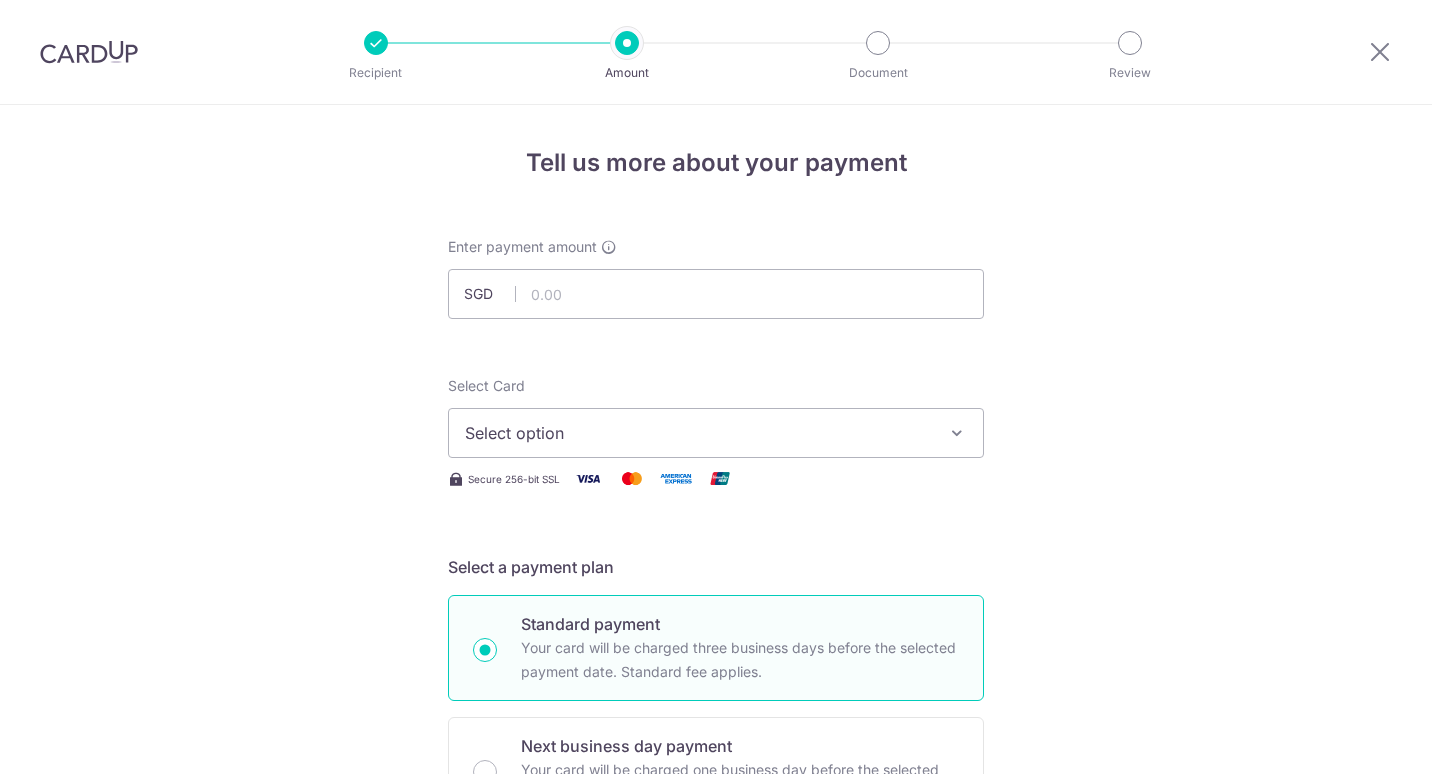 scroll, scrollTop: 0, scrollLeft: 0, axis: both 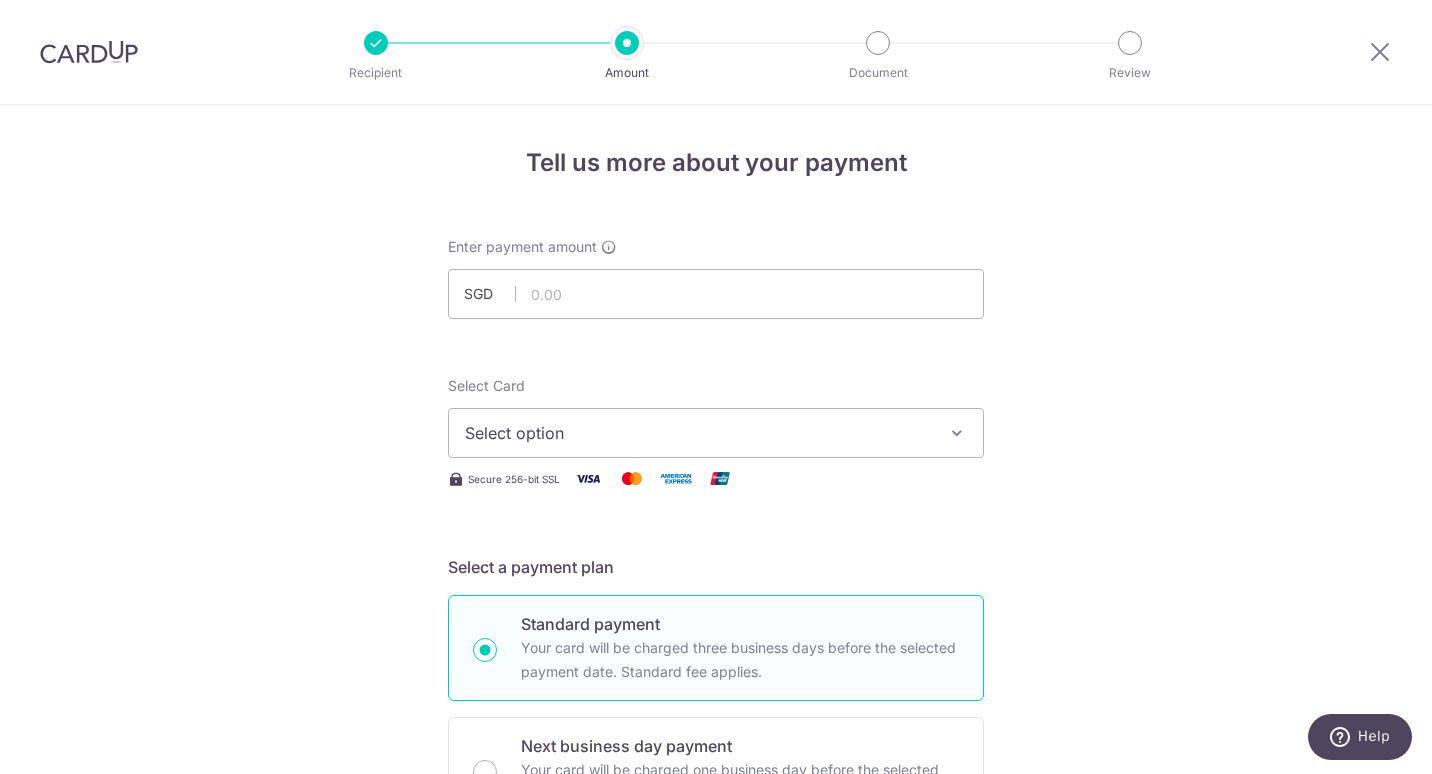 click on "Select option" at bounding box center [698, 433] 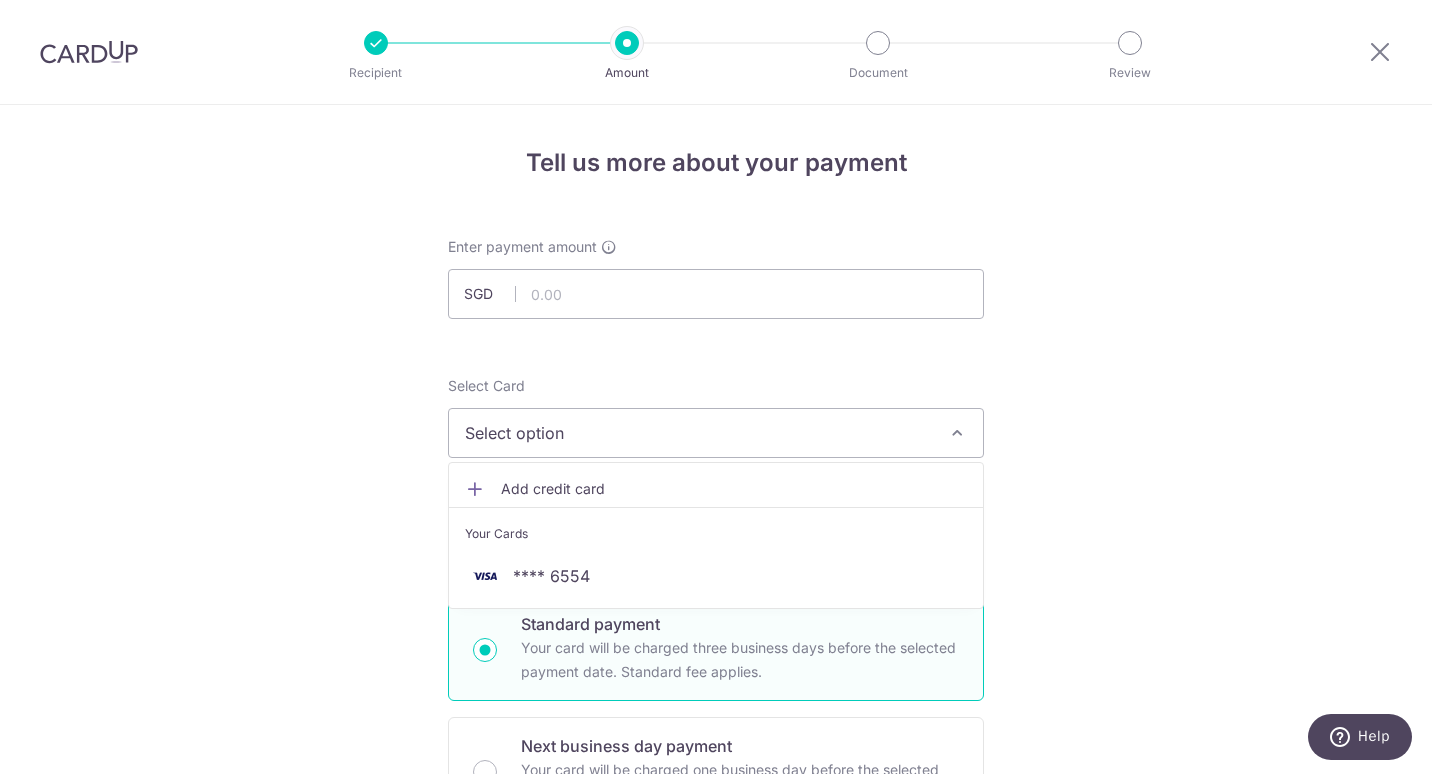 click on "Select option" at bounding box center (698, 433) 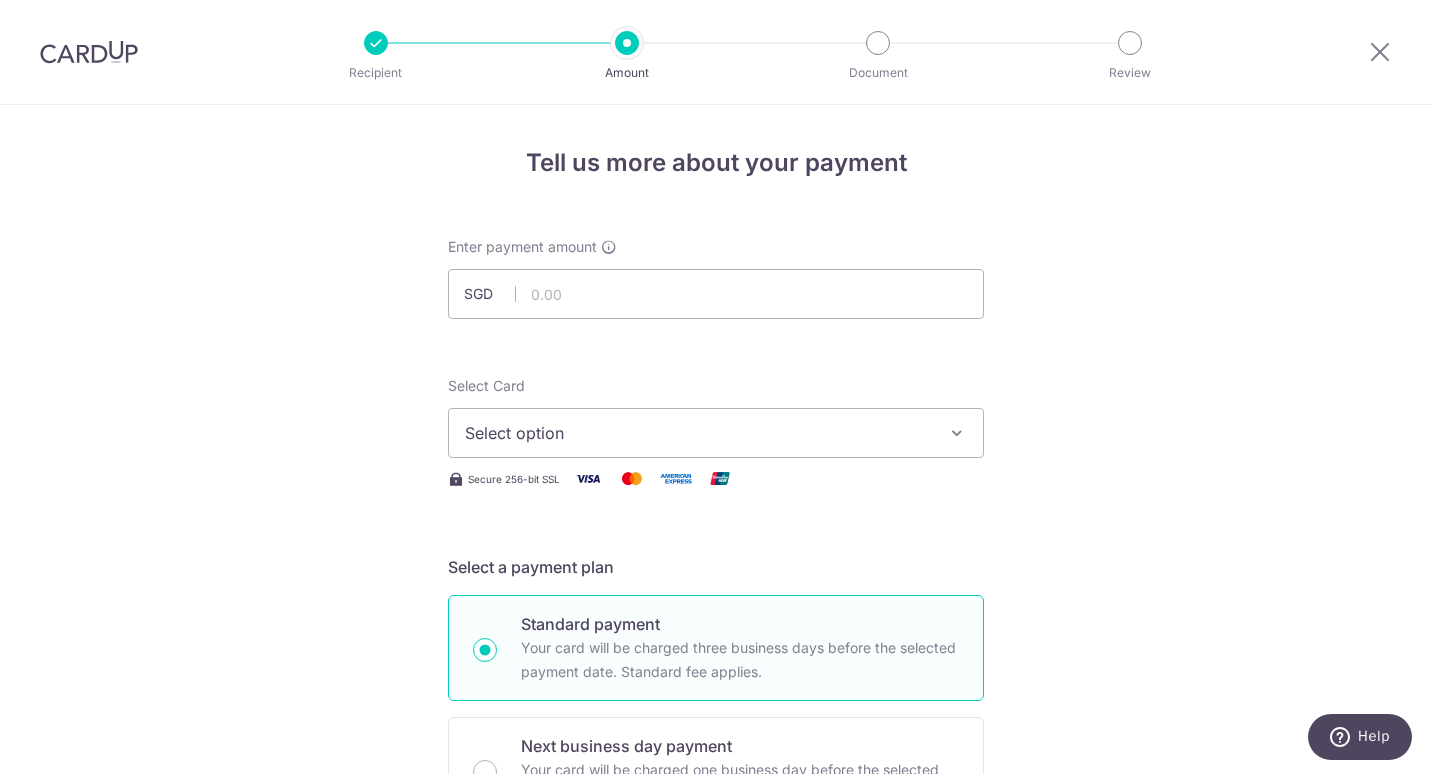 click on "Tell us more about your payment
Enter payment amount
SGD
Select Card
Select option
Add credit card
Your Cards
**** 6554
Secure 256-bit SSL
Text
New card details
Card
Secure 256-bit SSL" at bounding box center [716, 1009] 